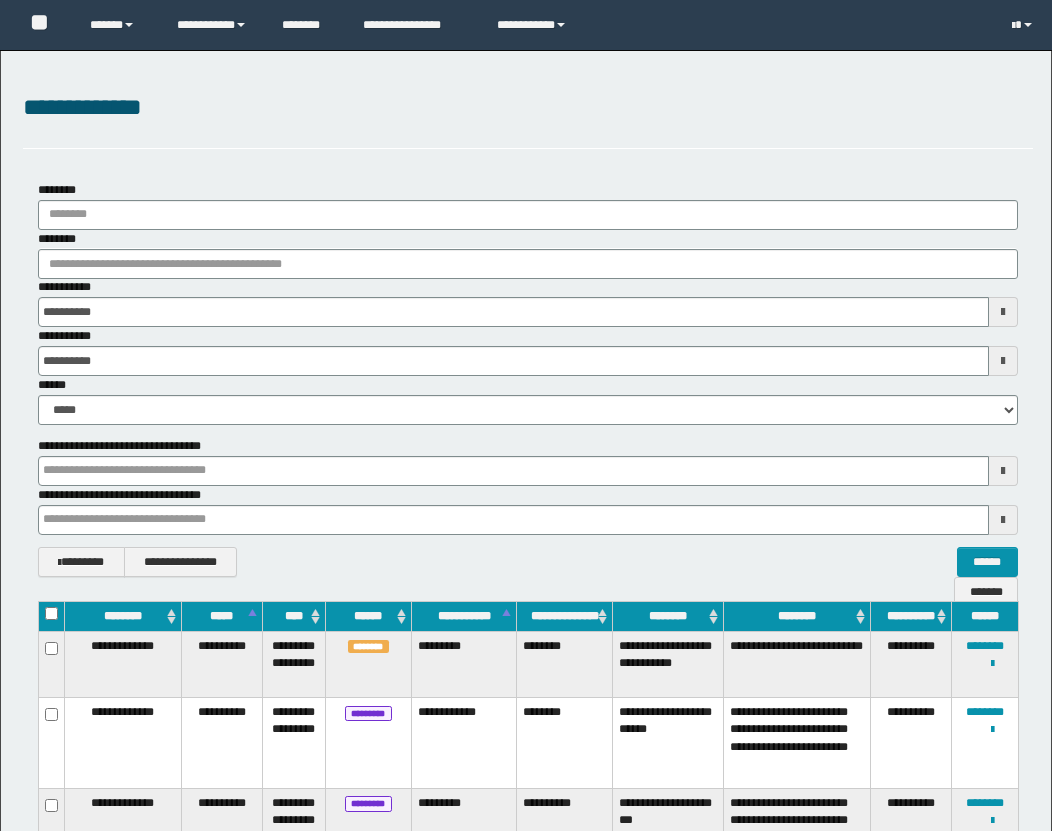 scroll, scrollTop: 2230, scrollLeft: 0, axis: vertical 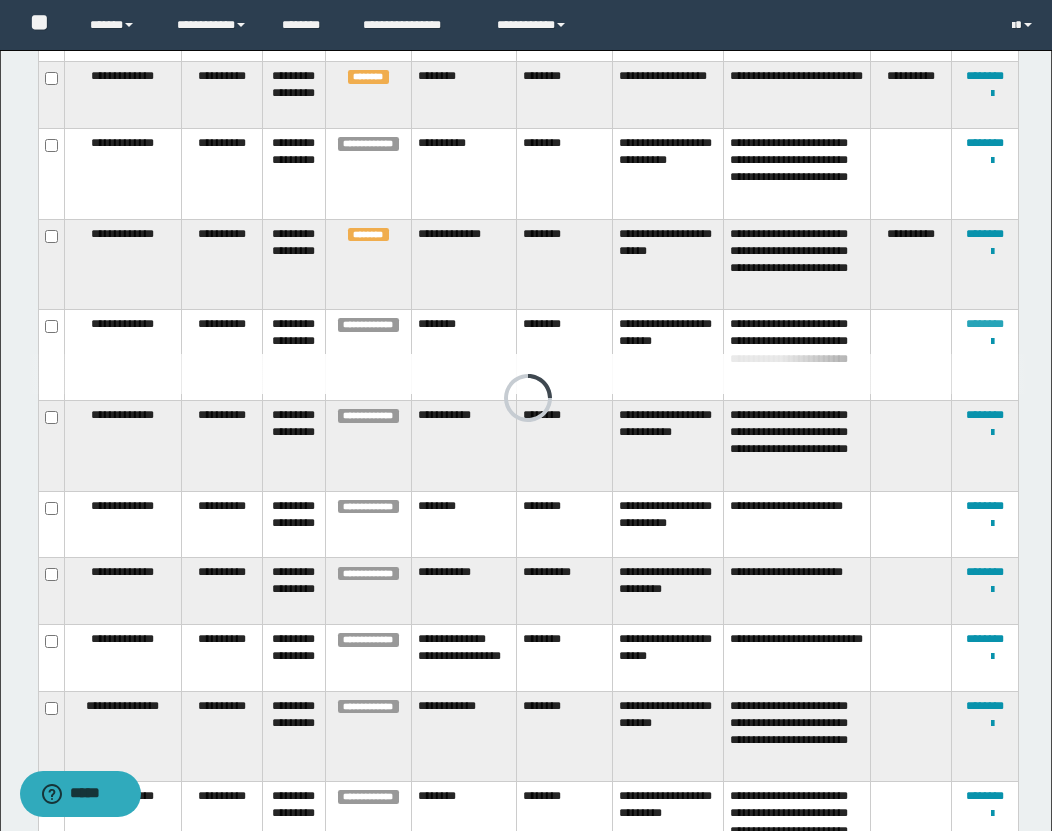 click at bounding box center (528, 374) 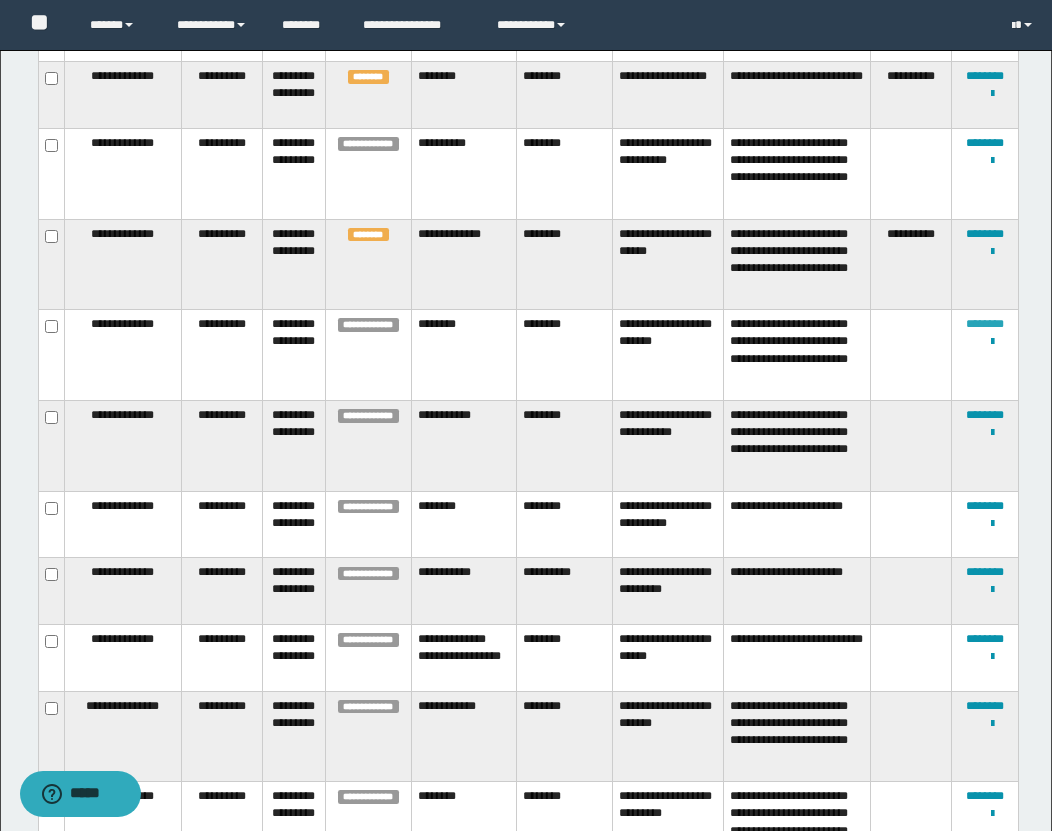 click on "********" at bounding box center (985, 324) 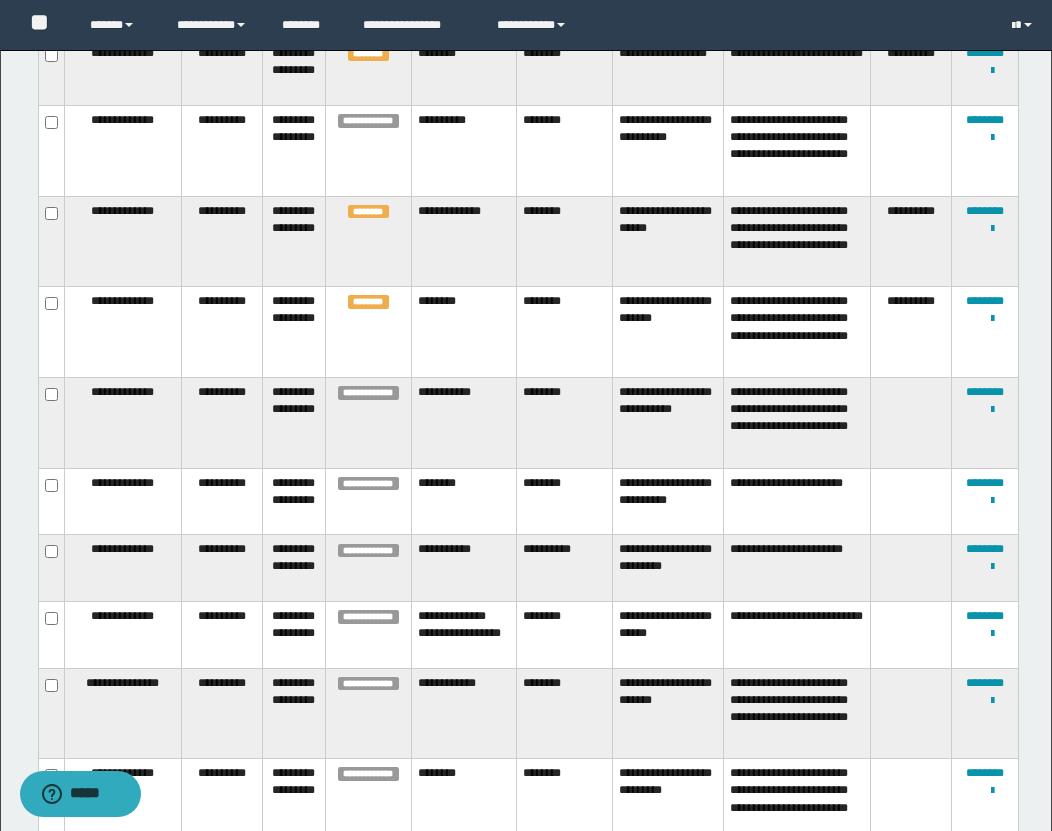 scroll, scrollTop: 2357, scrollLeft: 0, axis: vertical 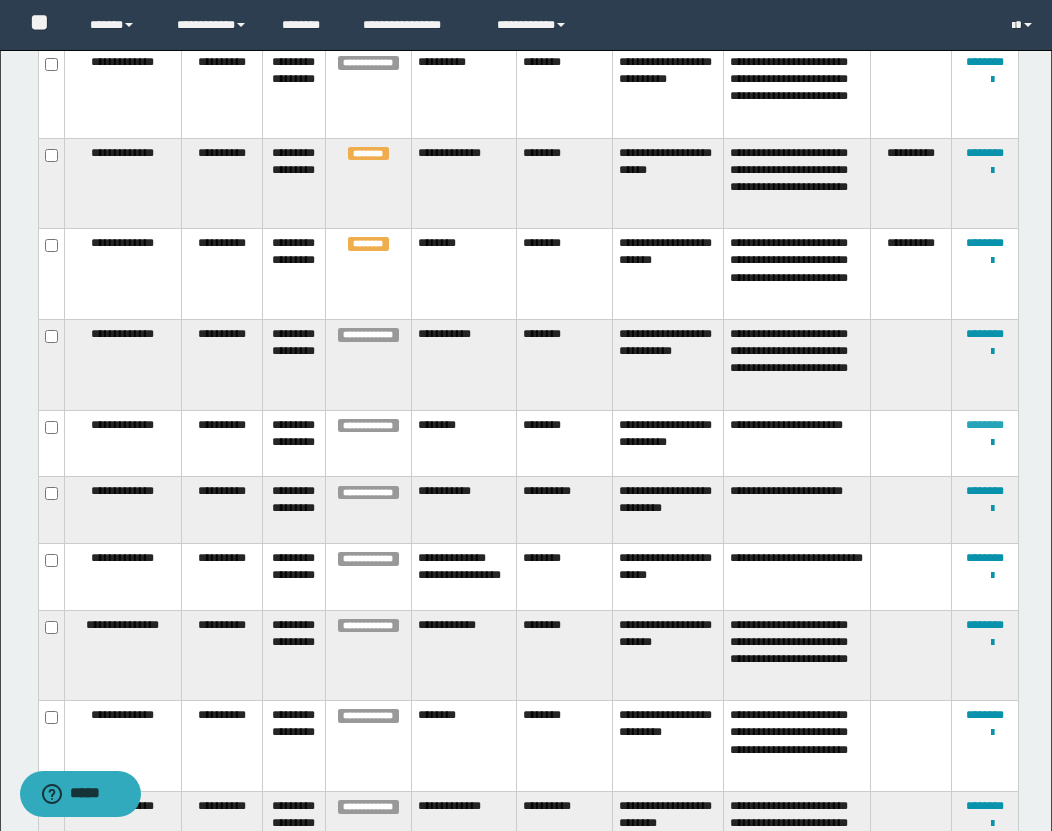 click on "********" at bounding box center (985, 425) 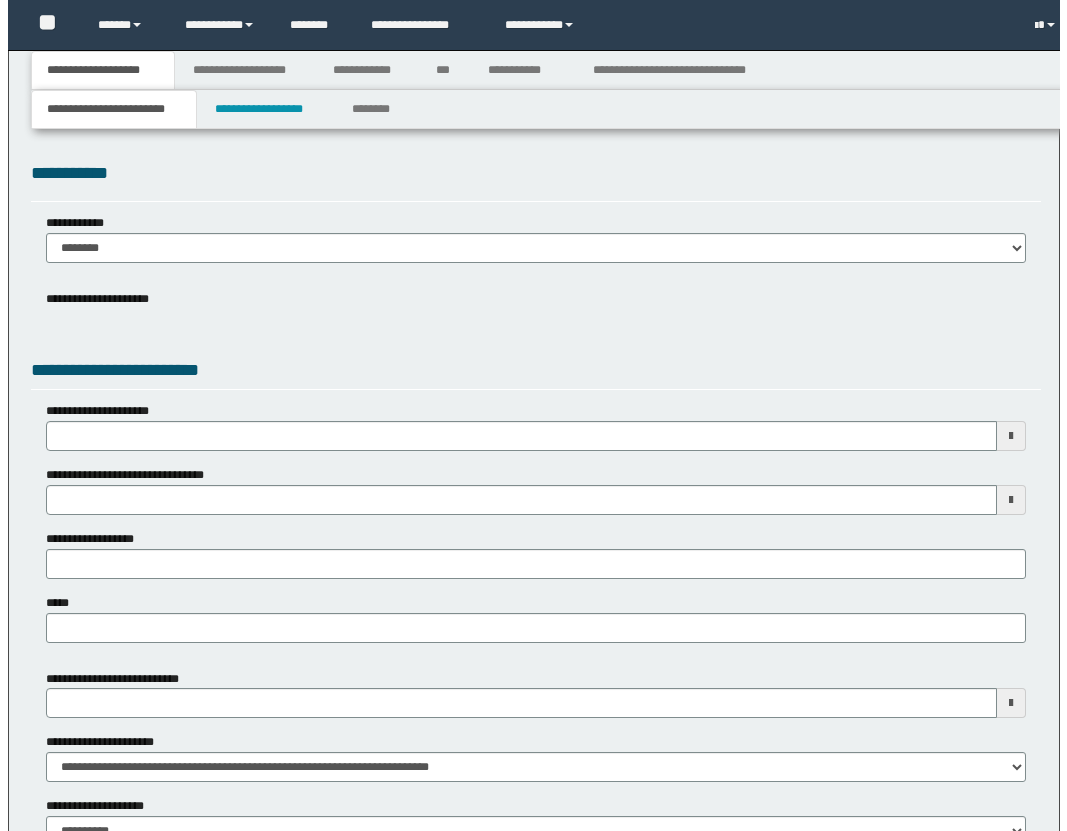scroll, scrollTop: 0, scrollLeft: 0, axis: both 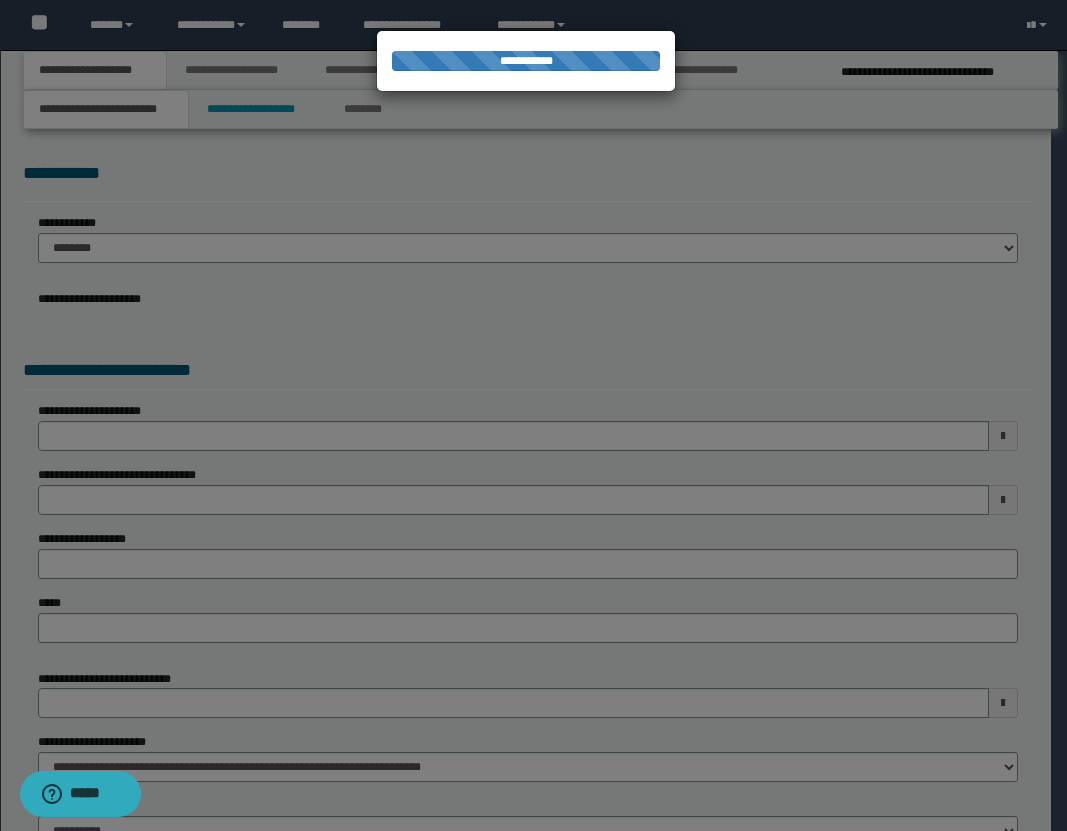 select on "*" 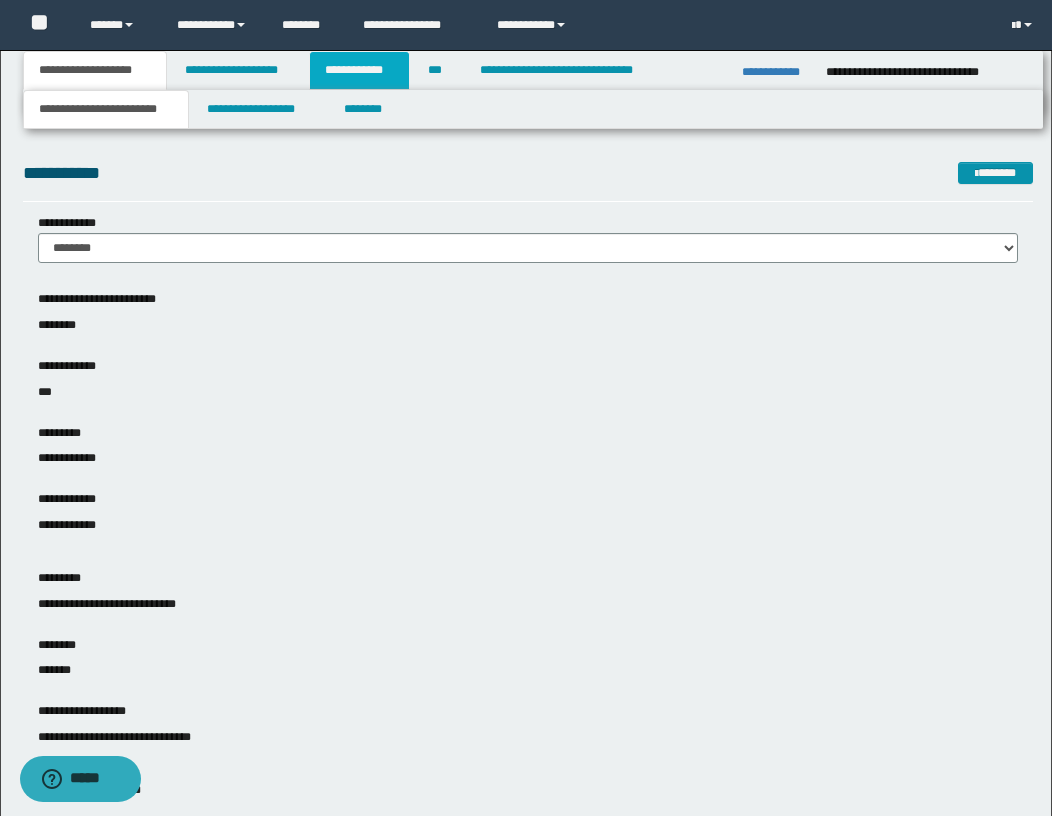 click on "**********" at bounding box center (359, 70) 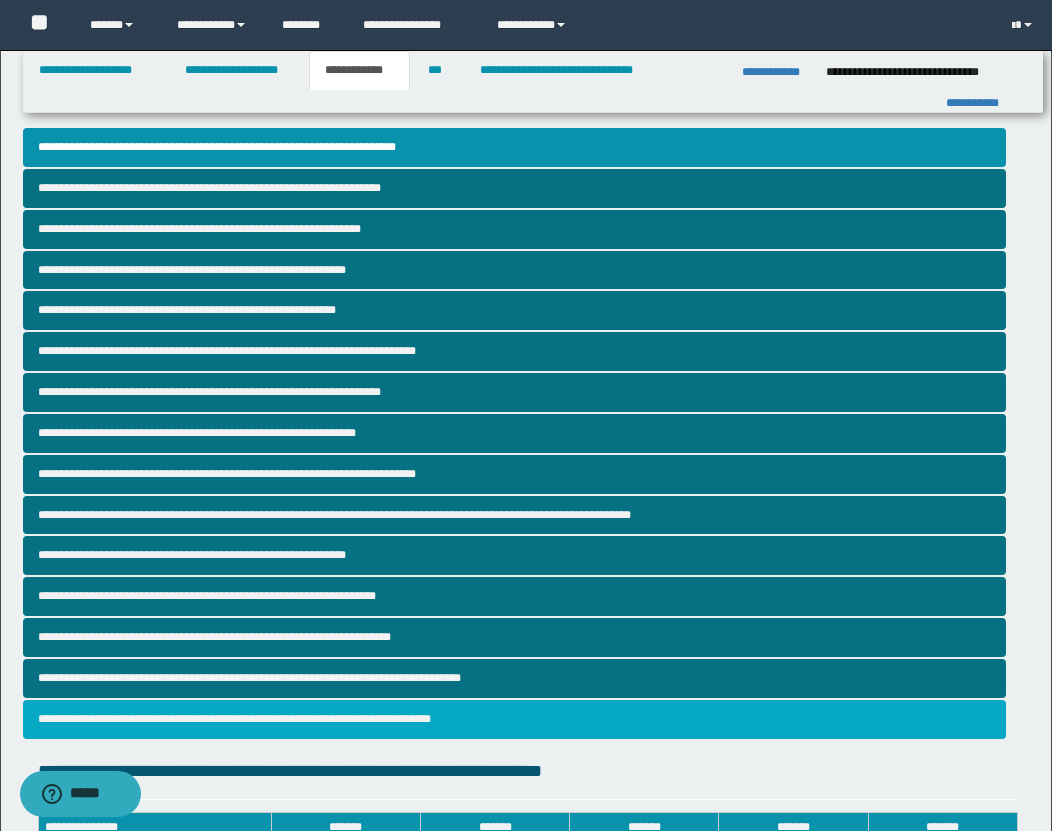 click on "**********" at bounding box center (514, 719) 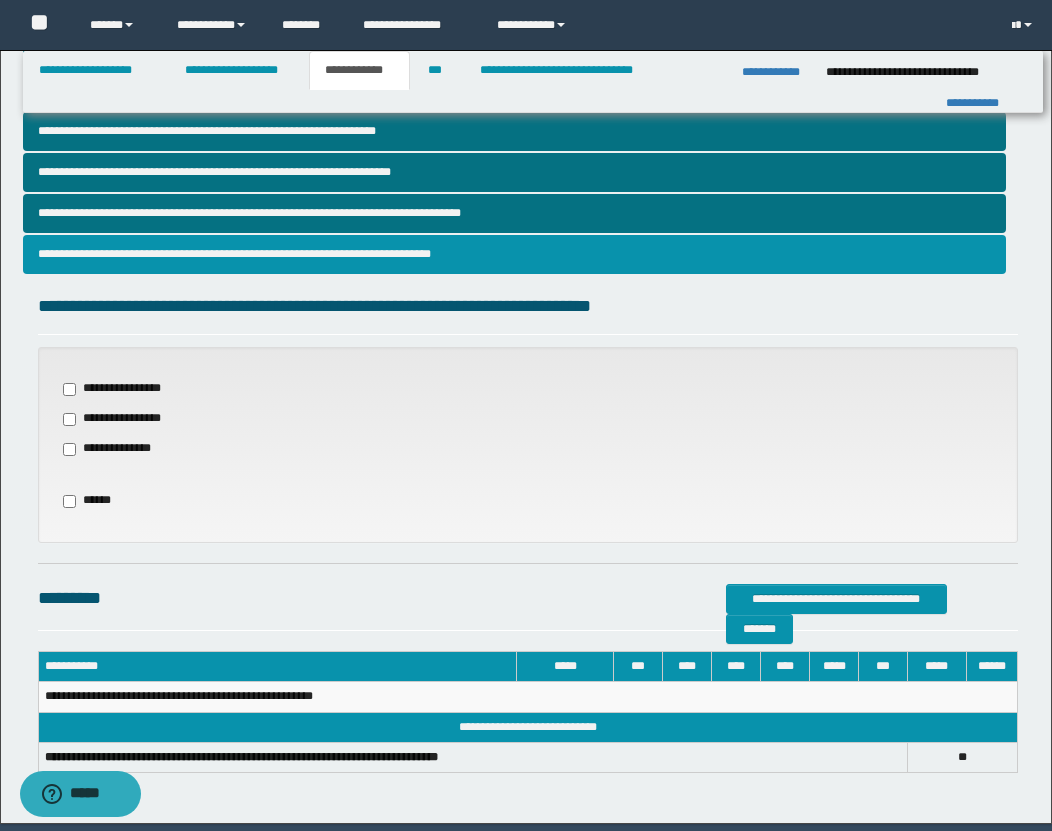 scroll, scrollTop: 466, scrollLeft: 0, axis: vertical 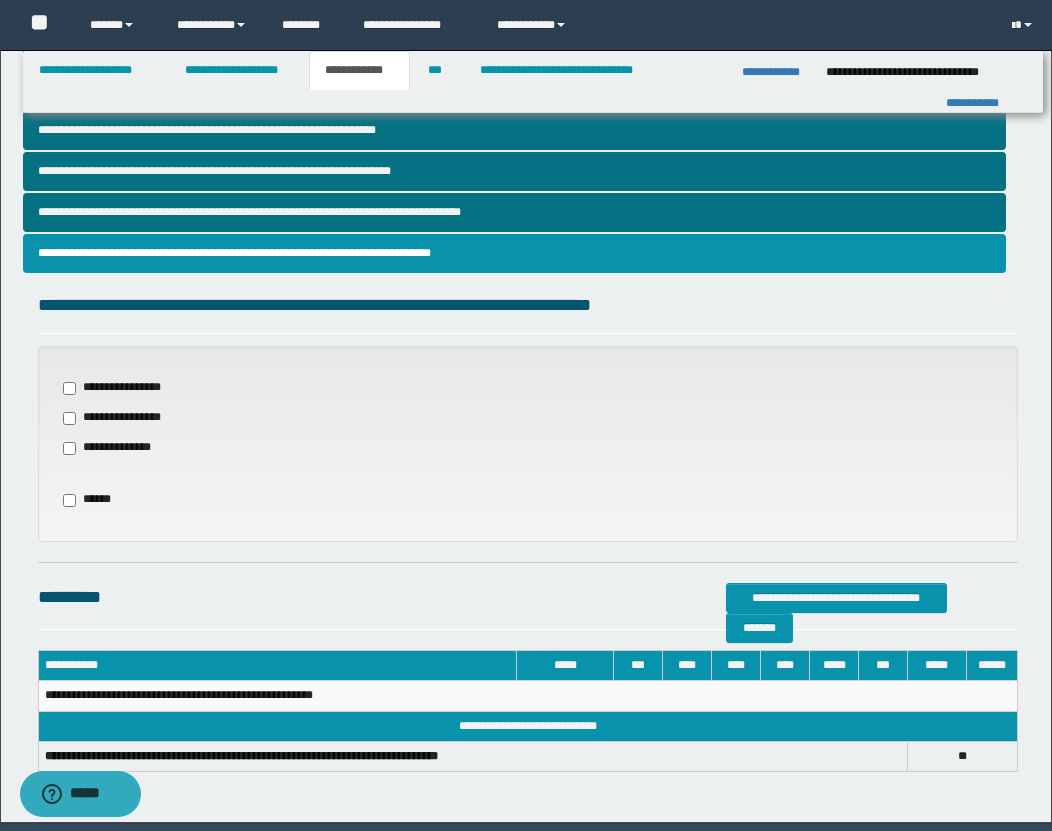 click on "**********" at bounding box center (119, 448) 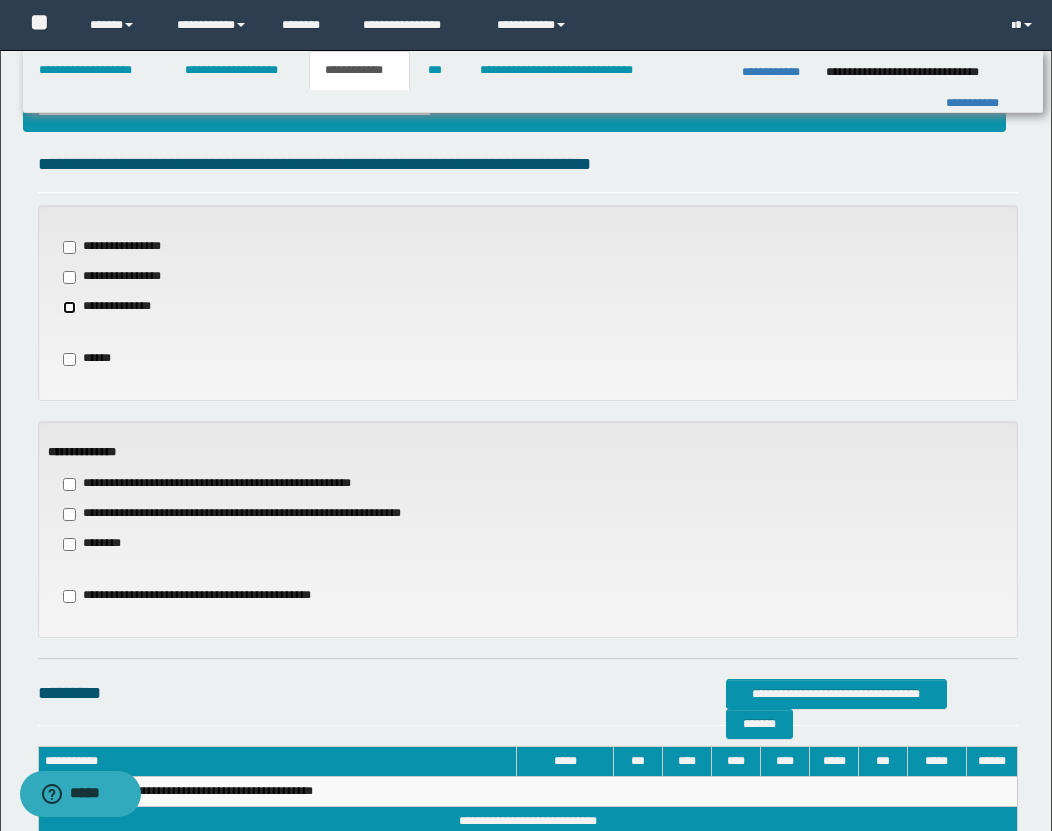 scroll, scrollTop: 620, scrollLeft: 0, axis: vertical 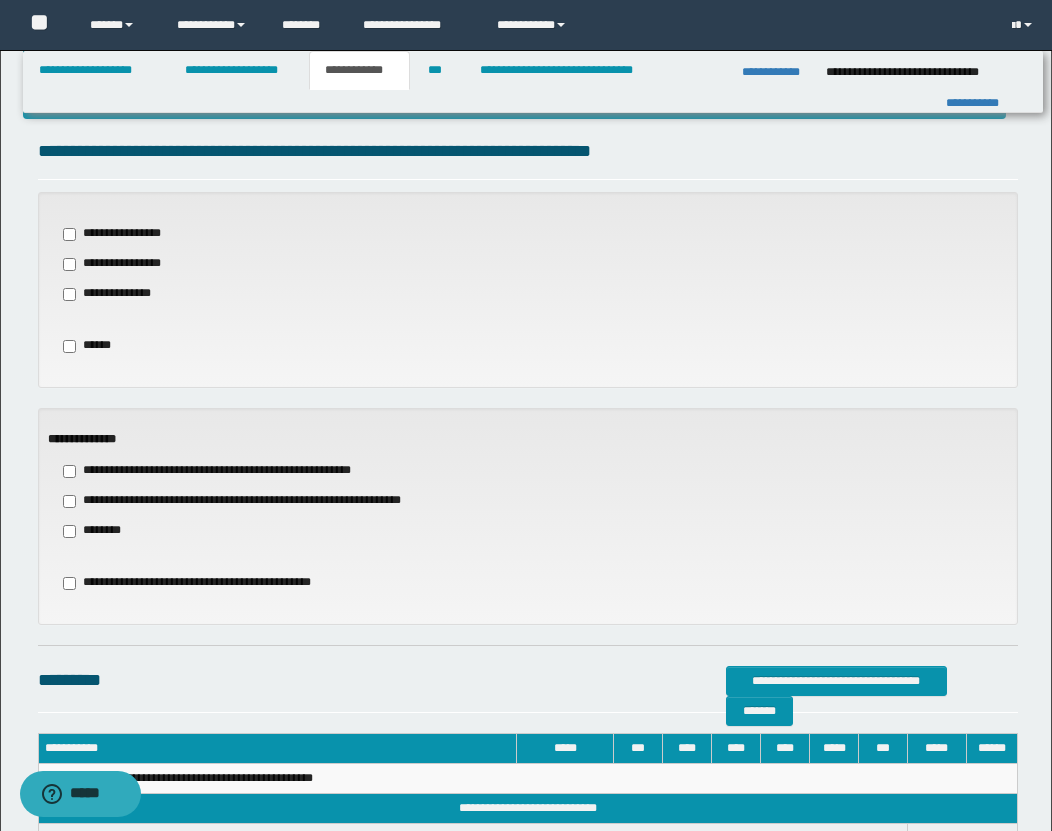 click on "**********" at bounding box center (257, 501) 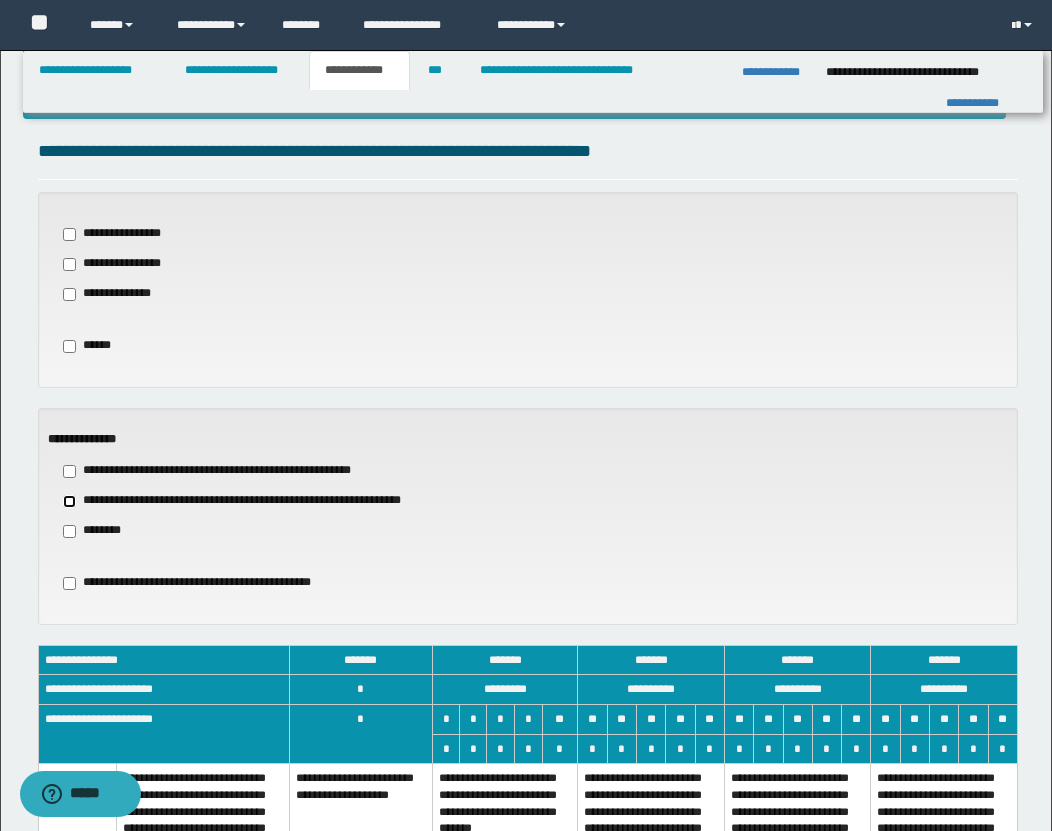 scroll, scrollTop: 1114, scrollLeft: 0, axis: vertical 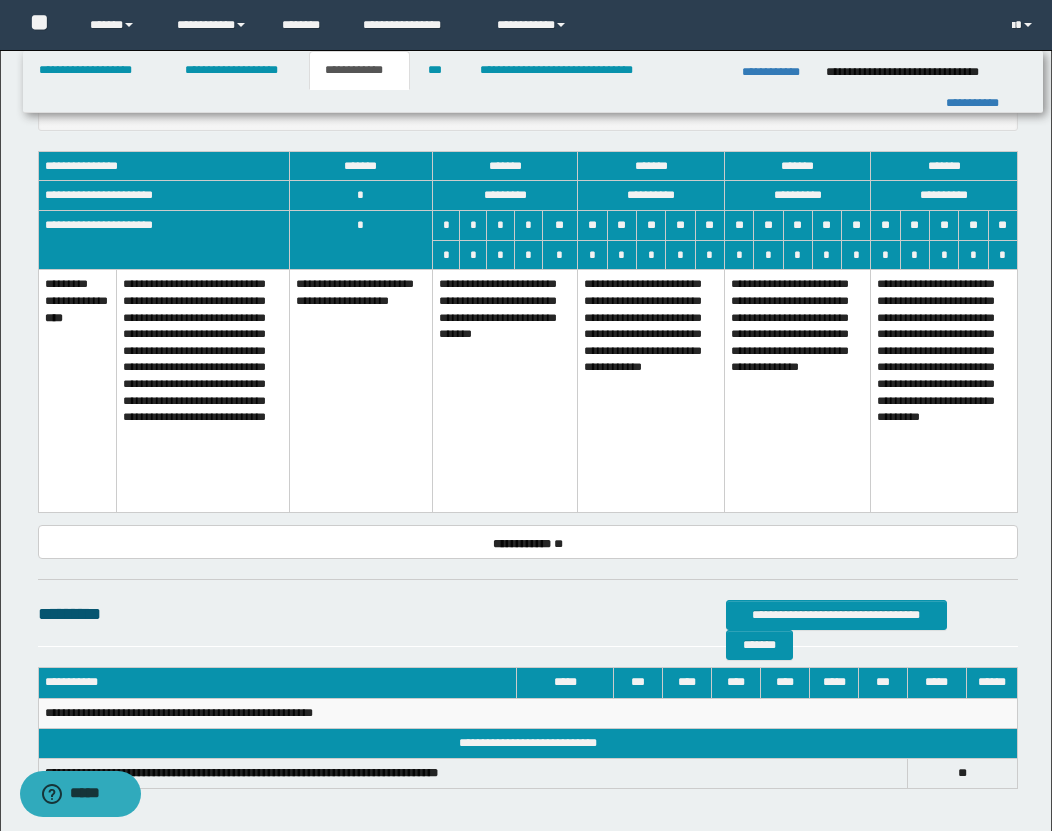 click on "**********" at bounding box center [505, 391] 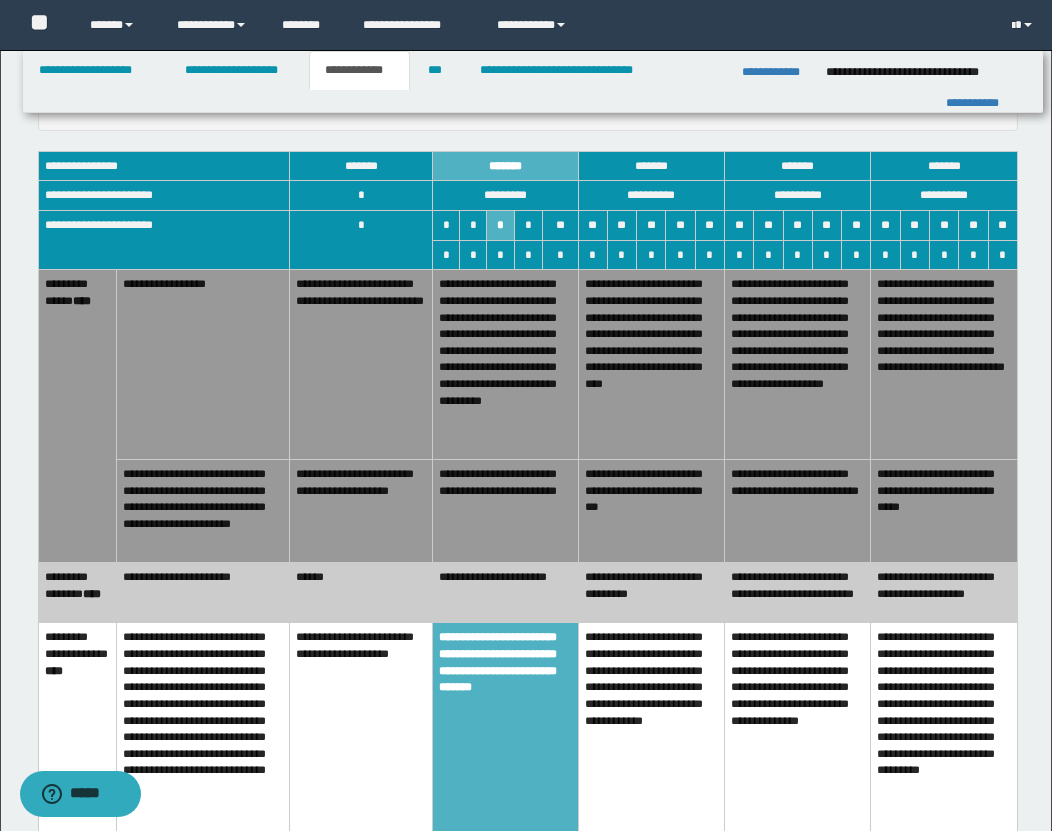 click on "**********" at bounding box center [505, 511] 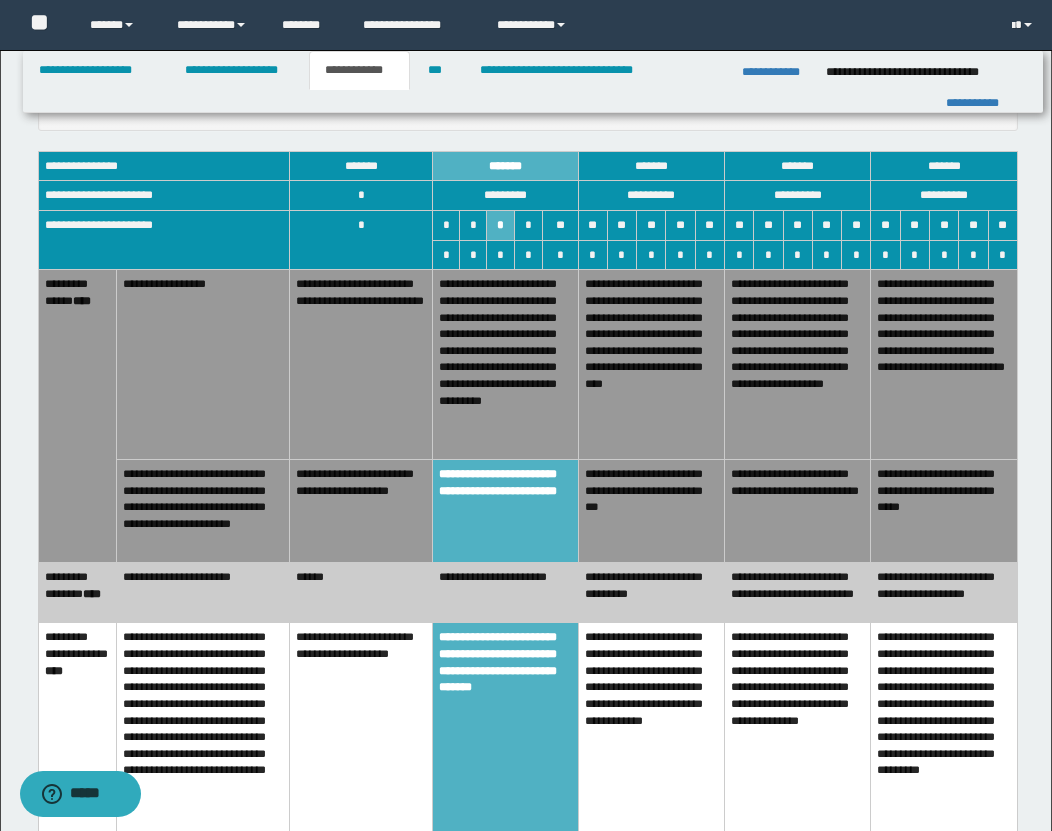 click on "******" at bounding box center (361, 593) 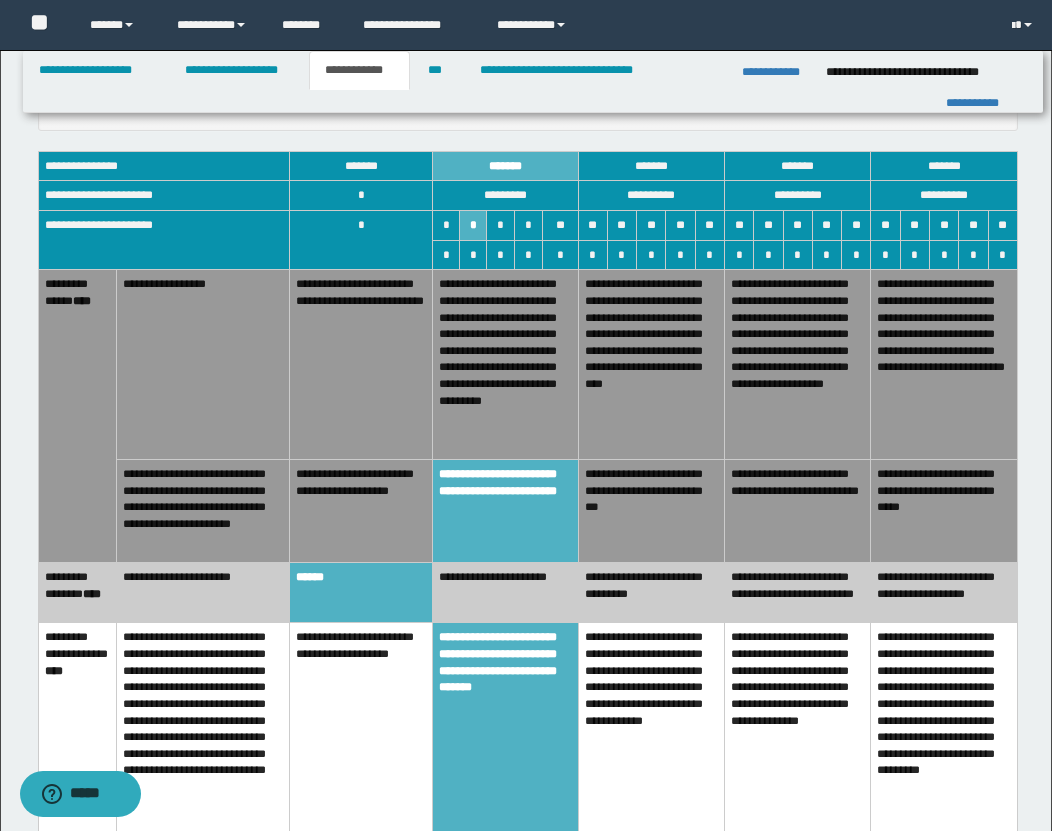 scroll, scrollTop: 1115, scrollLeft: 0, axis: vertical 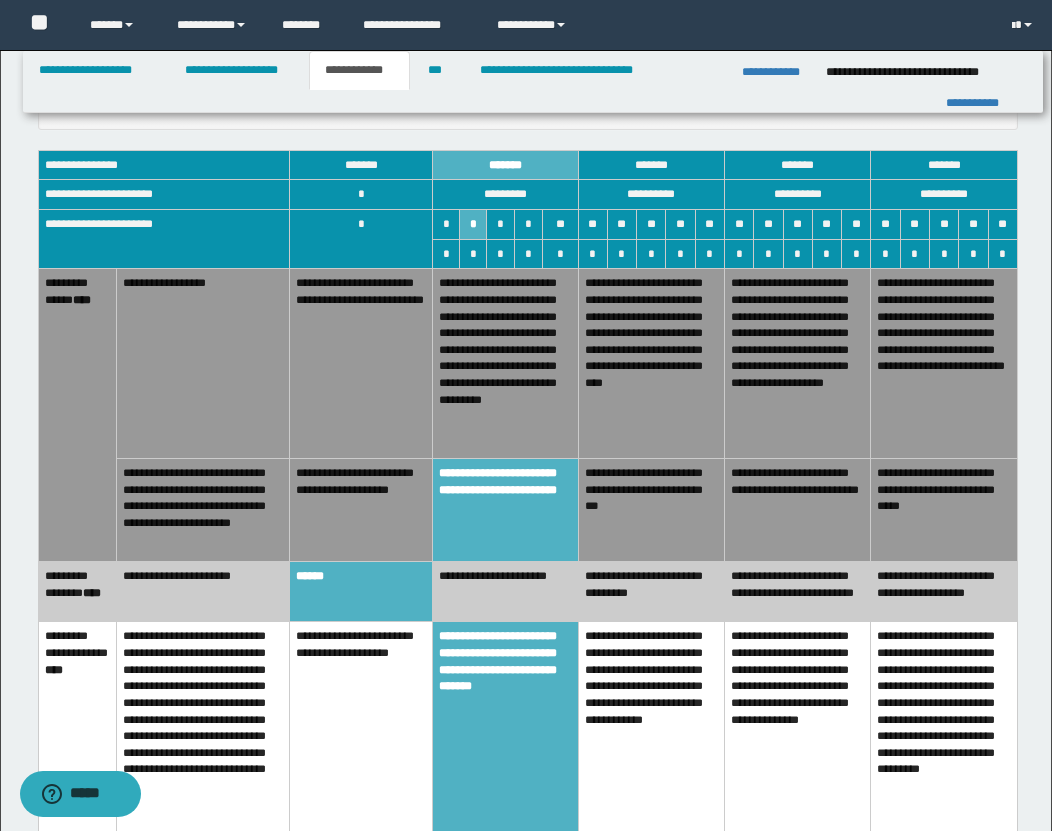 click on "******" at bounding box center [361, 592] 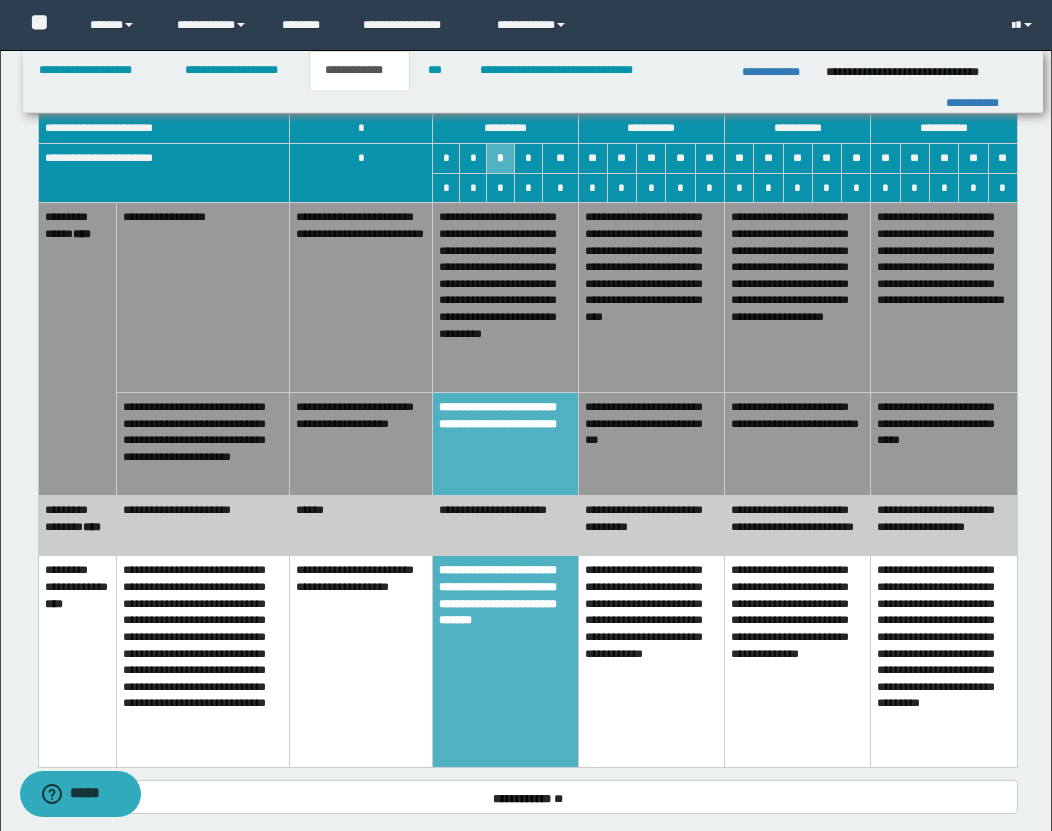 scroll, scrollTop: 1453, scrollLeft: 0, axis: vertical 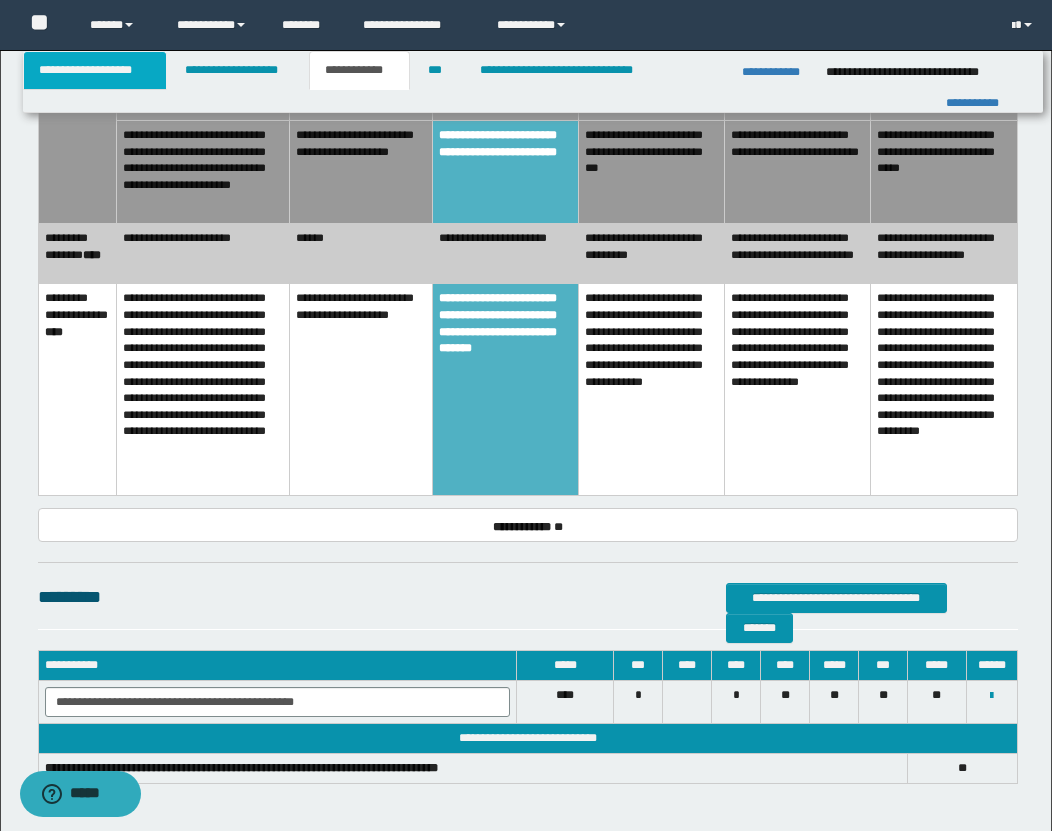 click on "**********" at bounding box center (95, 70) 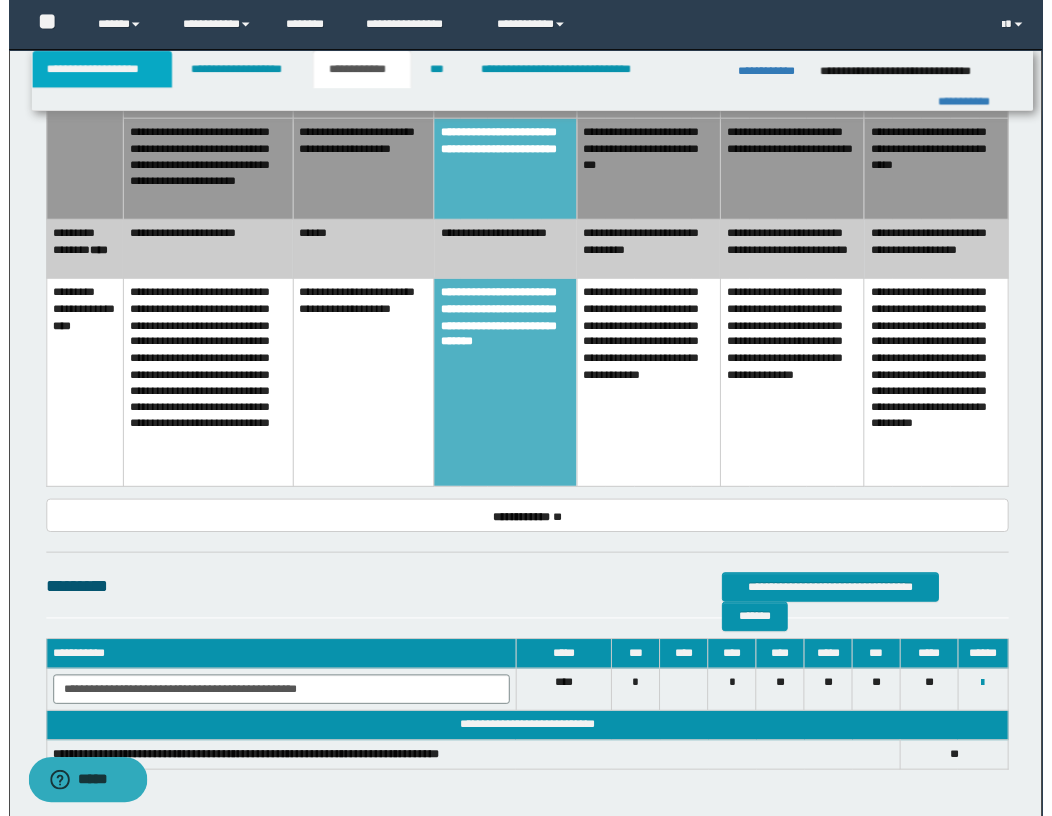 scroll, scrollTop: 976, scrollLeft: 0, axis: vertical 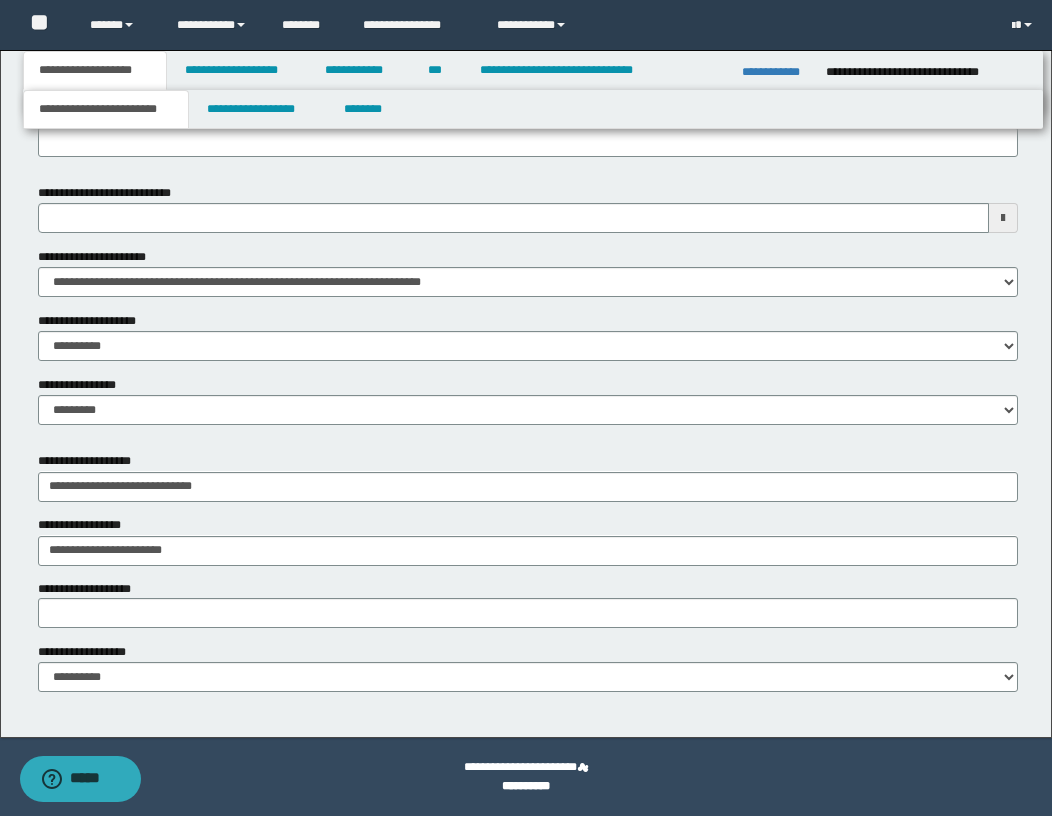 click on "**********" at bounding box center [106, 109] 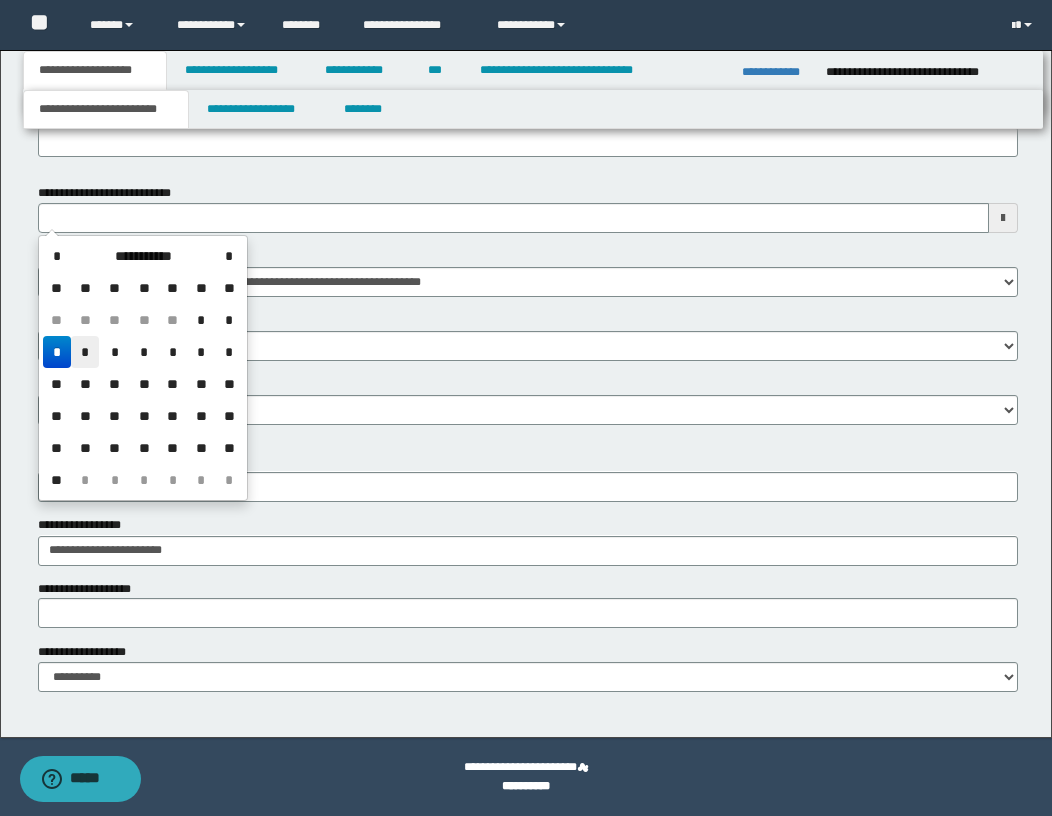 click on "*" at bounding box center [85, 352] 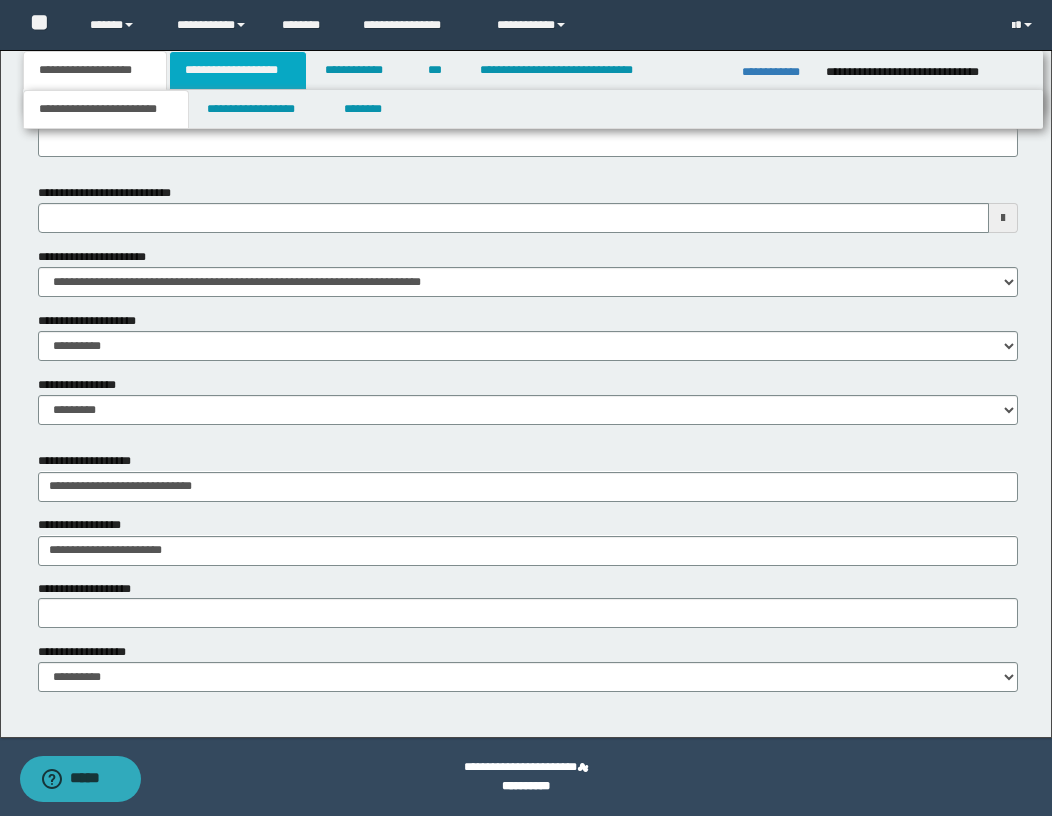 click on "**********" at bounding box center (238, 70) 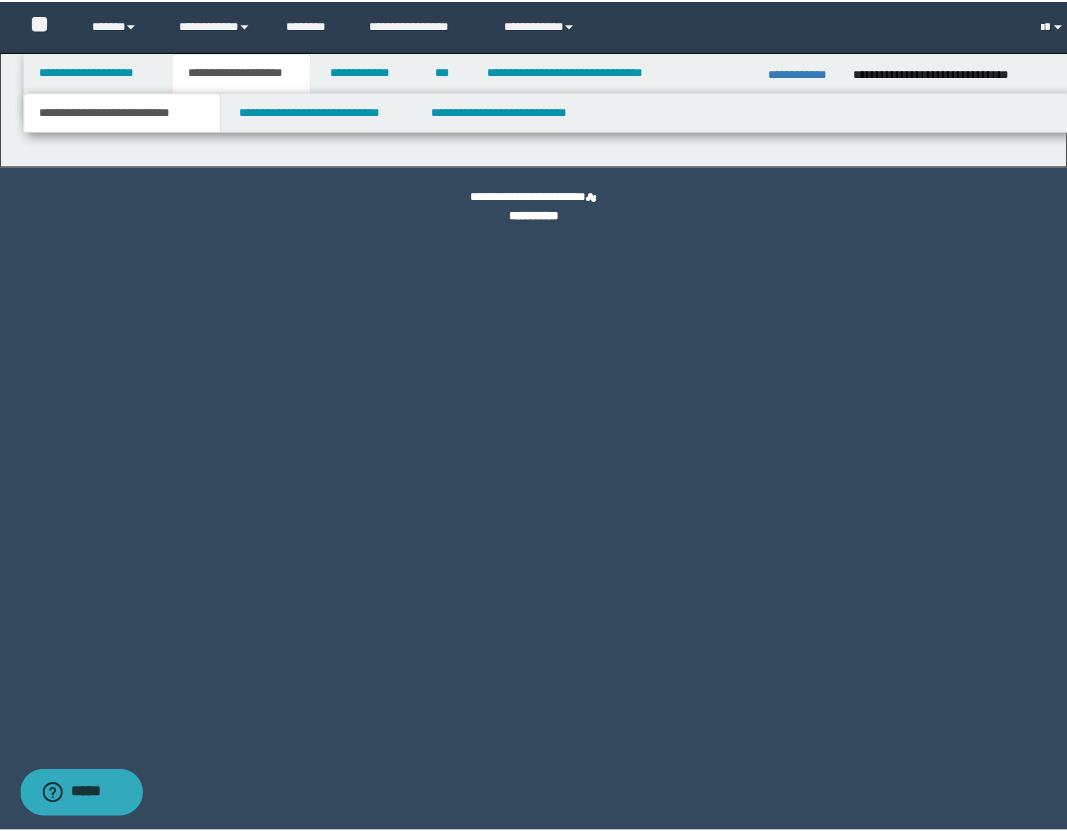 scroll, scrollTop: 0, scrollLeft: 0, axis: both 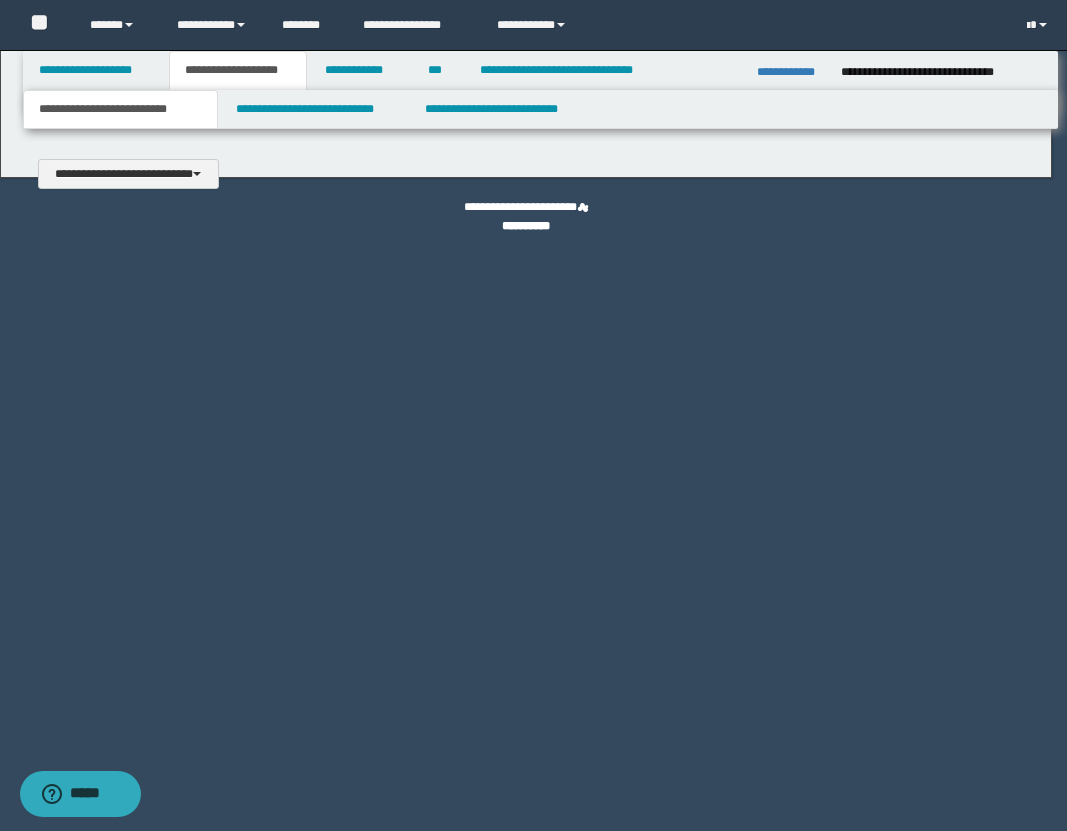 type 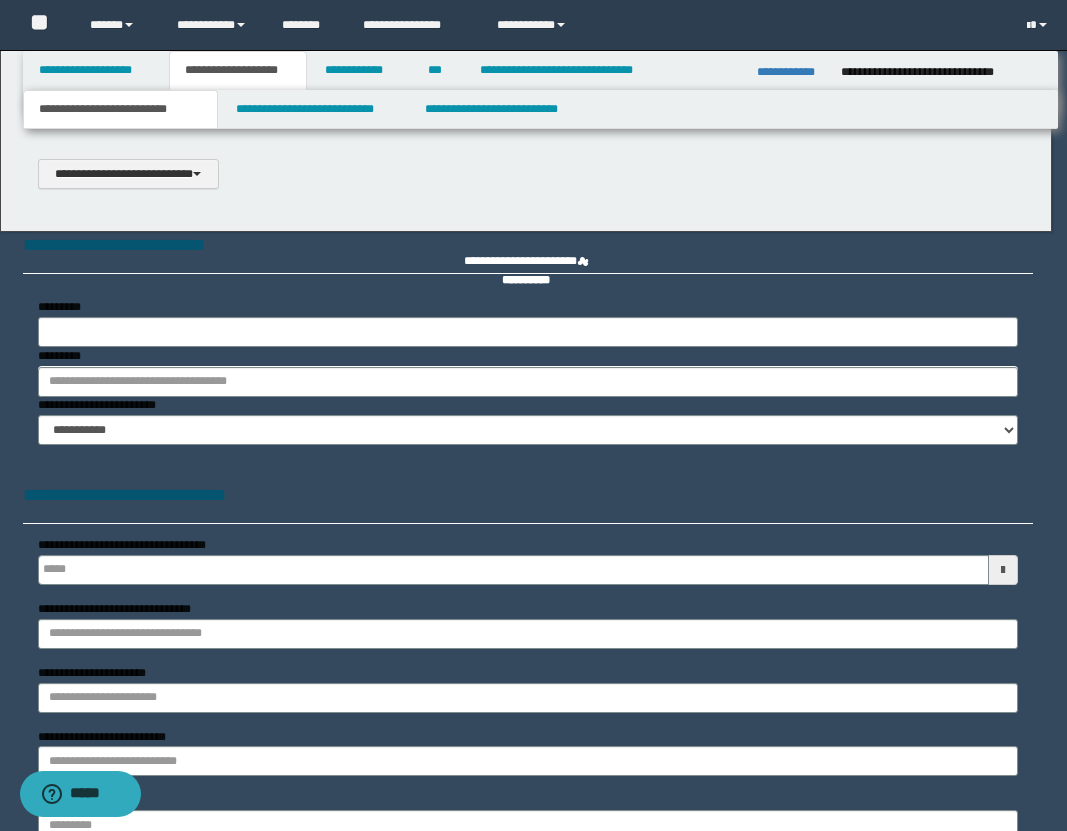 scroll, scrollTop: 0, scrollLeft: 0, axis: both 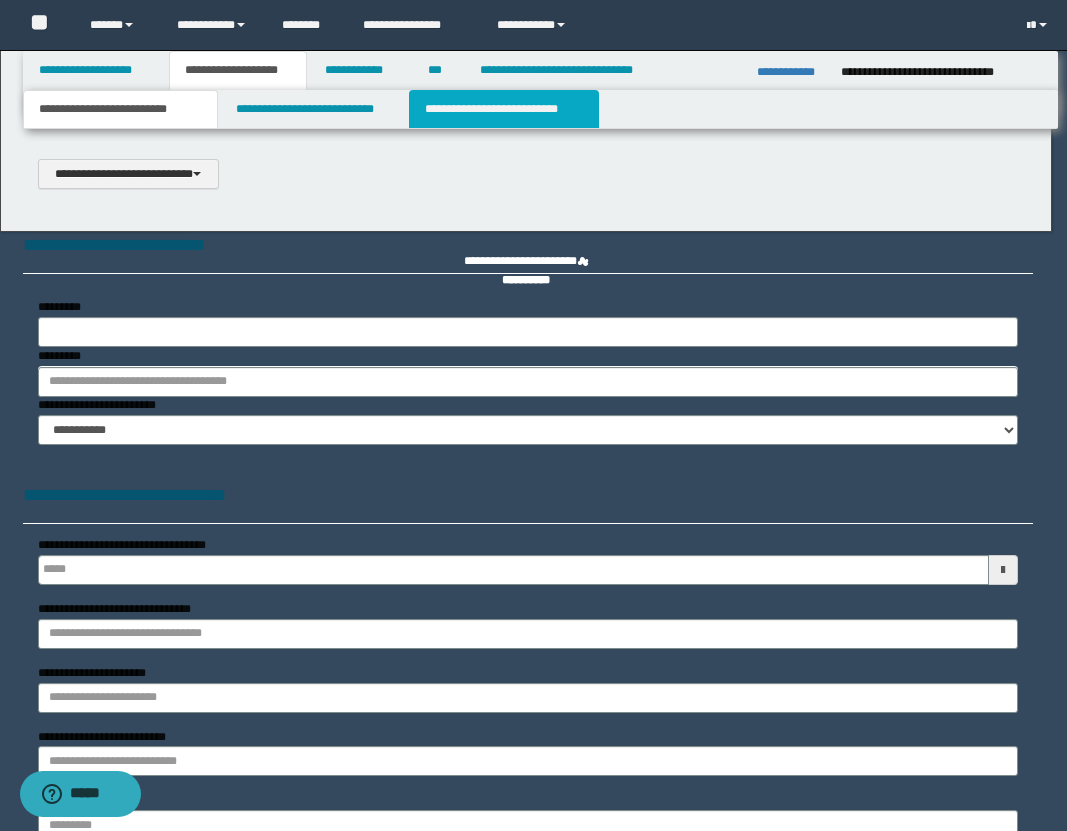 select on "*" 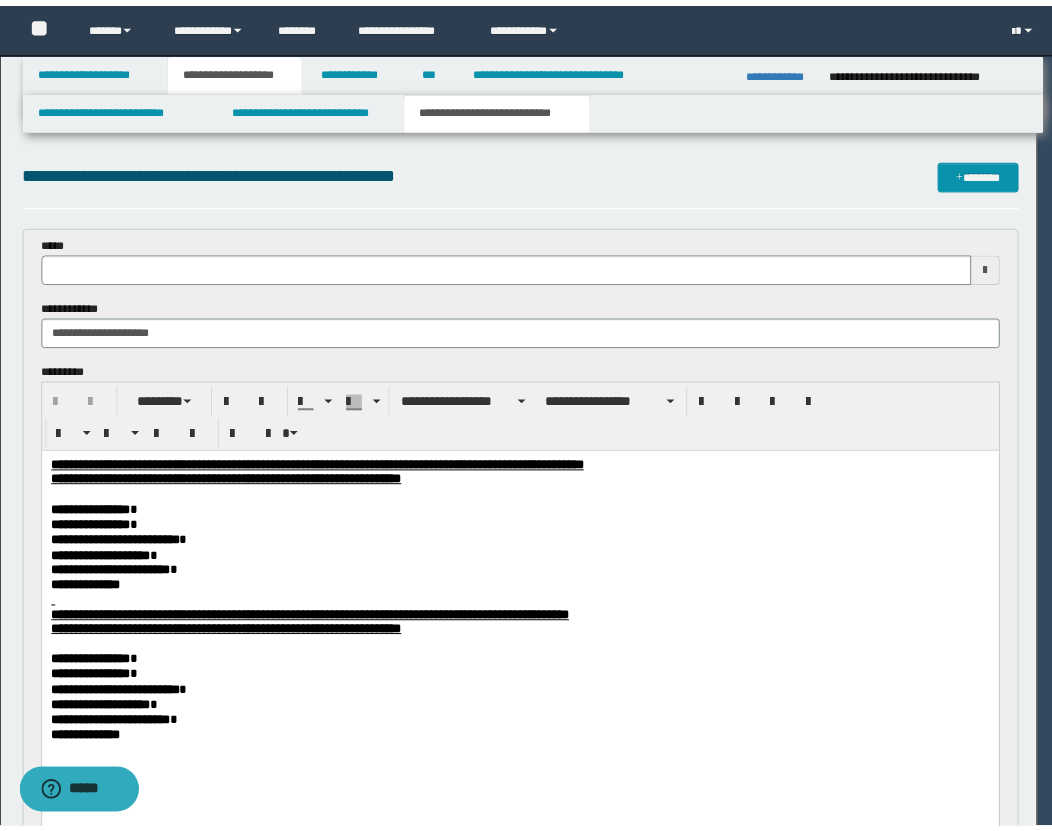 scroll, scrollTop: 0, scrollLeft: 0, axis: both 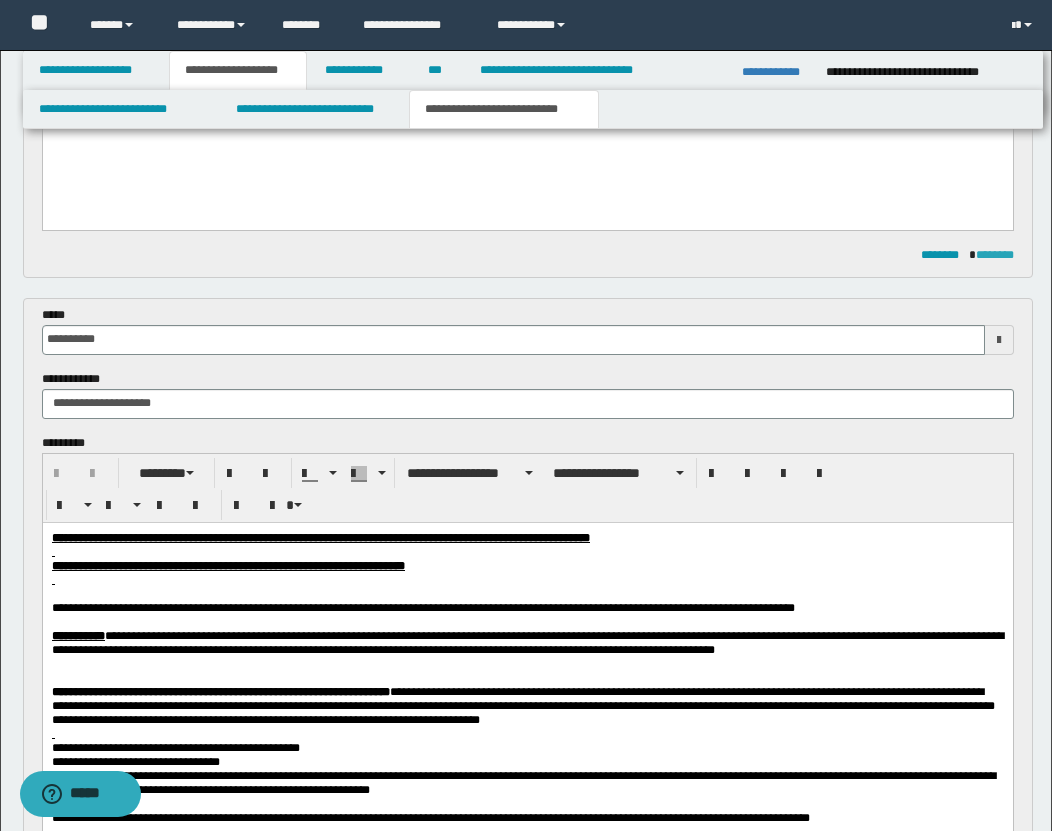 click on "********" at bounding box center (995, 255) 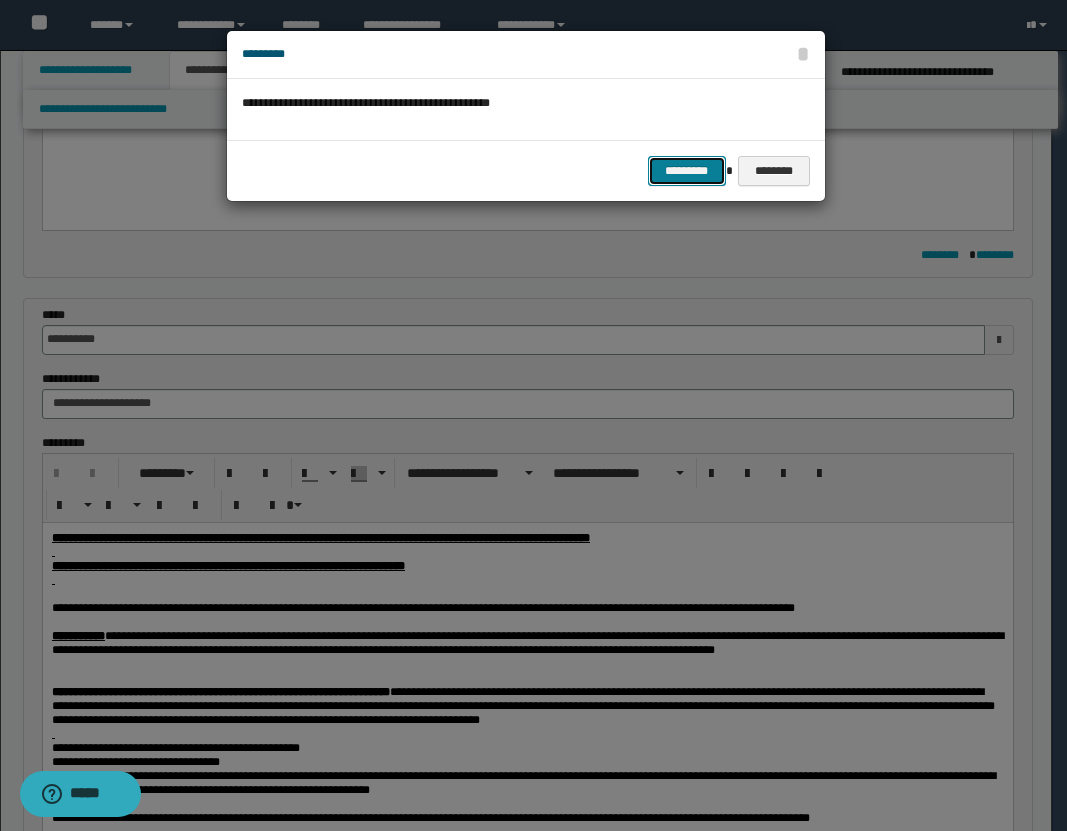 click on "*********" at bounding box center [687, 171] 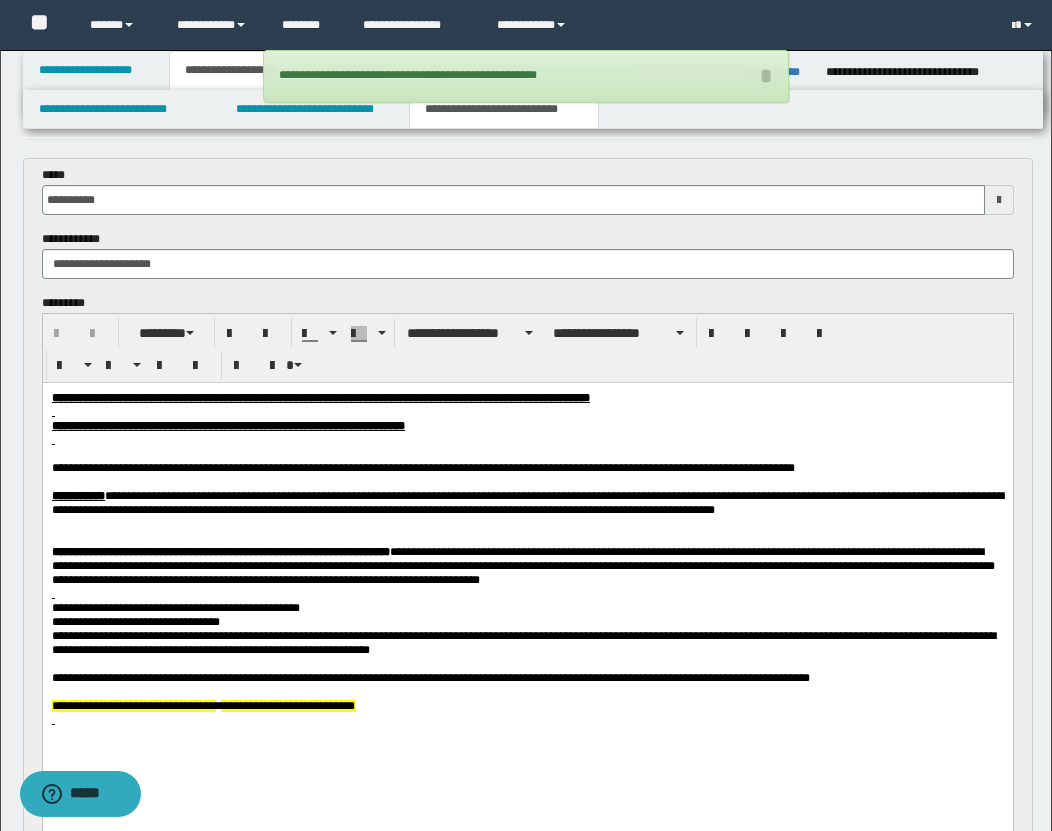 scroll, scrollTop: 0, scrollLeft: 0, axis: both 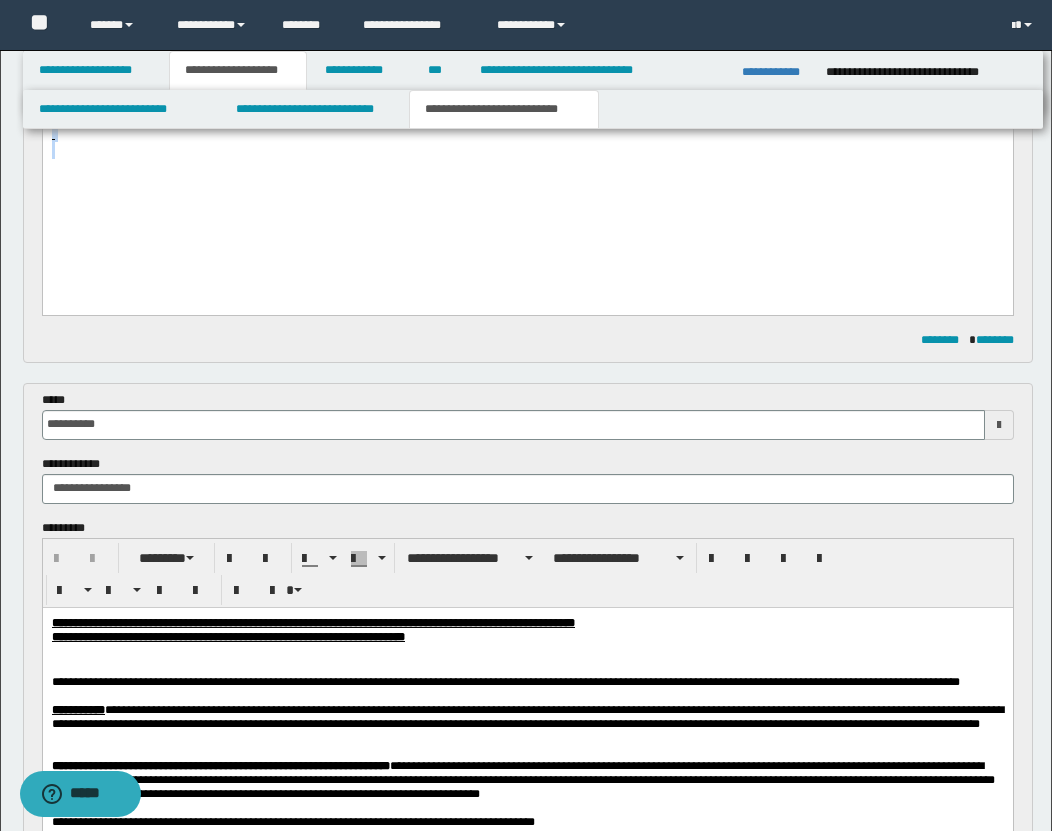 drag, startPoint x: 51, startPoint y: -193, endPoint x: 491, endPoint y: 355, distance: 702.783 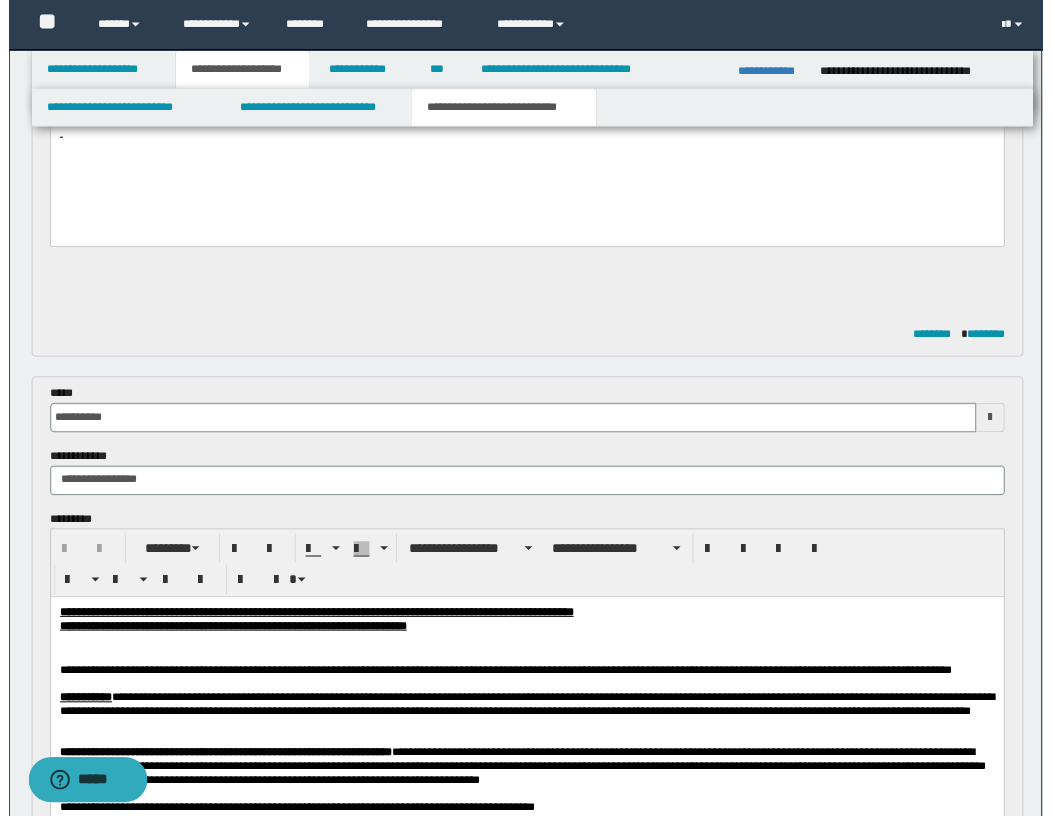scroll, scrollTop: 452, scrollLeft: 0, axis: vertical 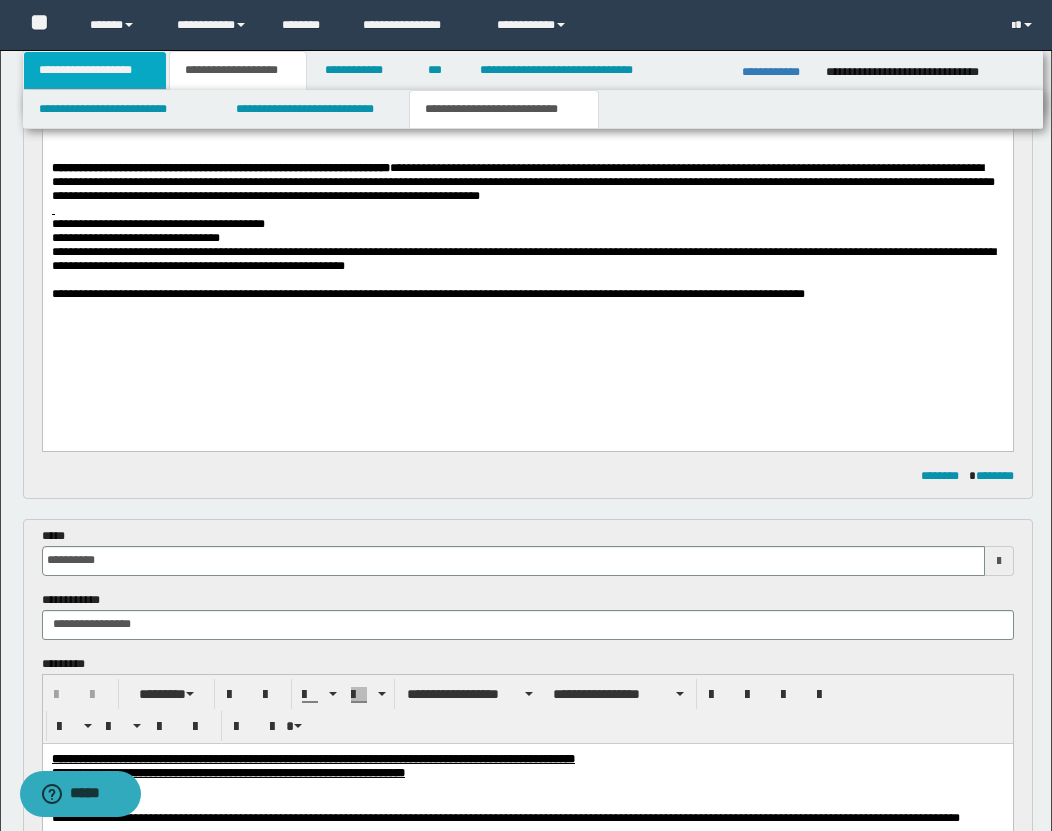 click on "**********" at bounding box center [95, 70] 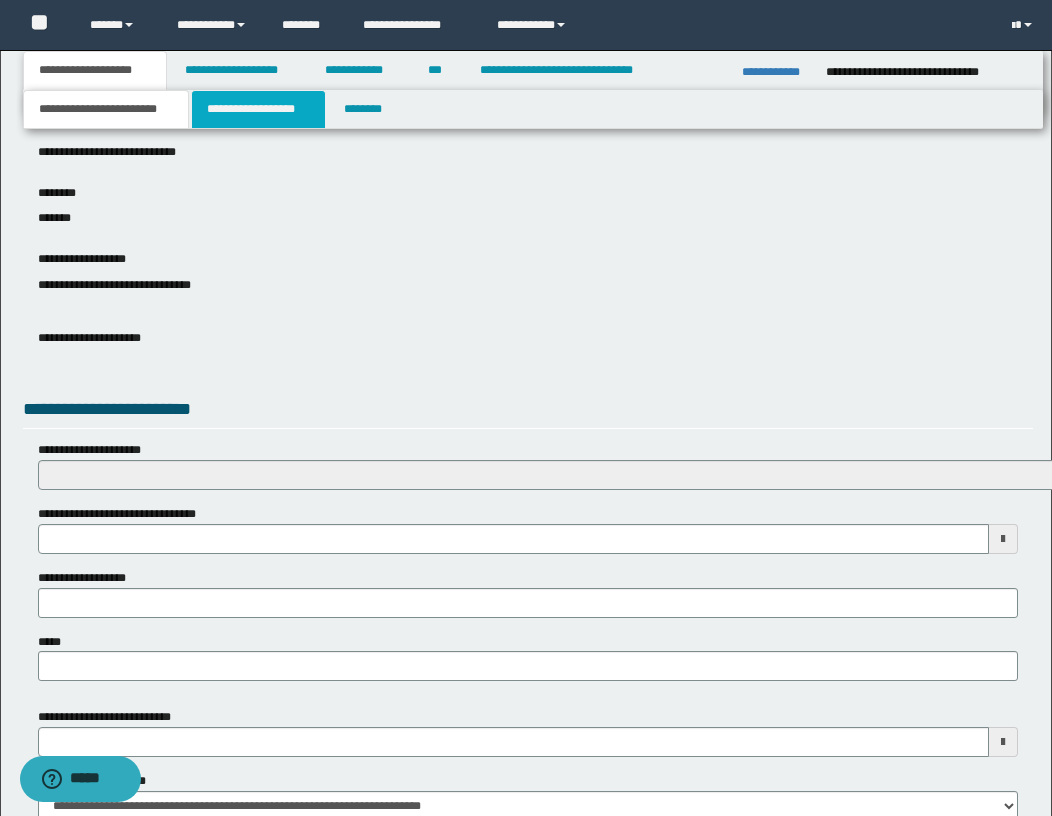 click on "**********" at bounding box center [258, 109] 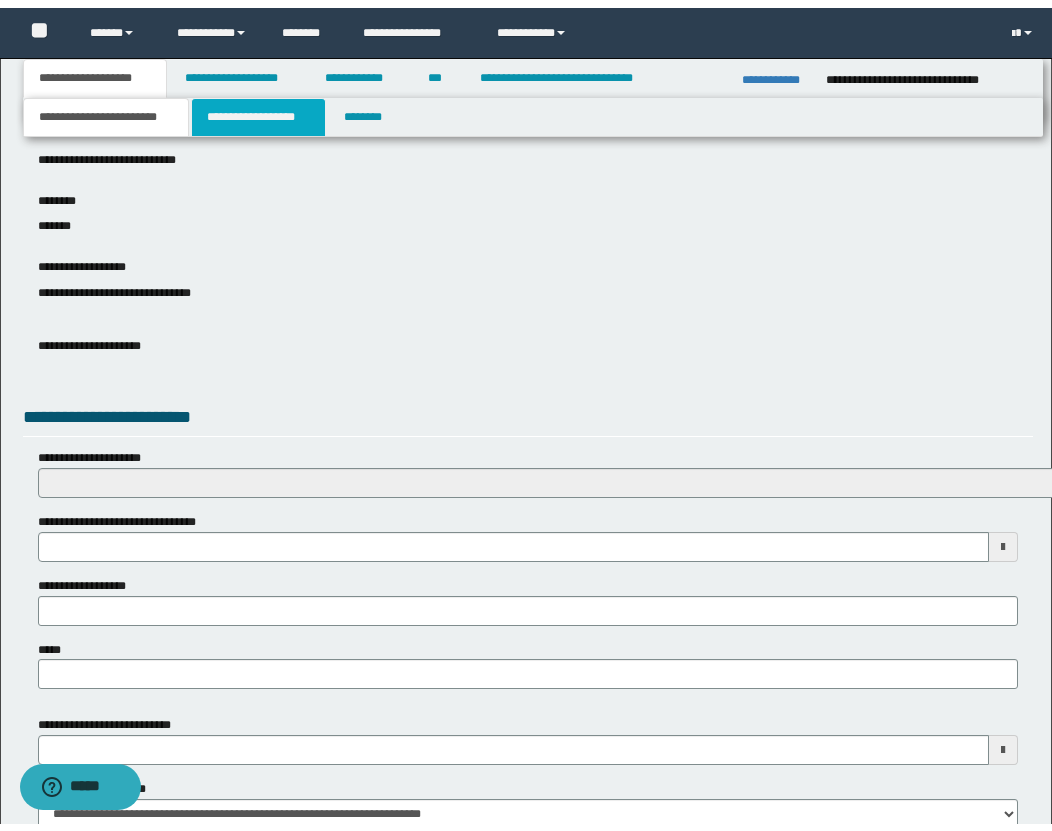 scroll, scrollTop: 0, scrollLeft: 0, axis: both 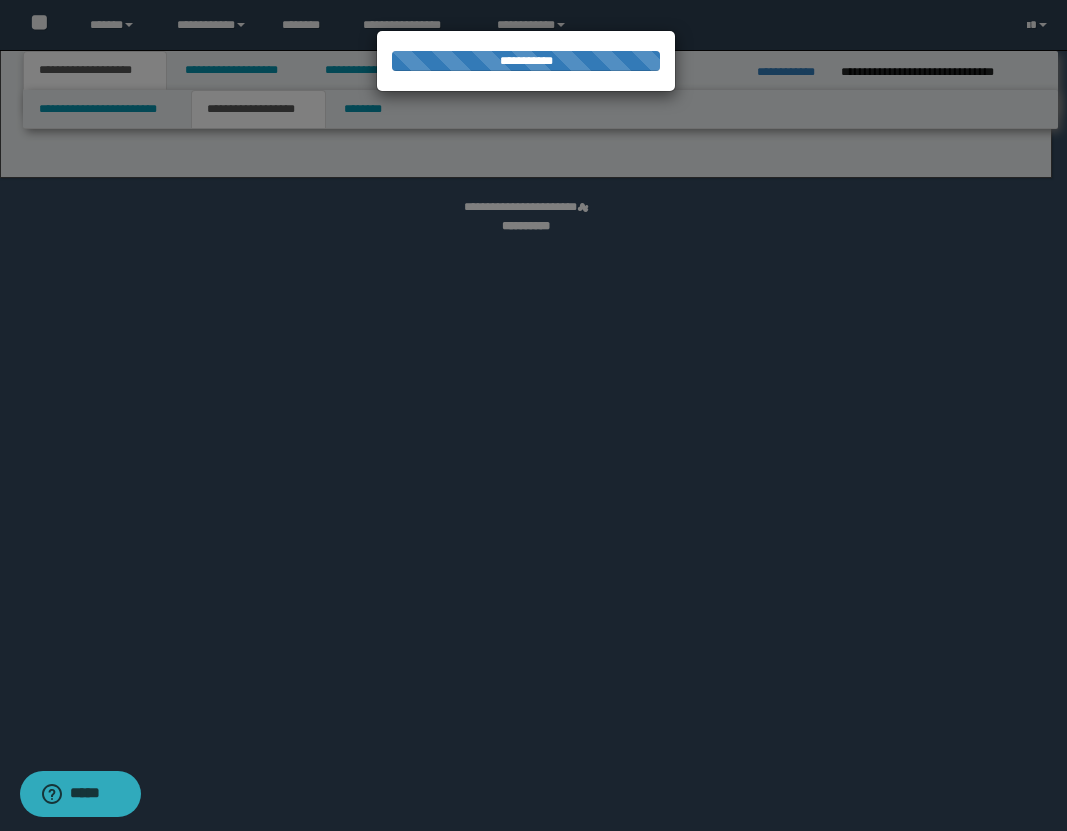 select on "*" 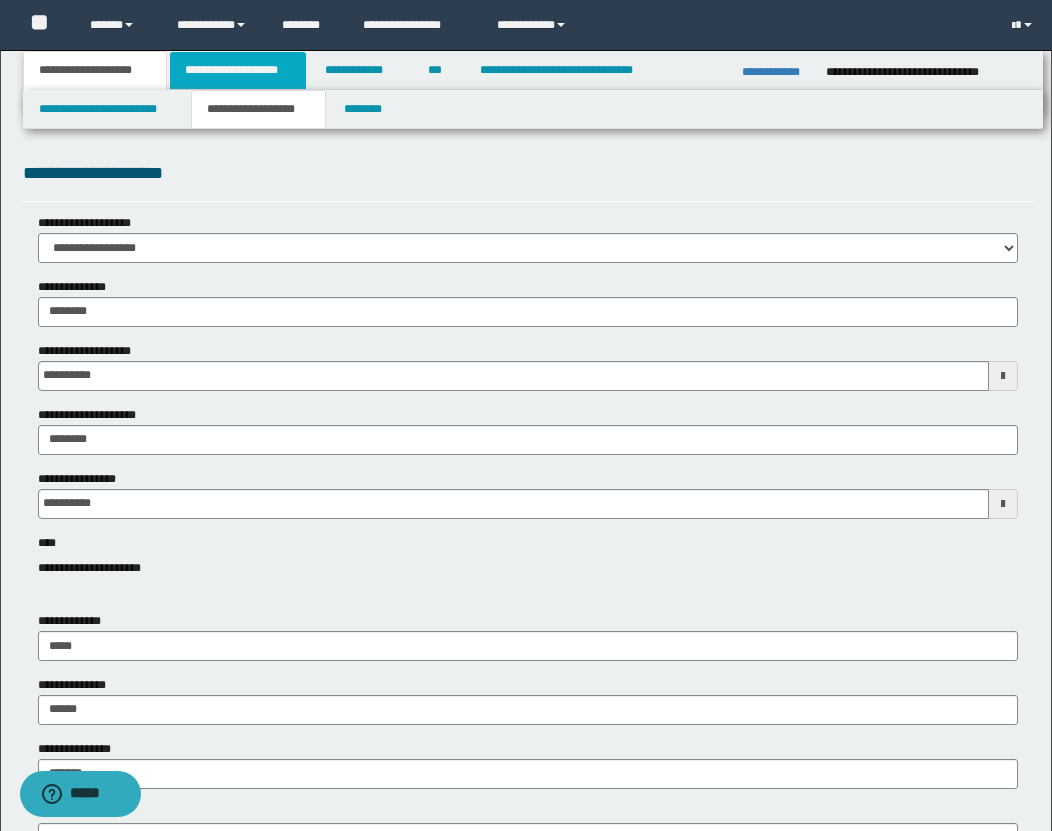 click on "**********" at bounding box center [238, 70] 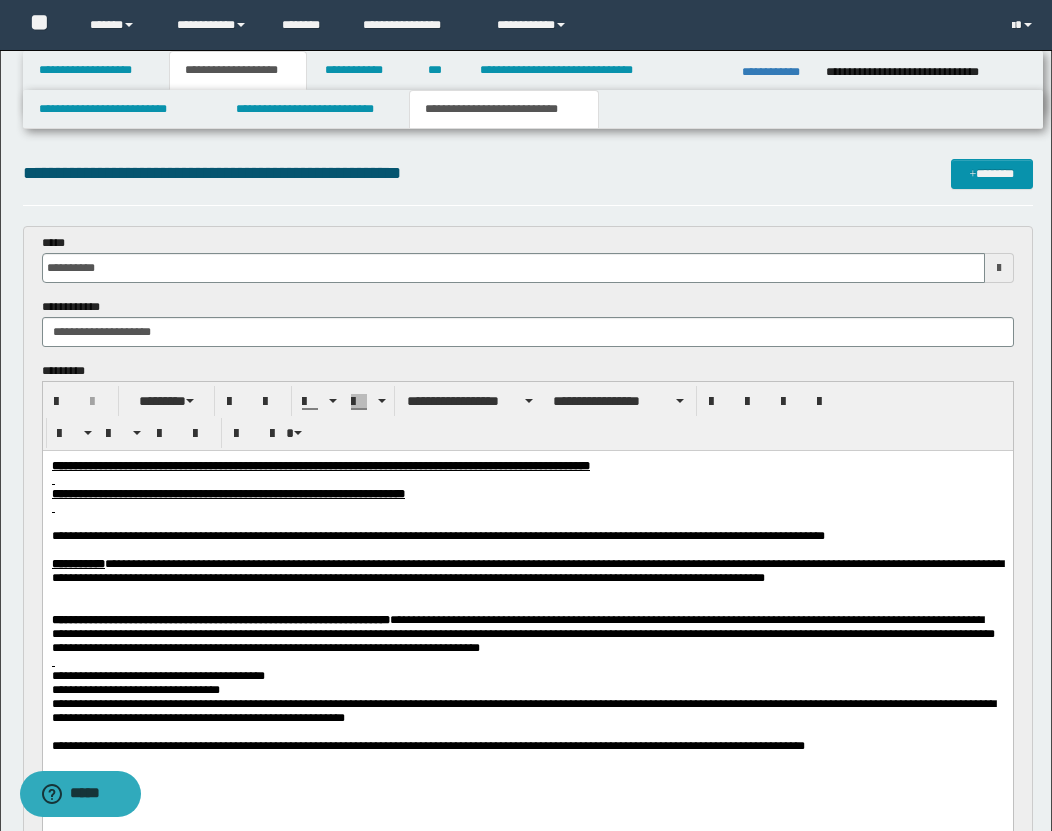 click on "**********" at bounding box center [504, 109] 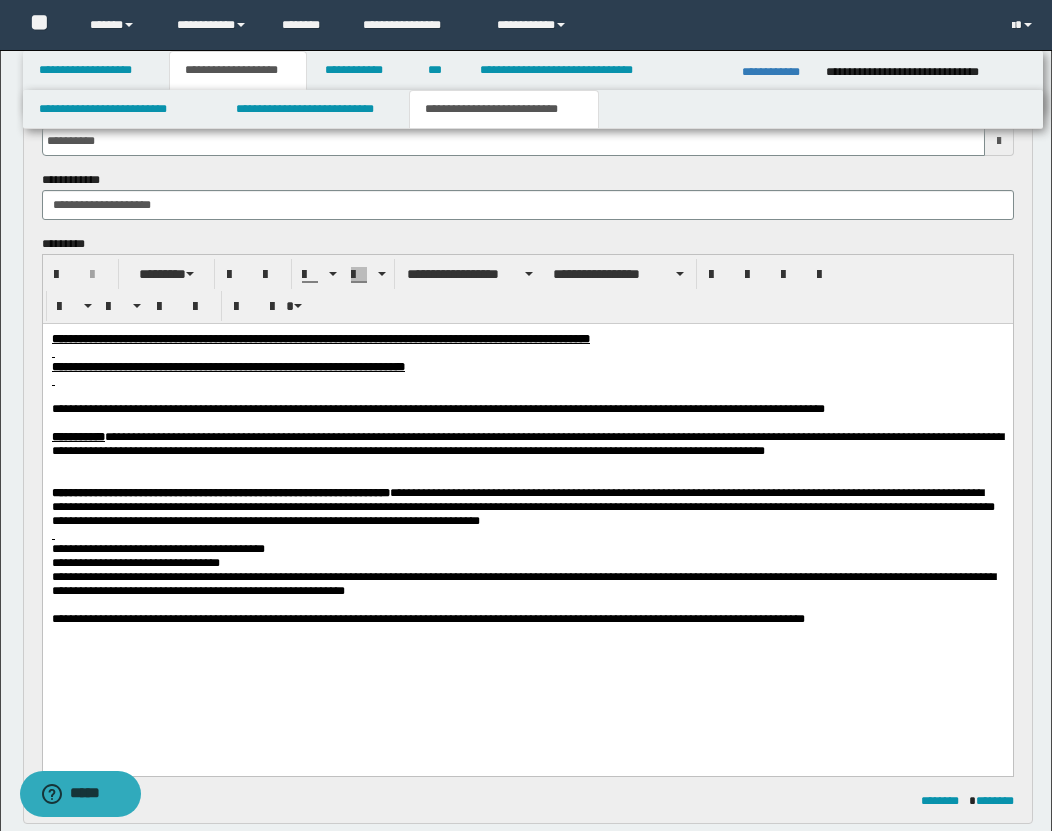click on "**********" at bounding box center (527, 444) 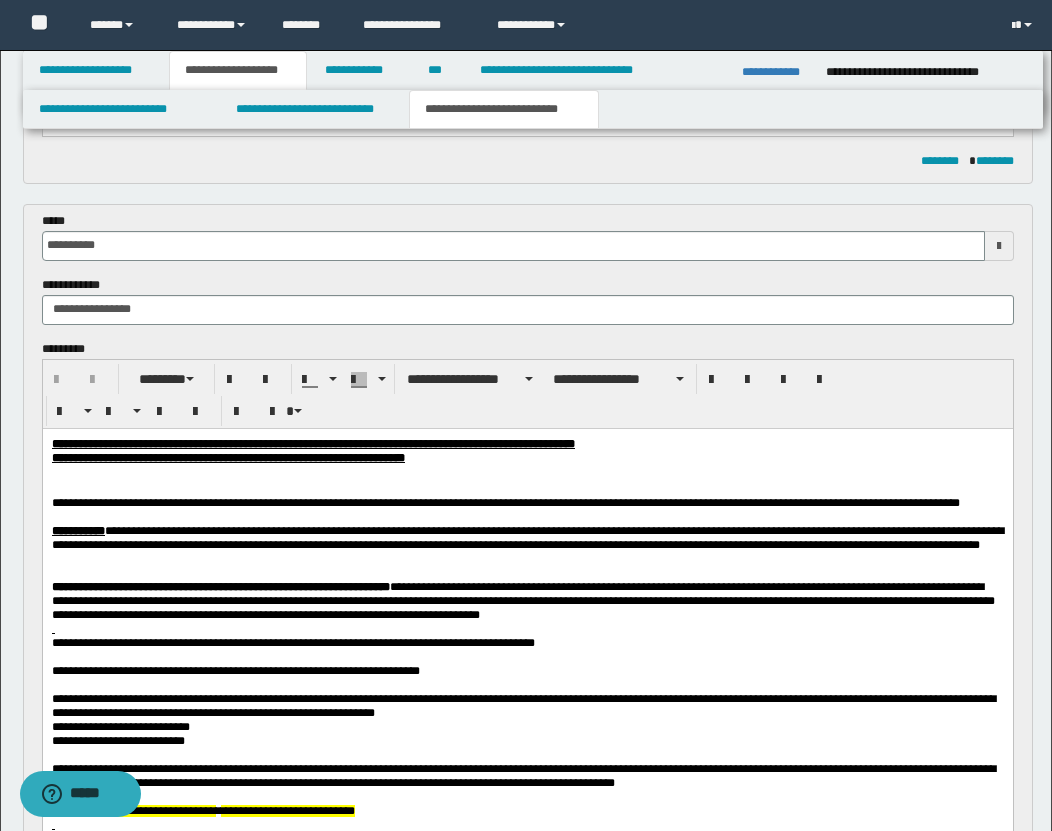 scroll, scrollTop: 785, scrollLeft: 0, axis: vertical 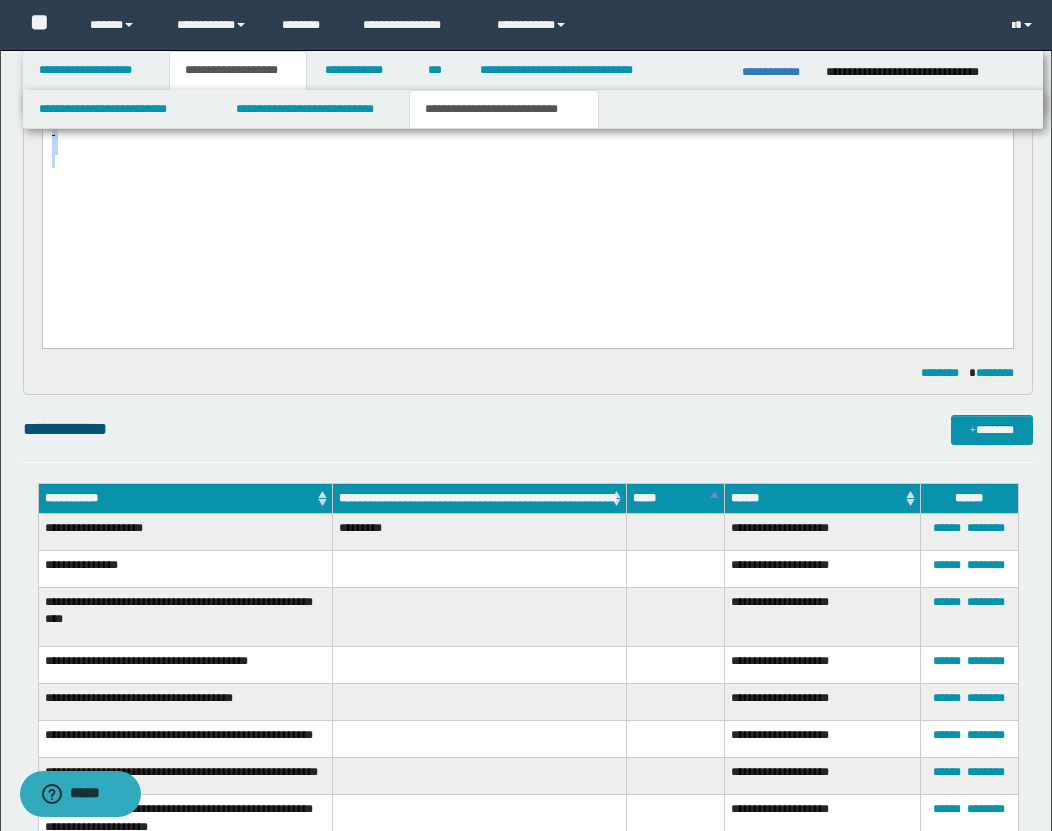 drag, startPoint x: 53, startPoint y: -252, endPoint x: 481, endPoint y: 108, distance: 559.27094 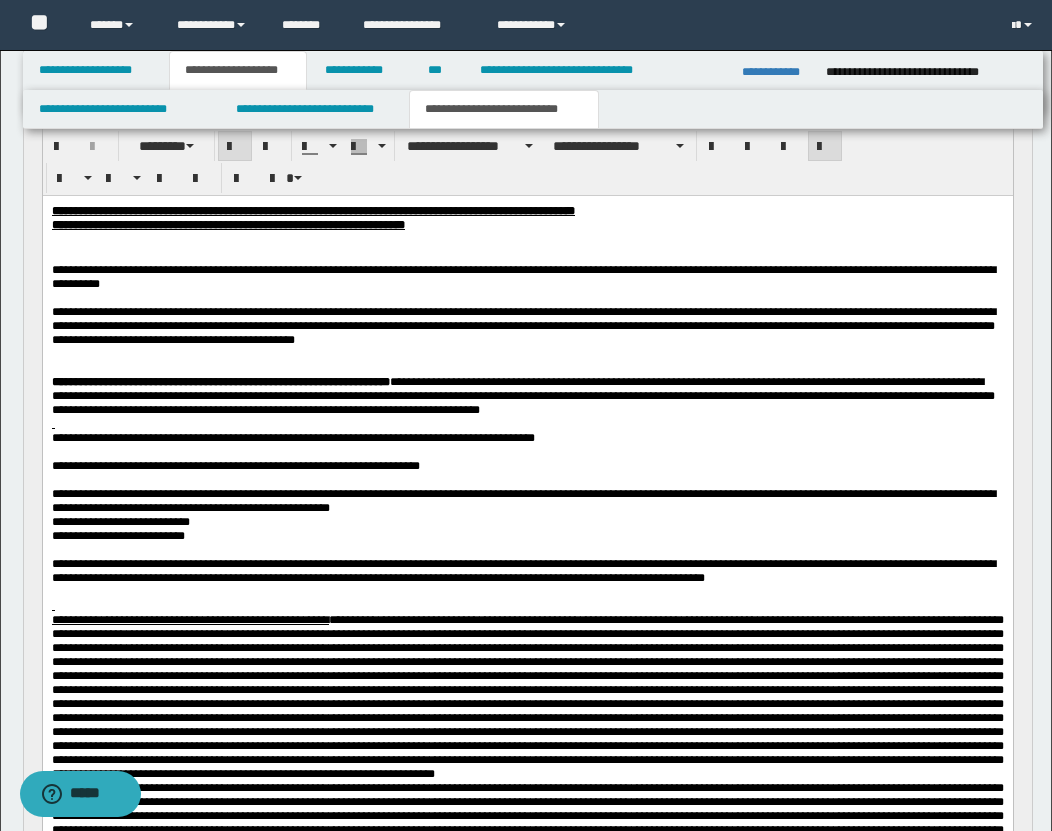 scroll, scrollTop: 1007, scrollLeft: 0, axis: vertical 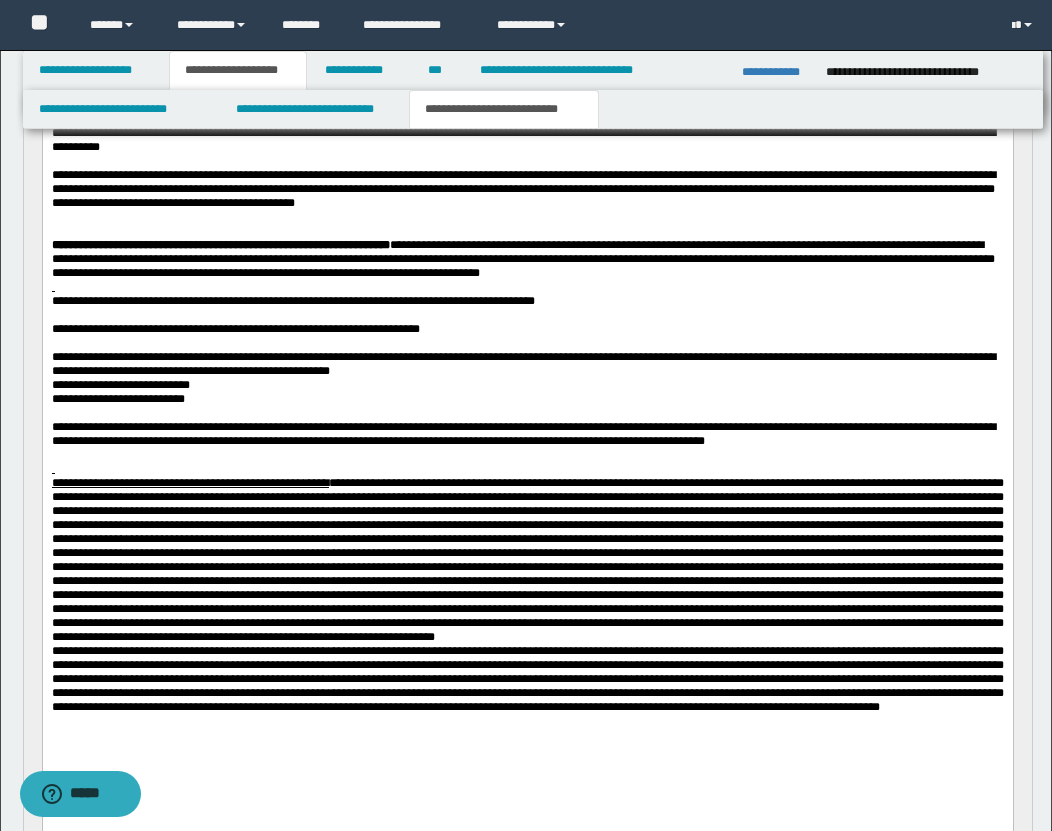 click at bounding box center (527, 286) 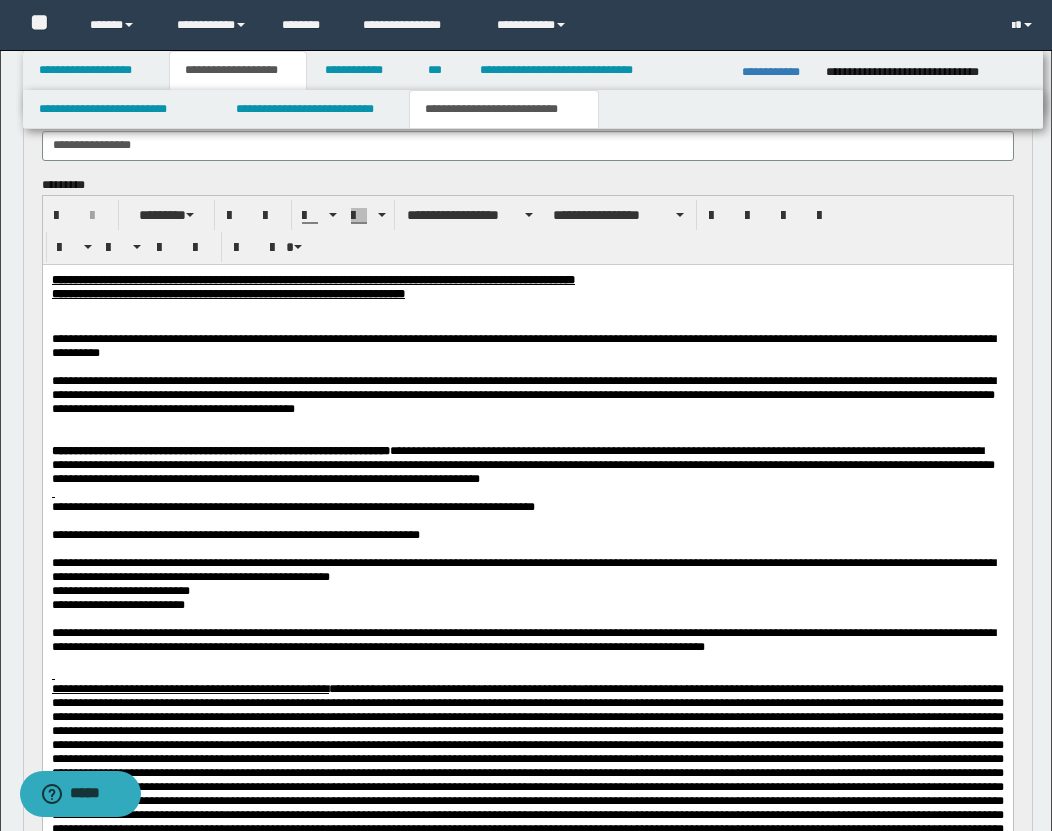 scroll, scrollTop: 932, scrollLeft: 0, axis: vertical 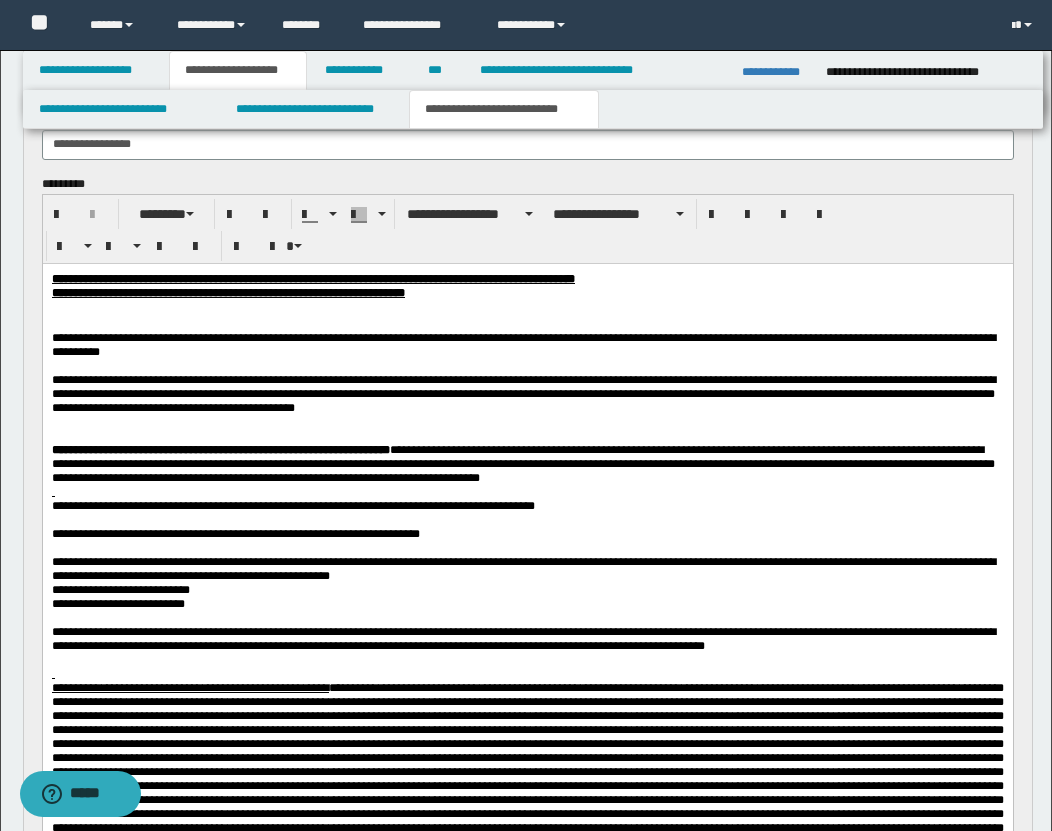 drag, startPoint x: 628, startPoint y: 394, endPoint x: 737, endPoint y: 567, distance: 204.47493 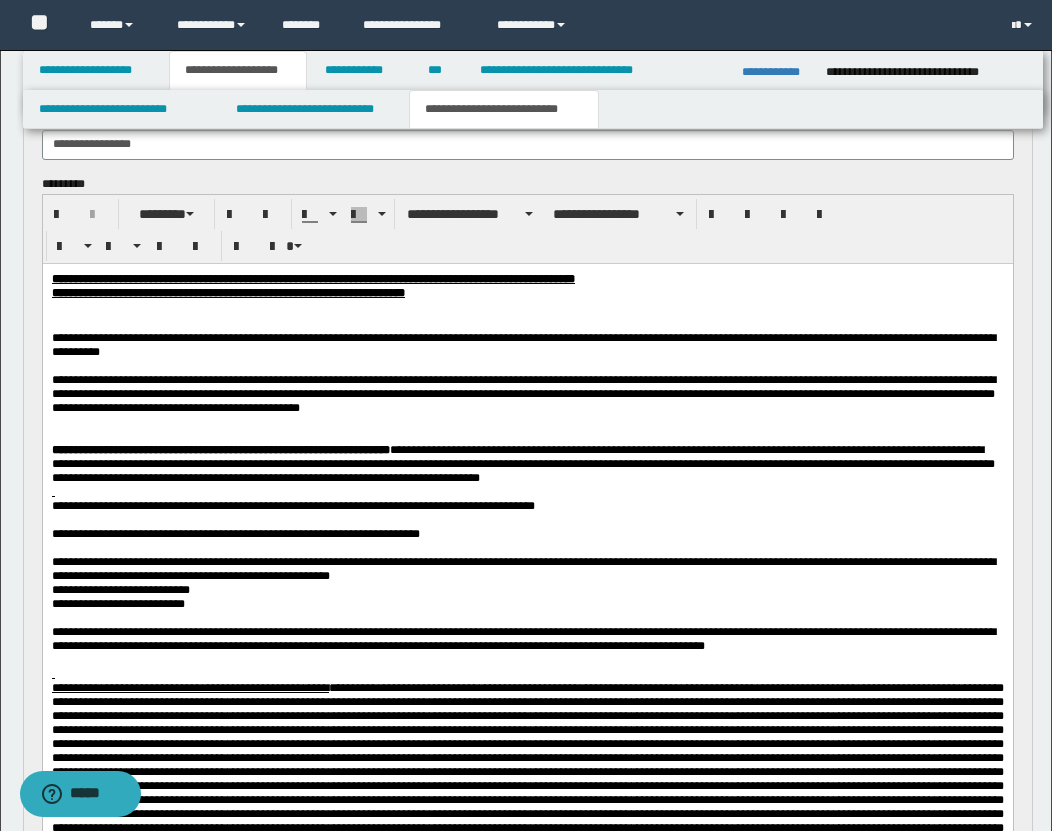 click on "**********" at bounding box center (523, 393) 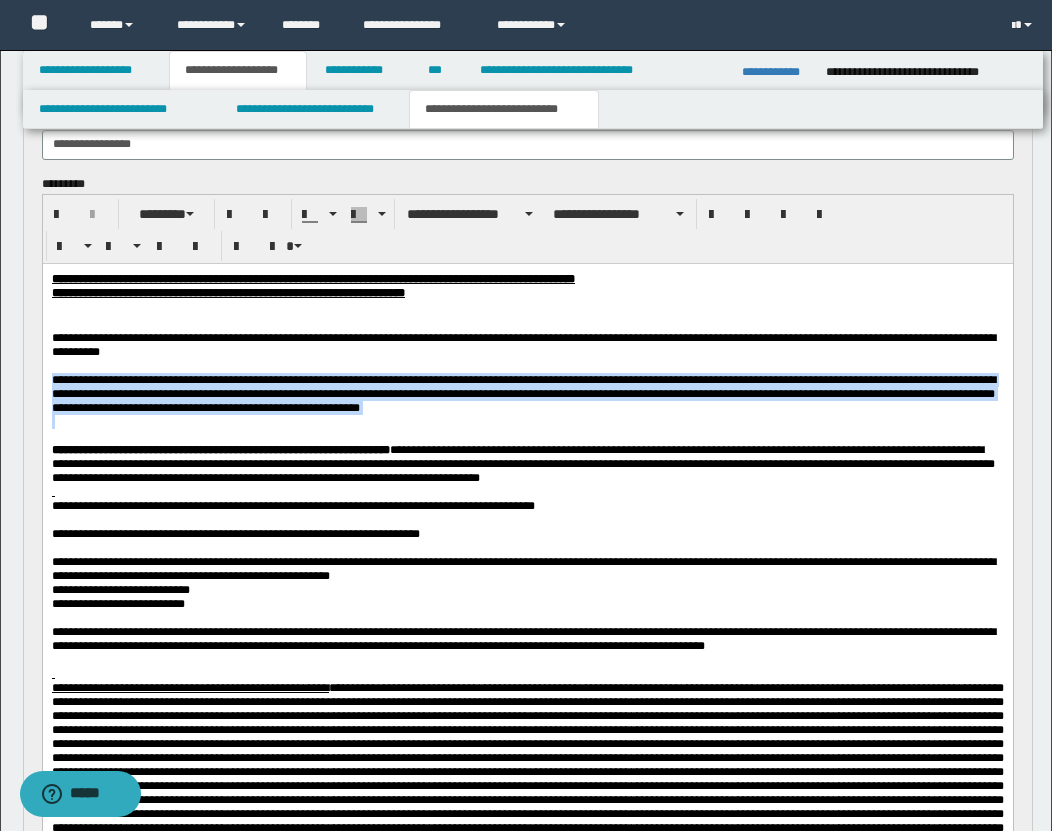 drag, startPoint x: 51, startPoint y: 392, endPoint x: 466, endPoint y: 435, distance: 417.22177 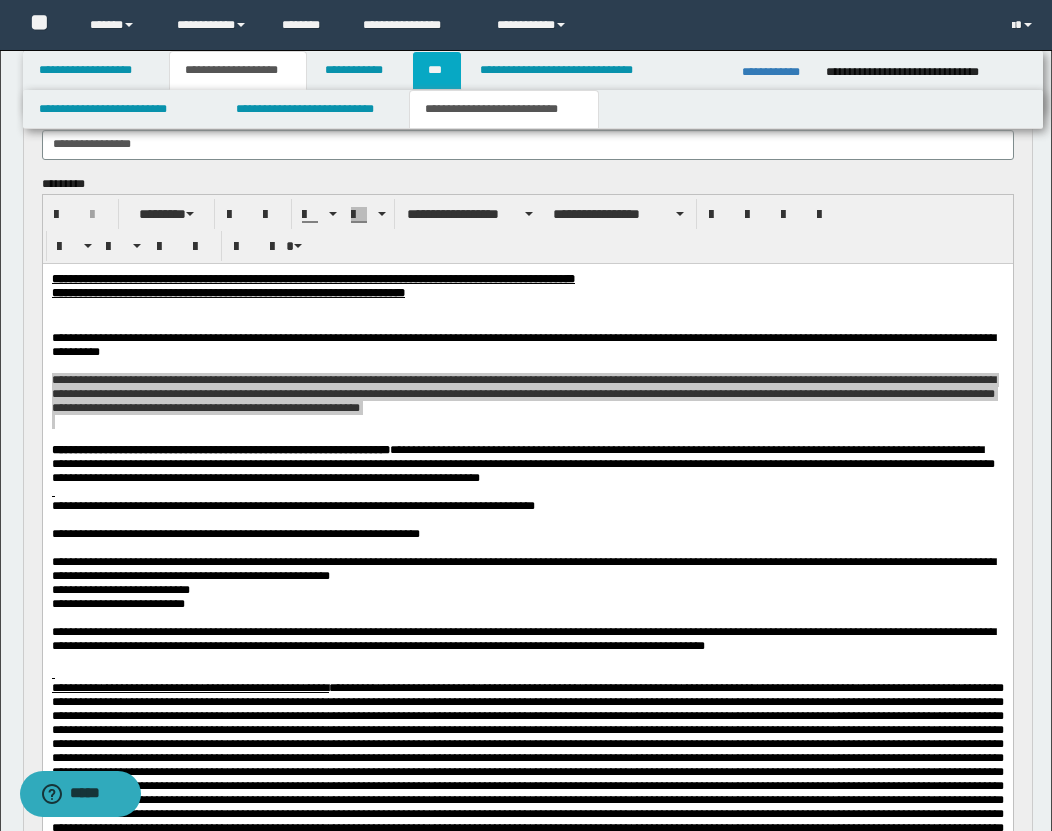 click on "***" at bounding box center (437, 70) 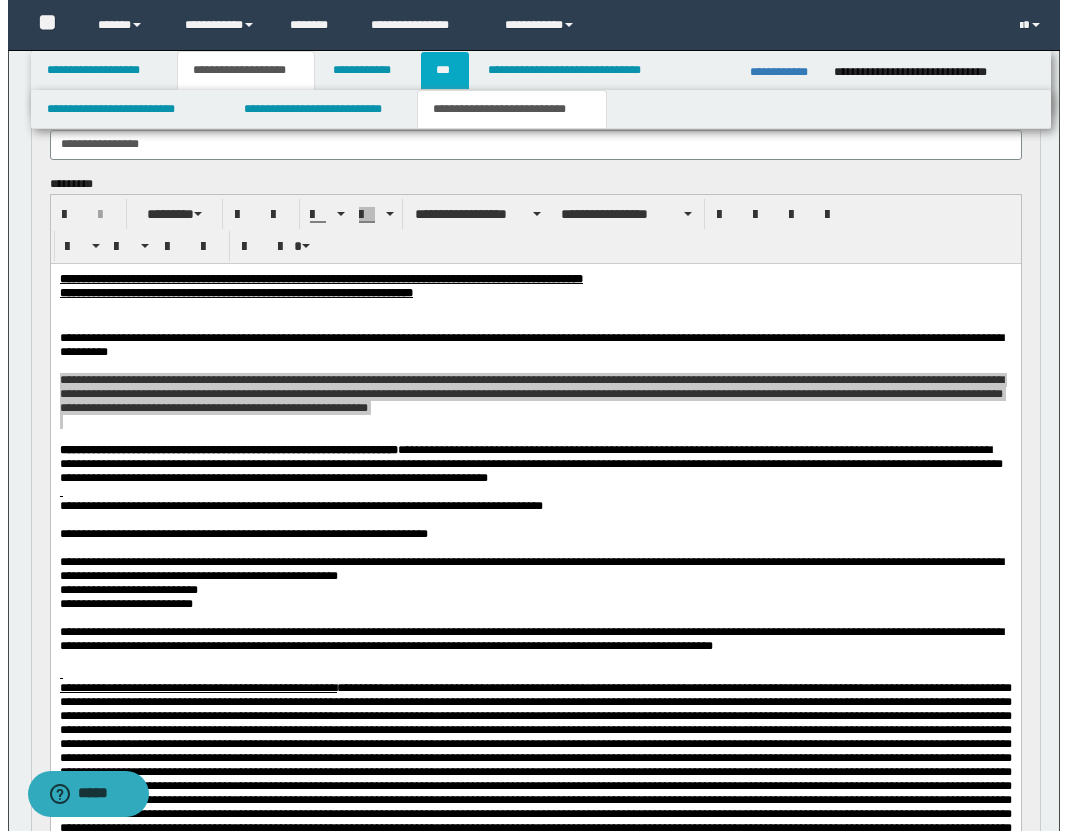 scroll, scrollTop: 0, scrollLeft: 0, axis: both 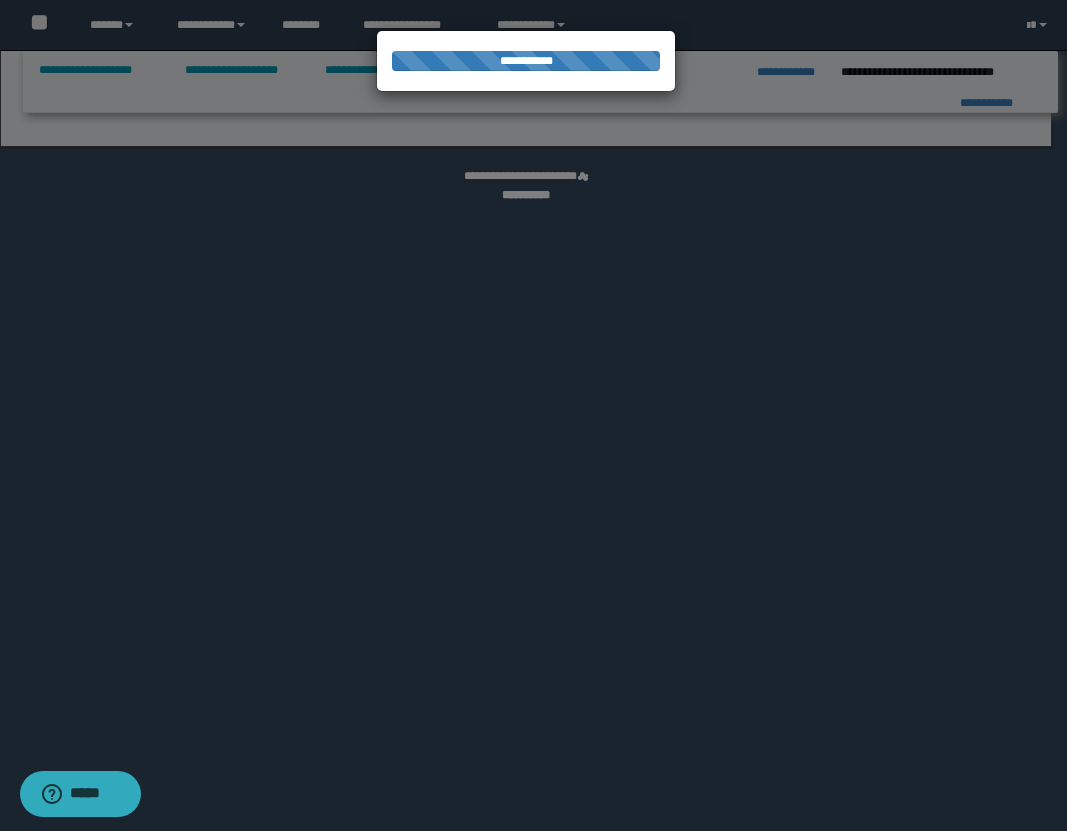 select on "**" 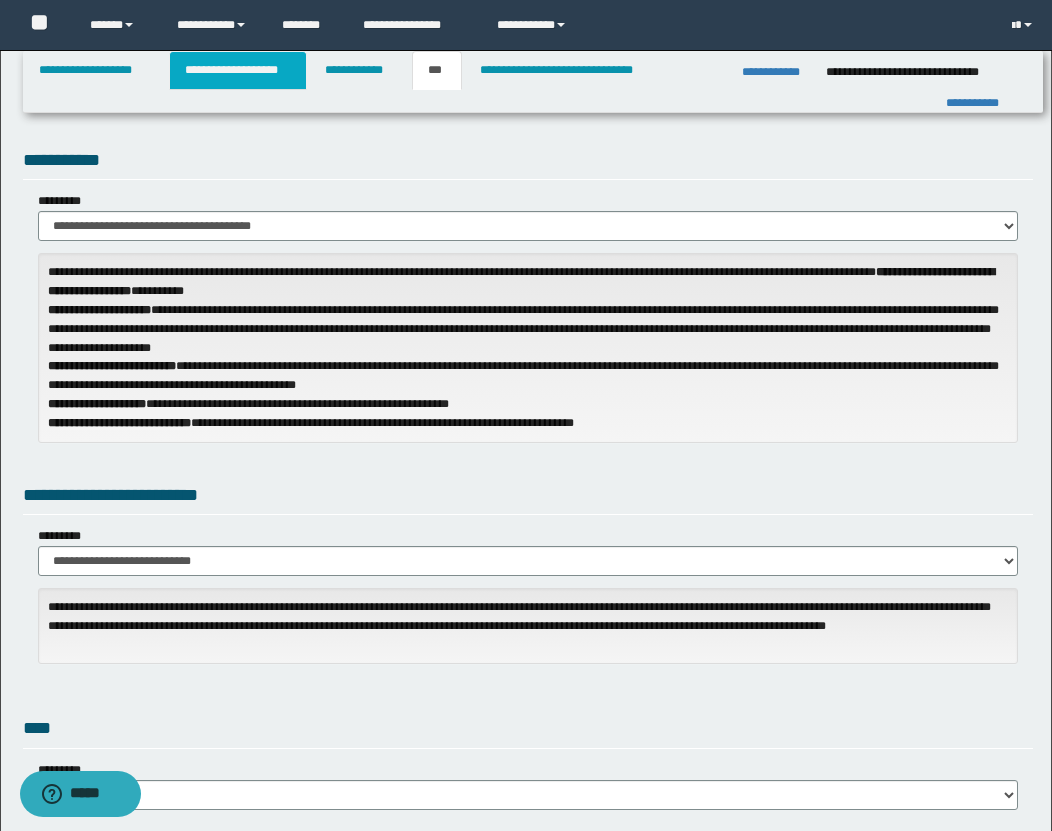 click on "**********" at bounding box center (238, 70) 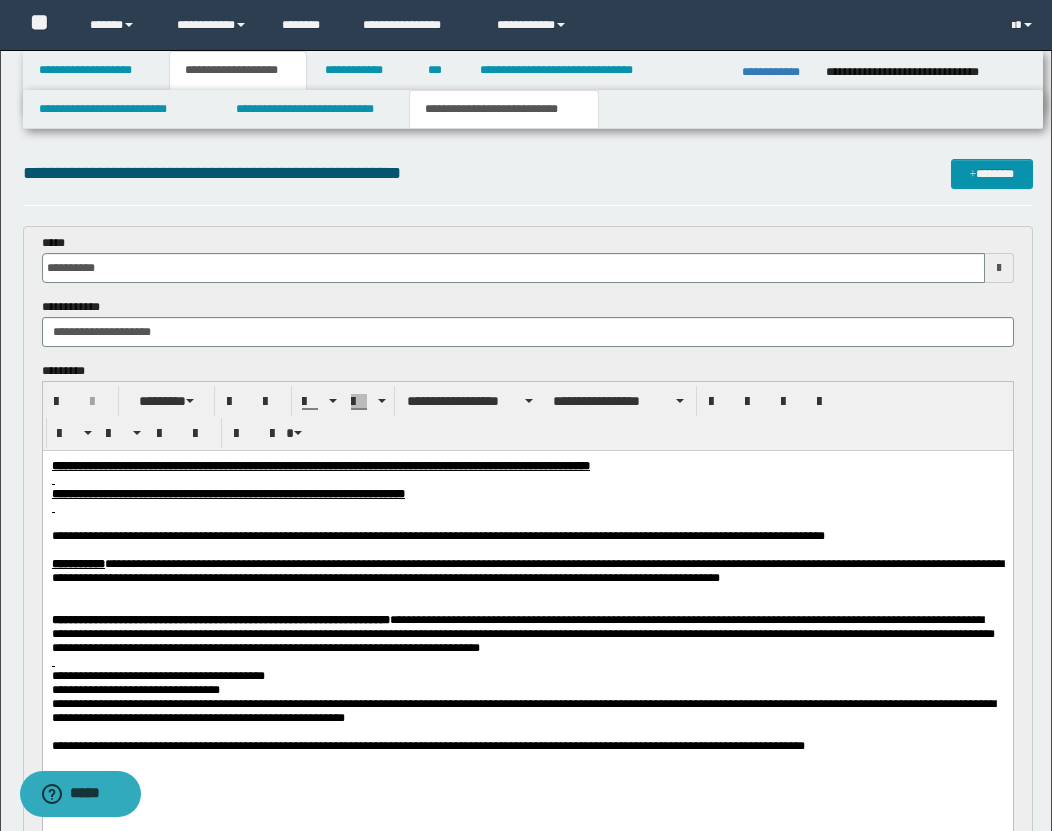 click on "**********" at bounding box center [504, 109] 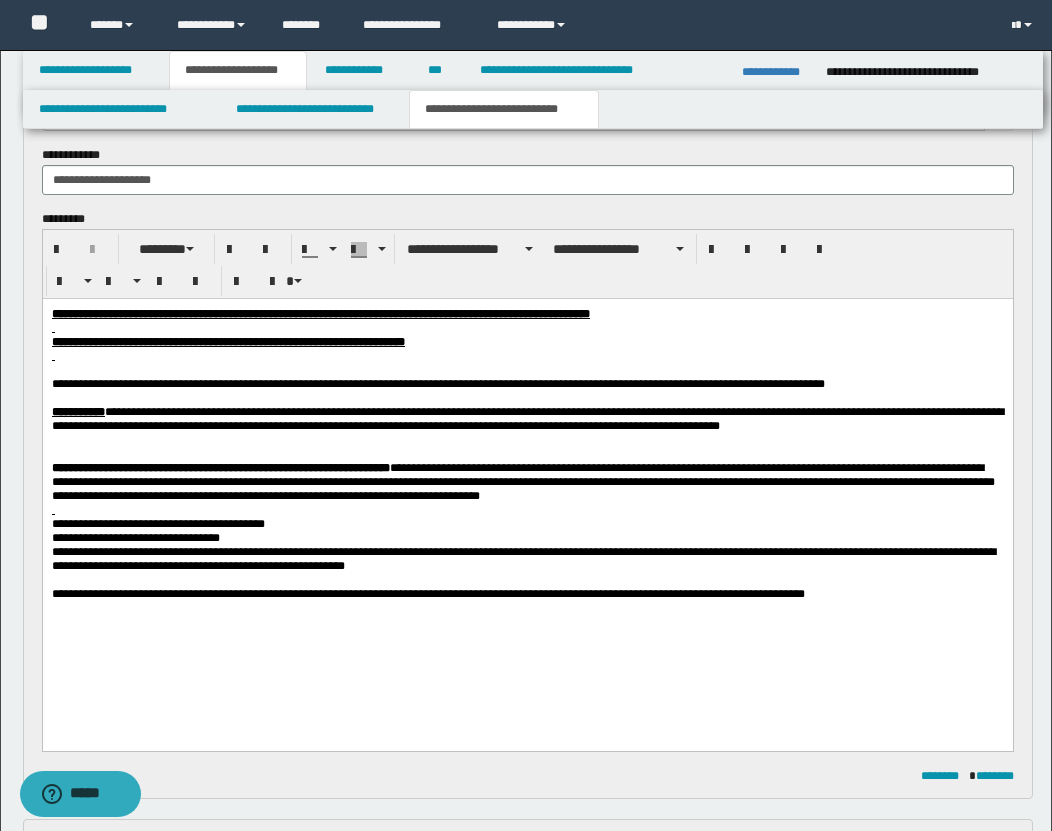 scroll, scrollTop: 231, scrollLeft: 0, axis: vertical 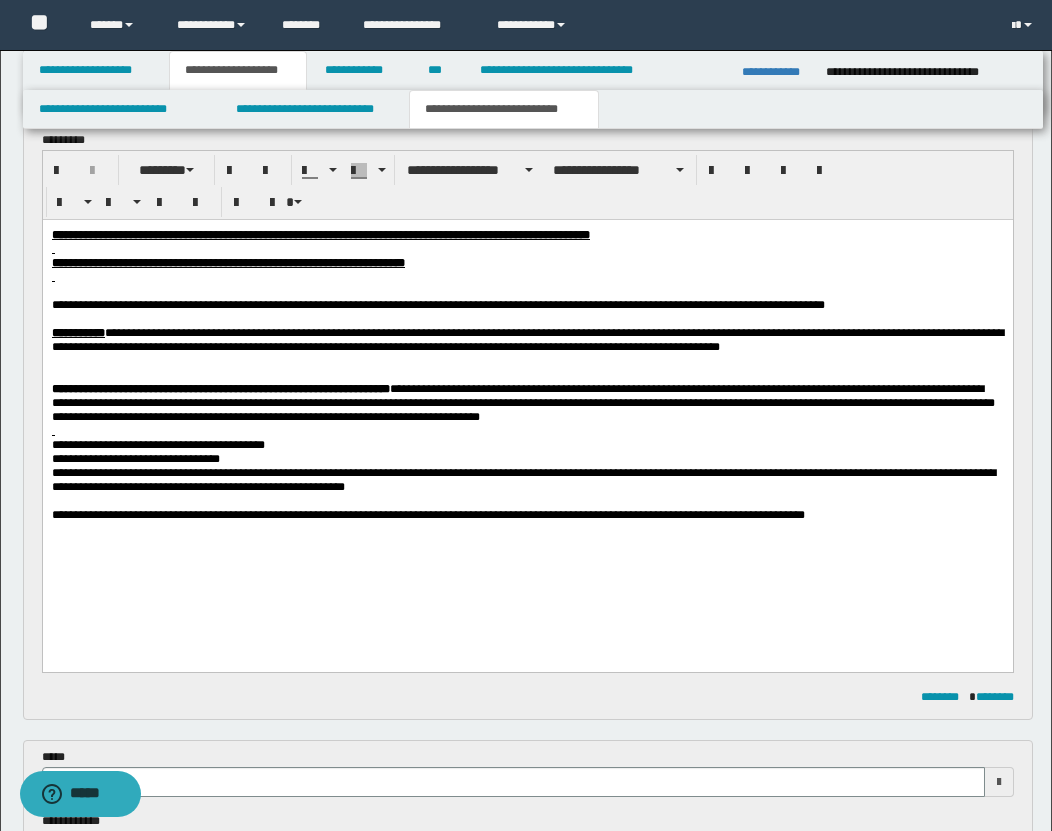 click at bounding box center (527, 375) 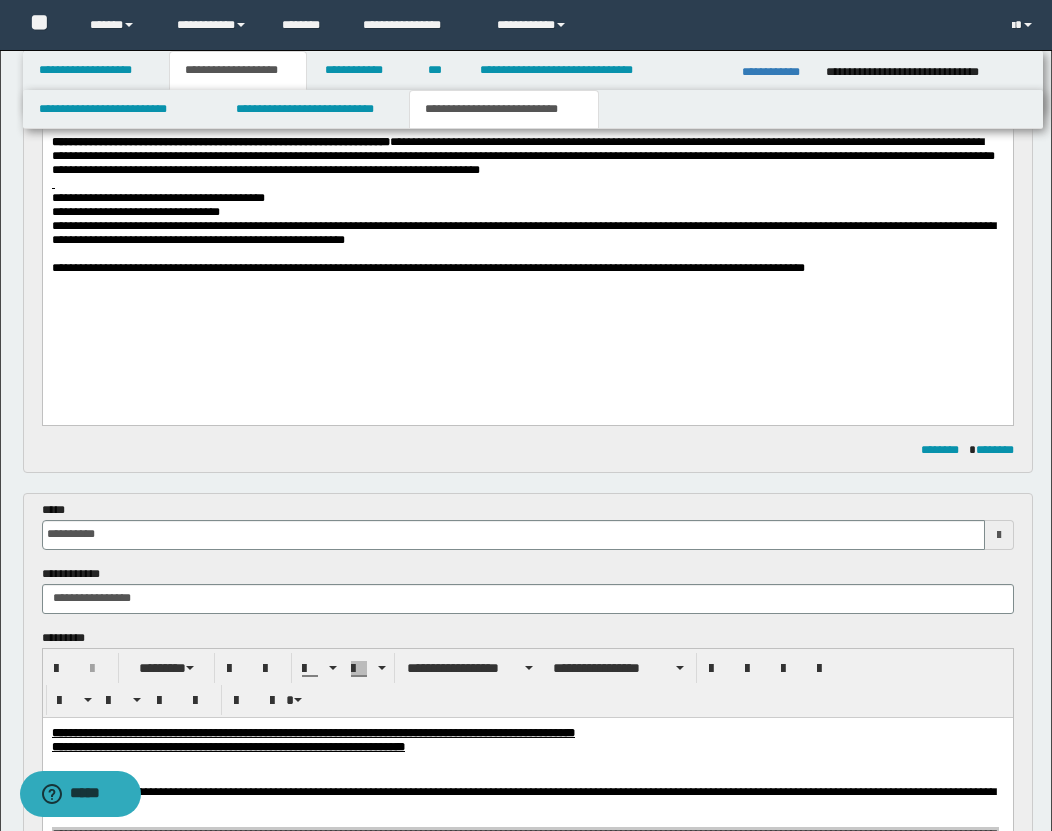 scroll, scrollTop: 978, scrollLeft: 0, axis: vertical 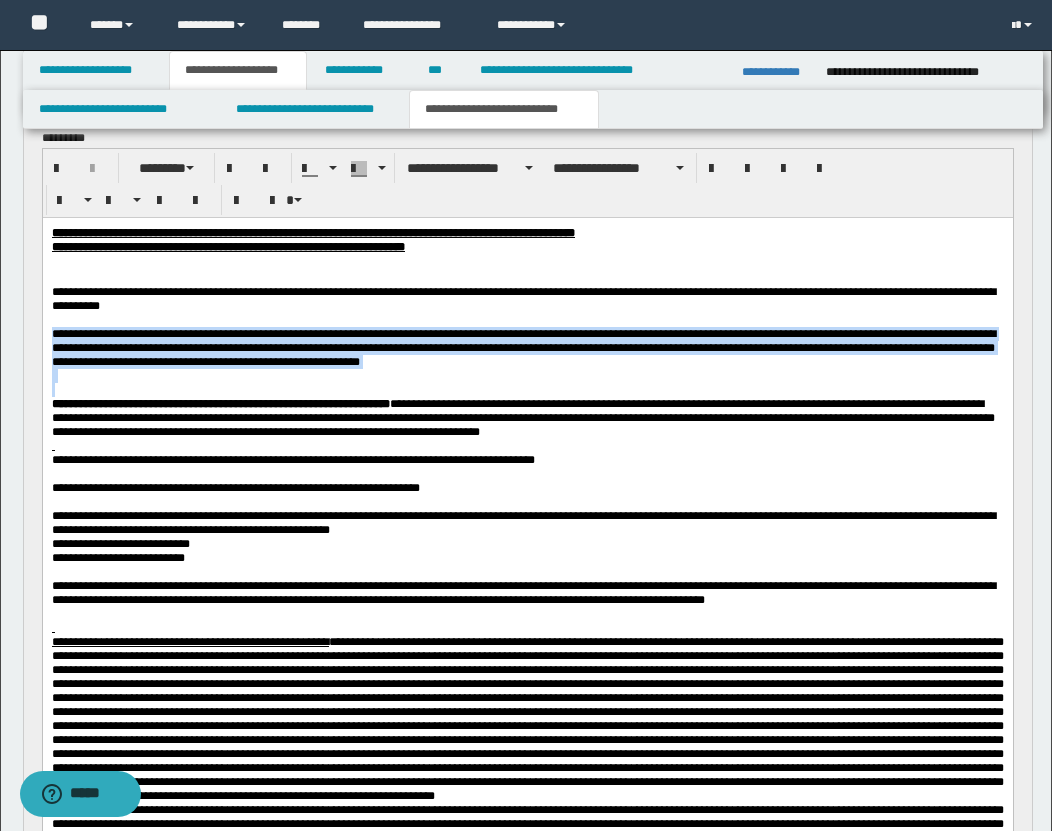 click at bounding box center [527, 389] 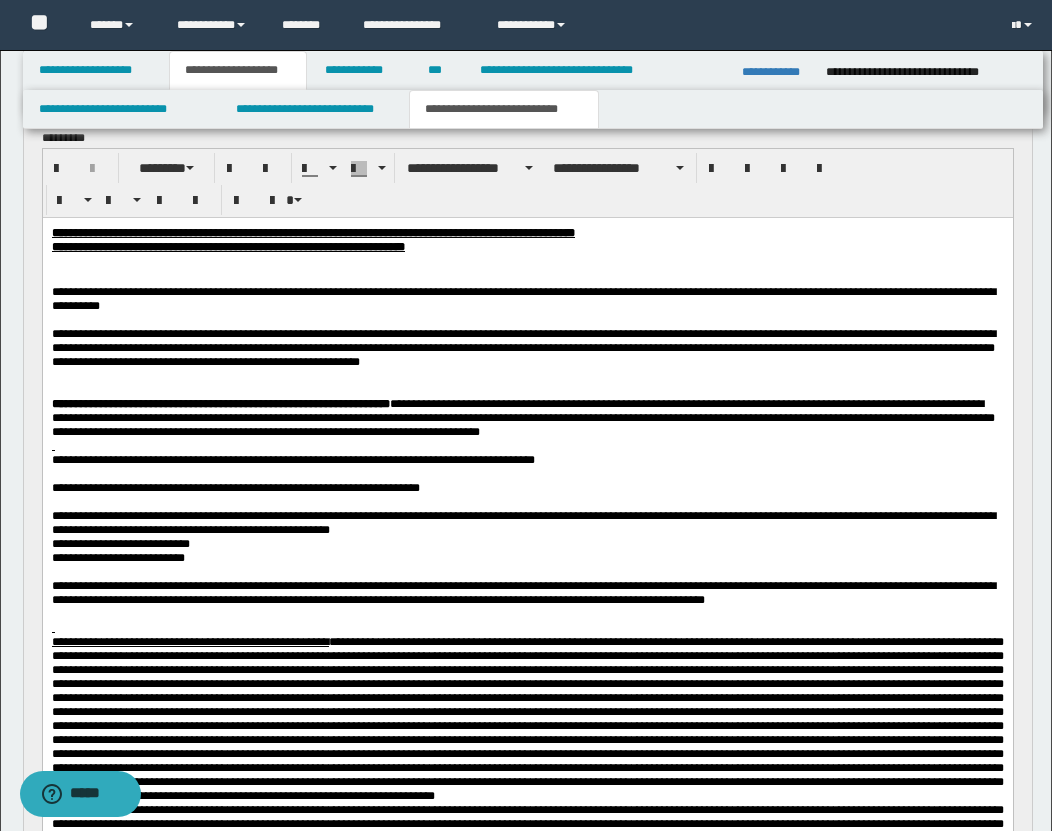 click on "**********" at bounding box center [523, 347] 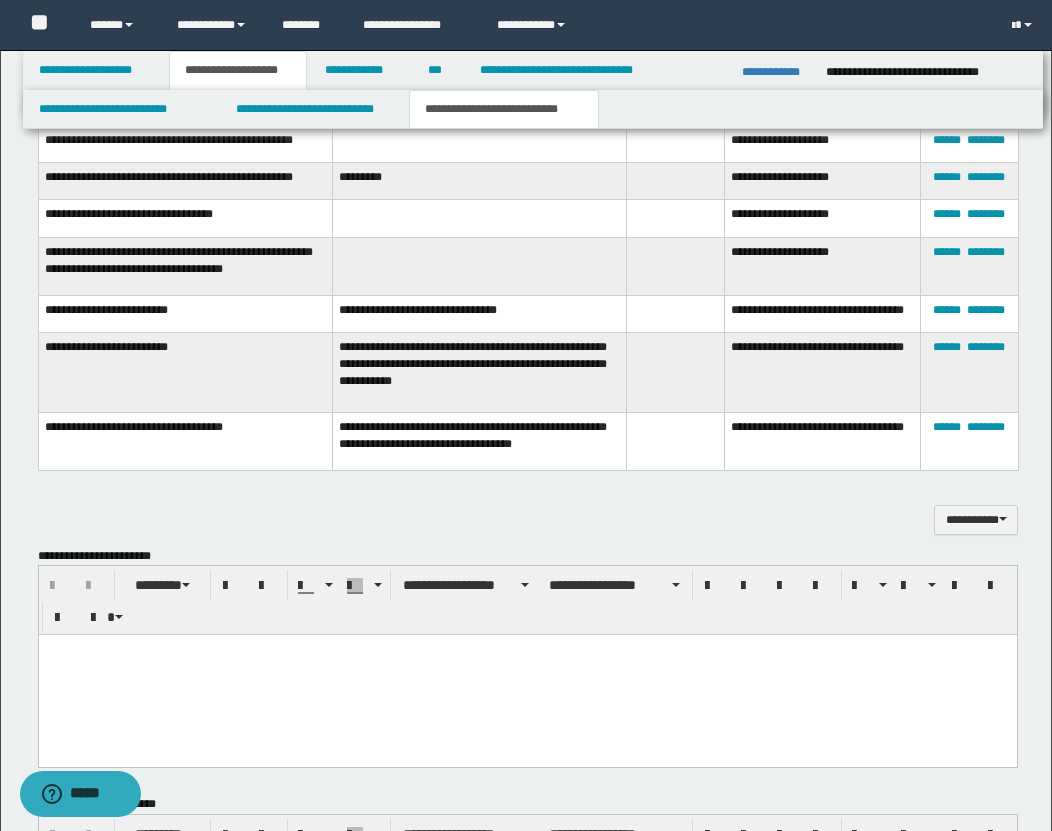 scroll, scrollTop: 2694, scrollLeft: 0, axis: vertical 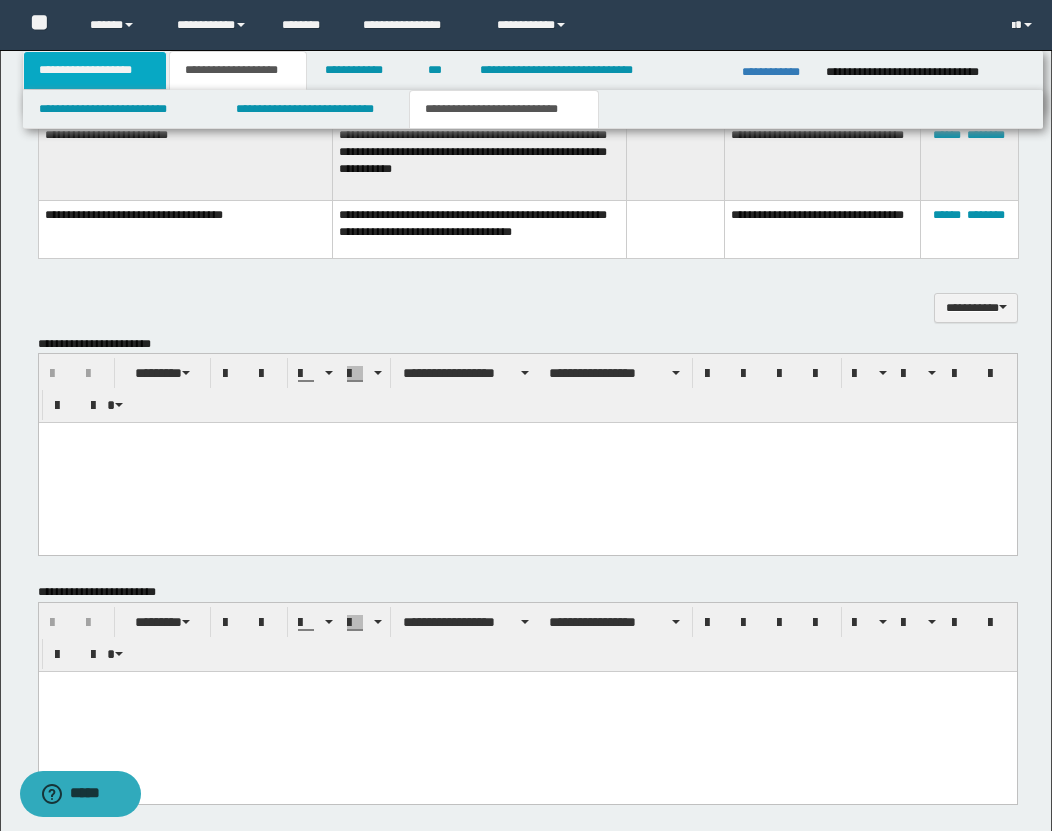 click on "**********" at bounding box center [95, 70] 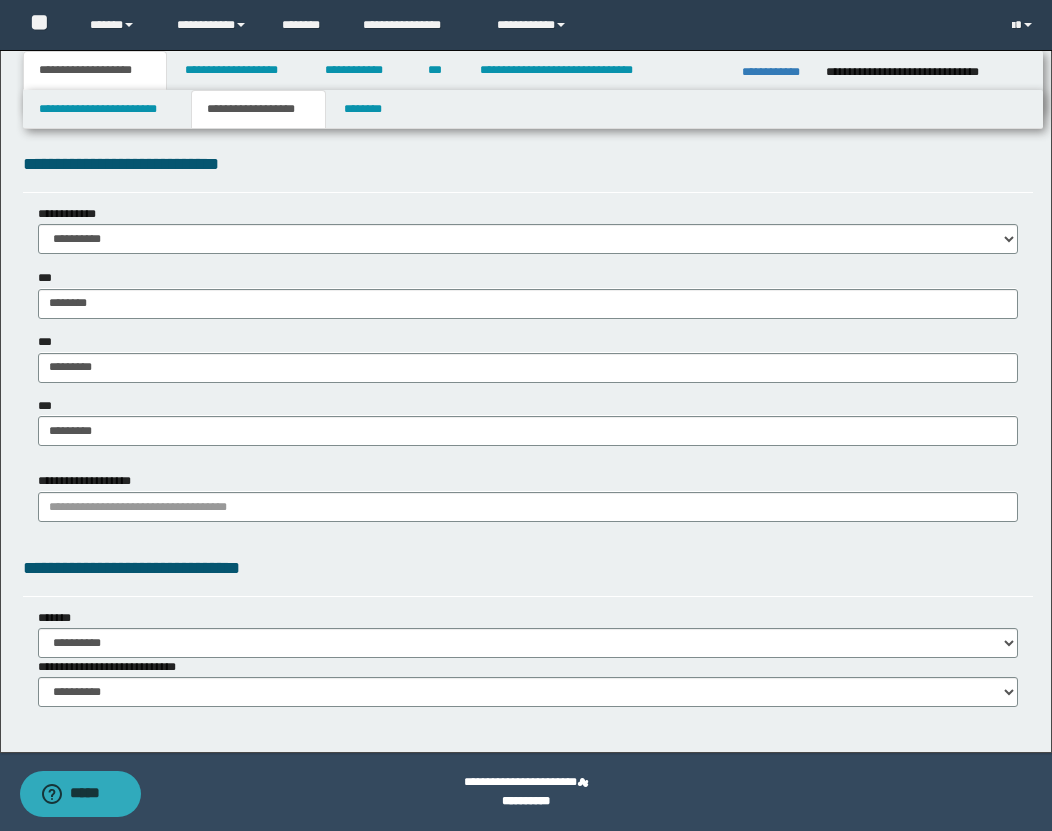 click on "**********" at bounding box center [258, 109] 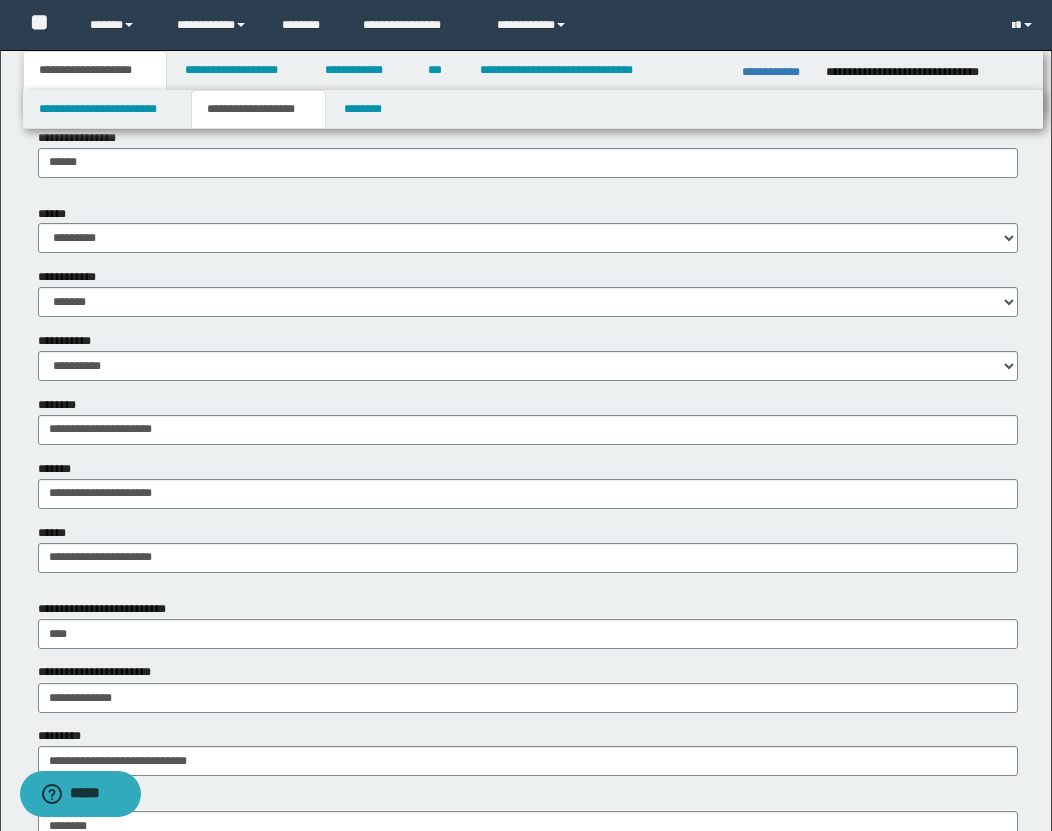 scroll, scrollTop: 0, scrollLeft: 0, axis: both 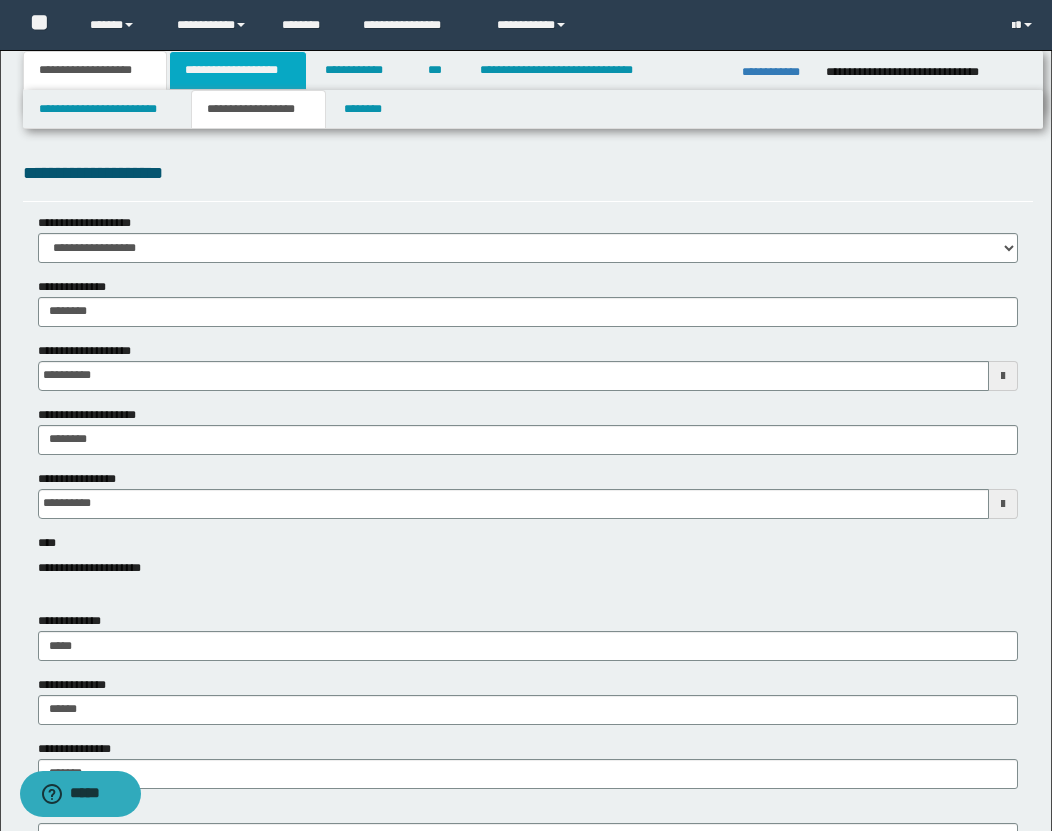 click on "**********" at bounding box center (238, 70) 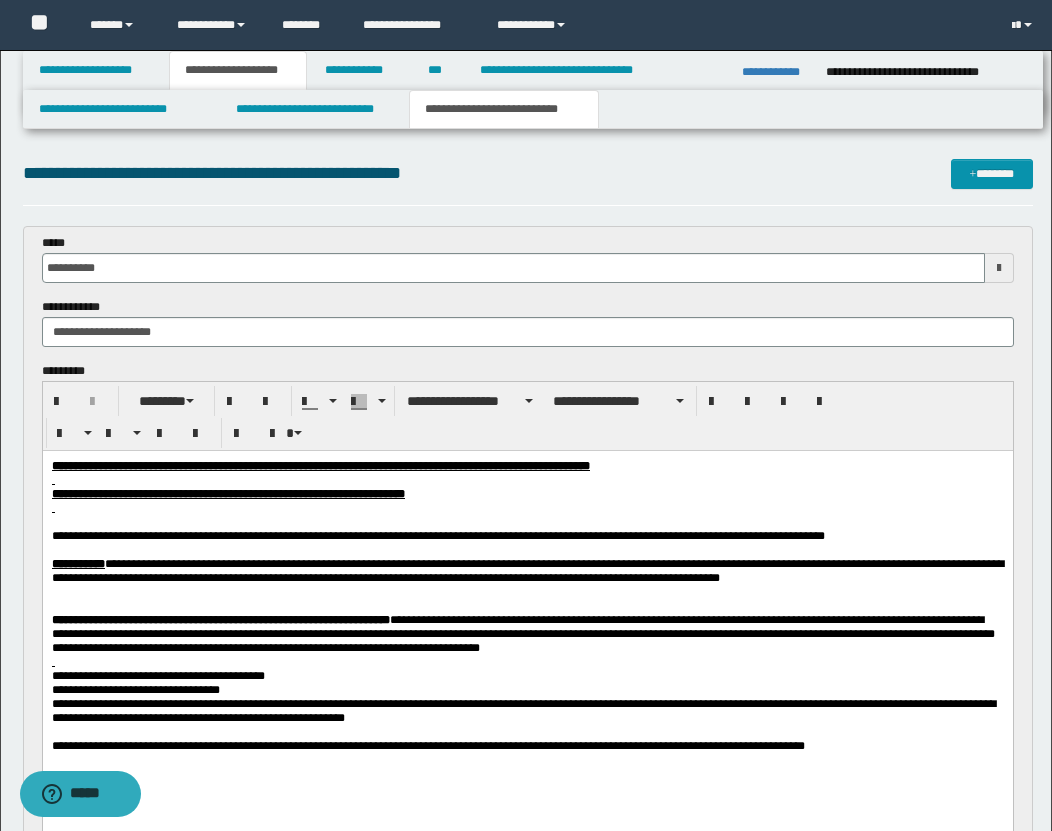 click on "**********" at bounding box center (504, 109) 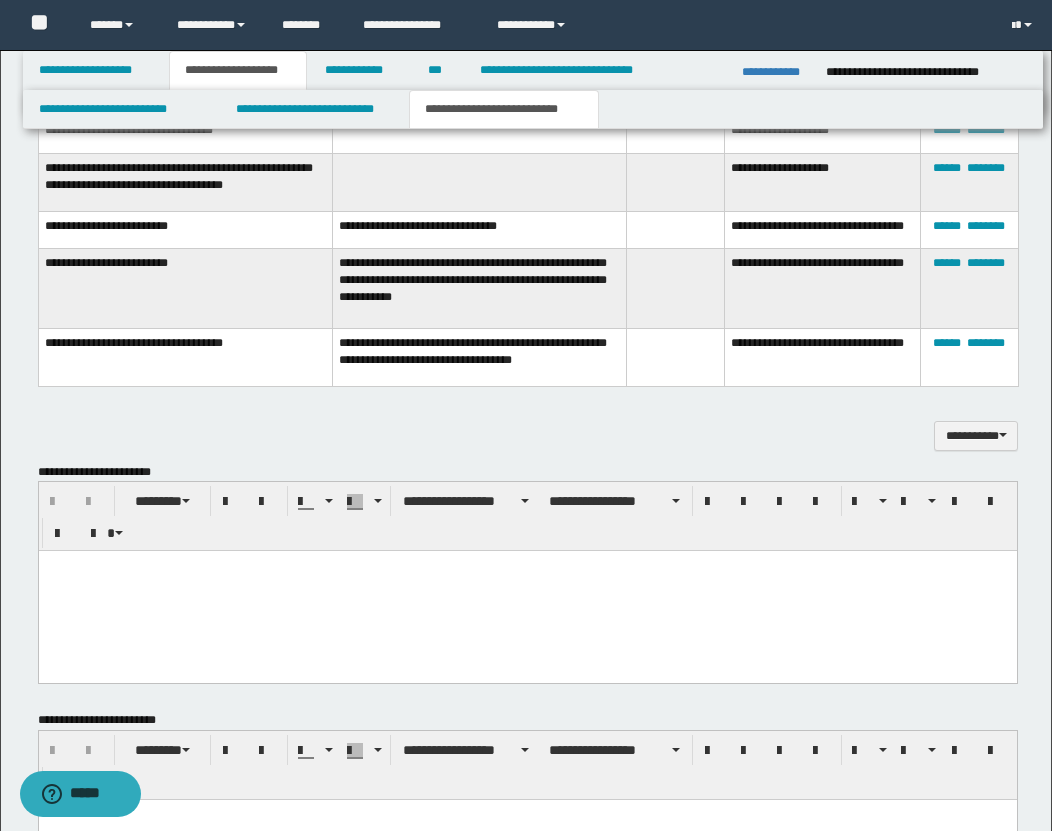 scroll, scrollTop: 2567, scrollLeft: 0, axis: vertical 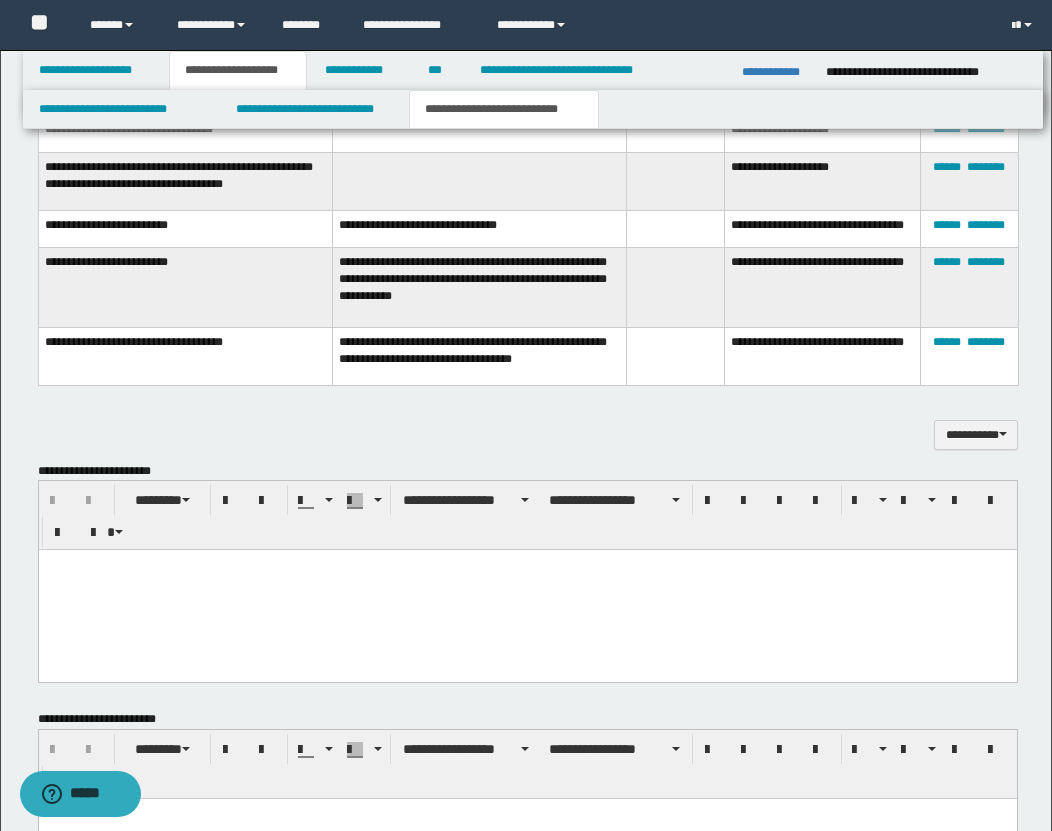 click at bounding box center [527, 590] 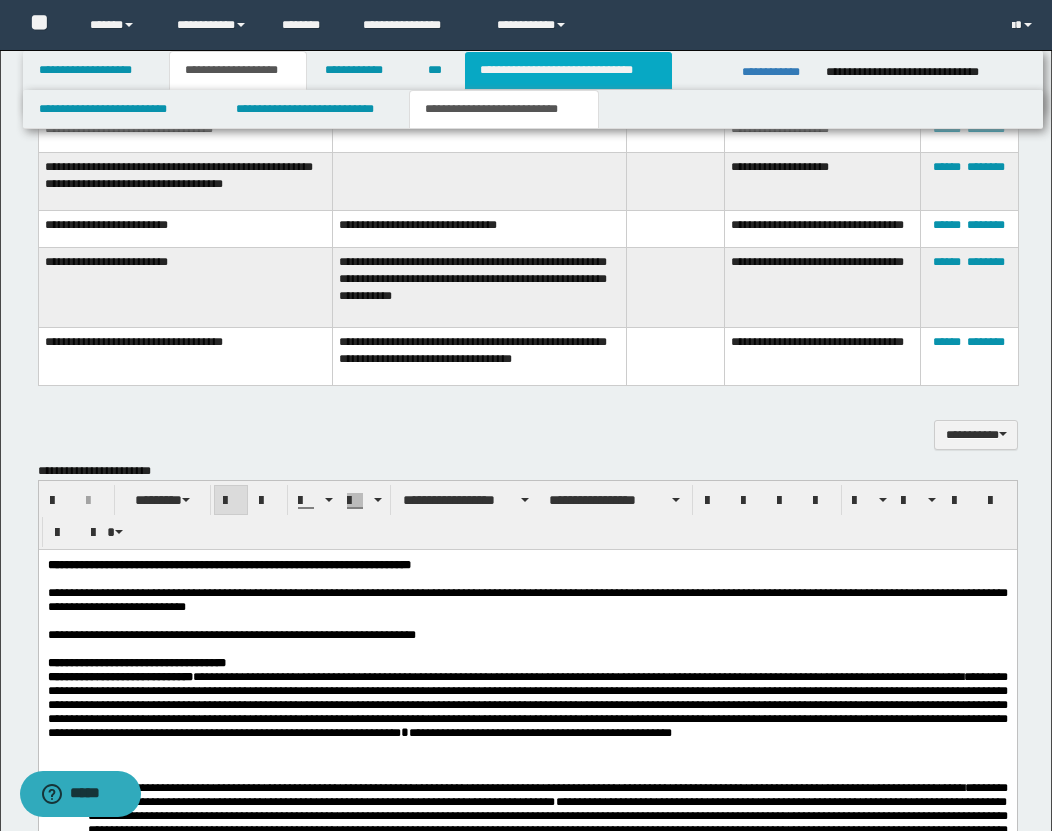 click on "**********" at bounding box center [568, 70] 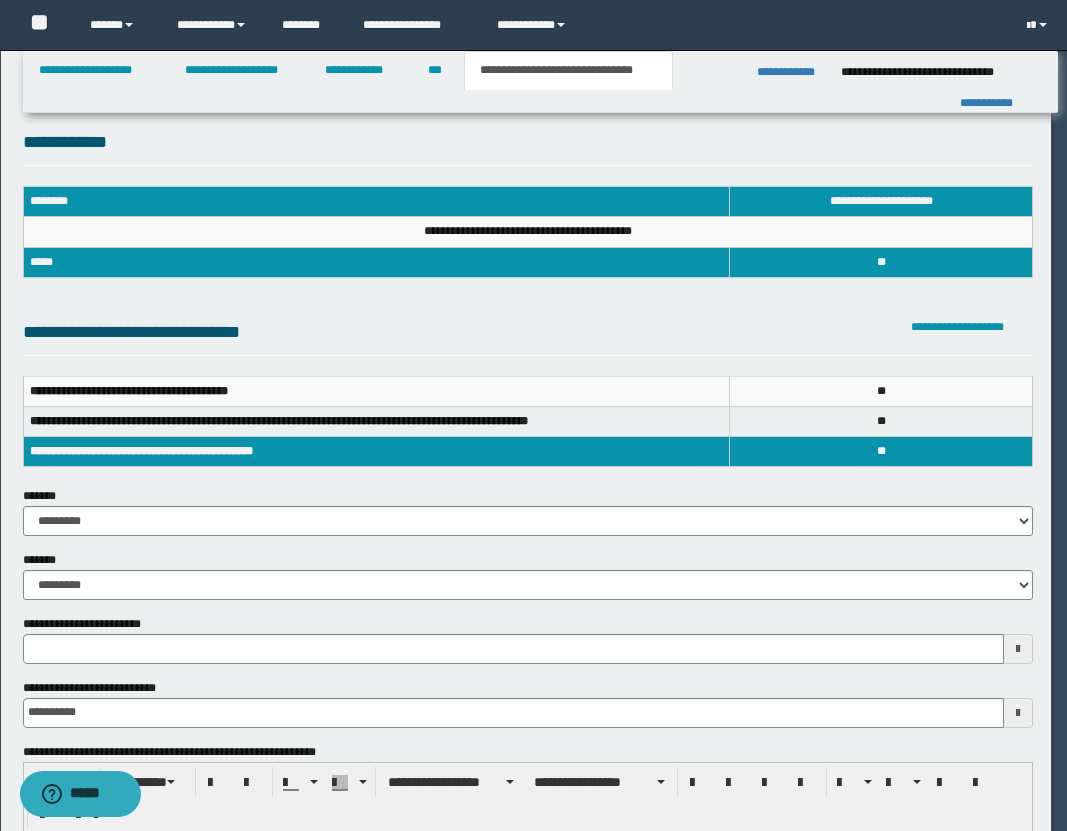 scroll, scrollTop: 0, scrollLeft: 0, axis: both 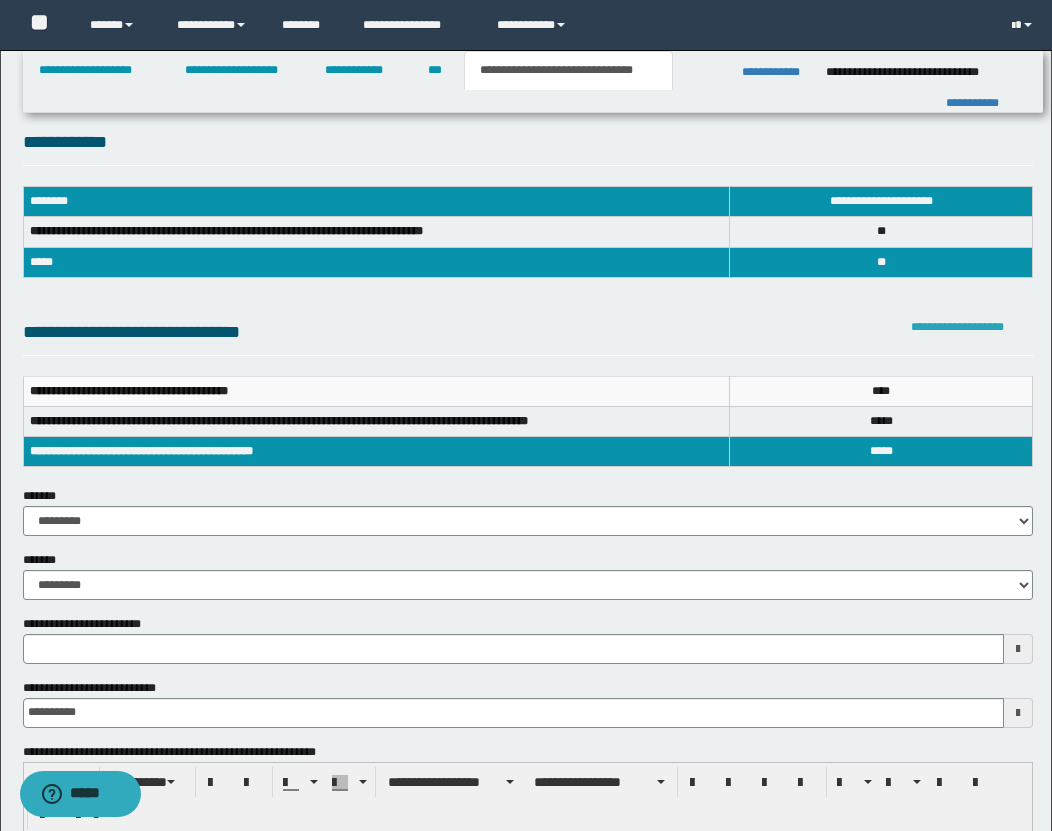 click on "**********" at bounding box center (957, 327) 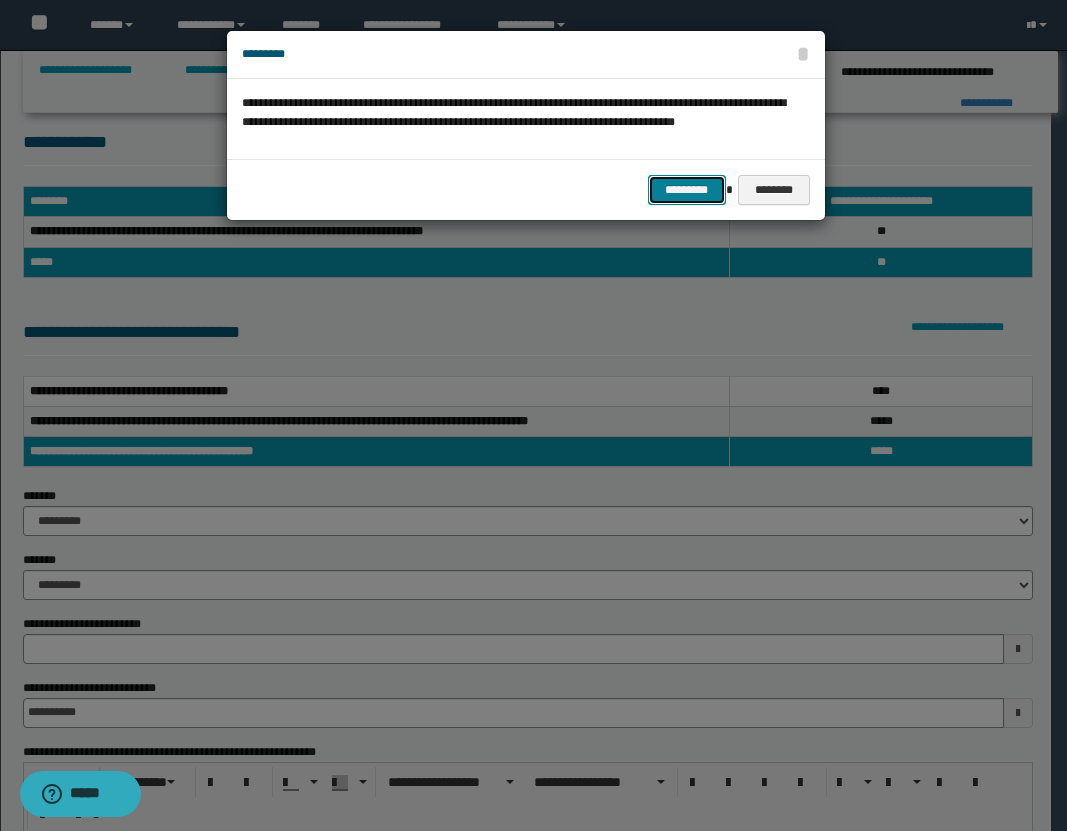 click on "*********" at bounding box center [687, 190] 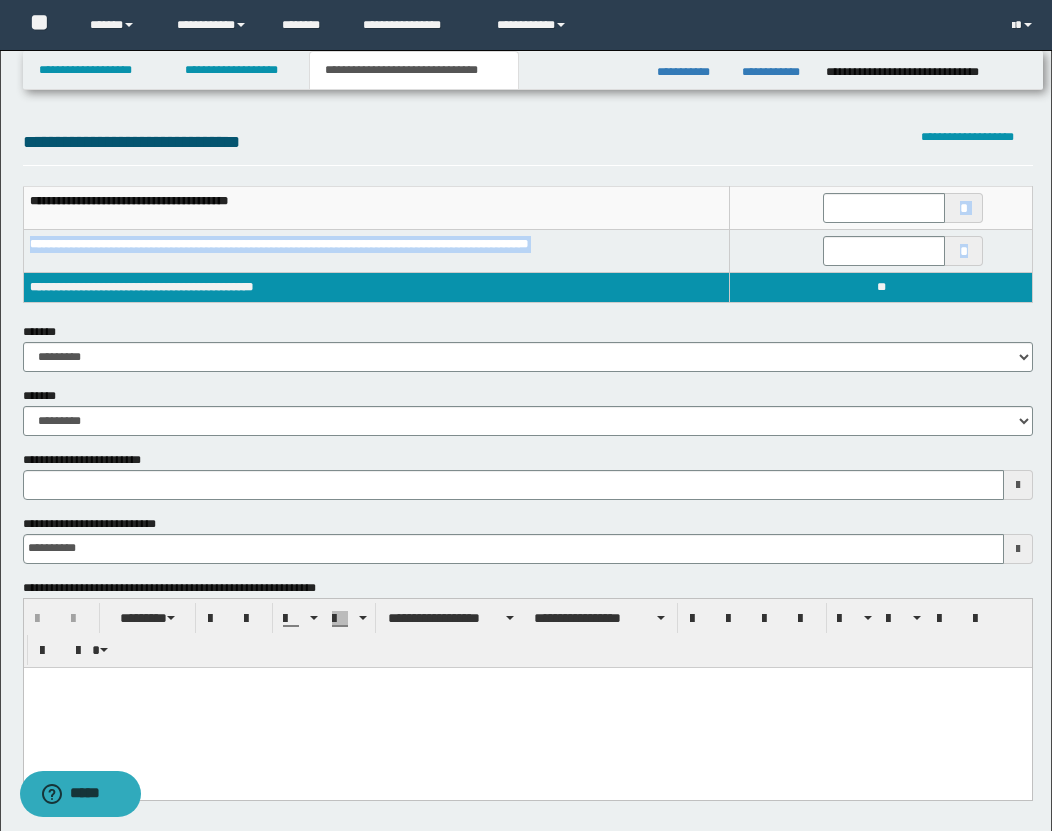 drag, startPoint x: 913, startPoint y: 230, endPoint x: 914, endPoint y: 214, distance: 16.03122 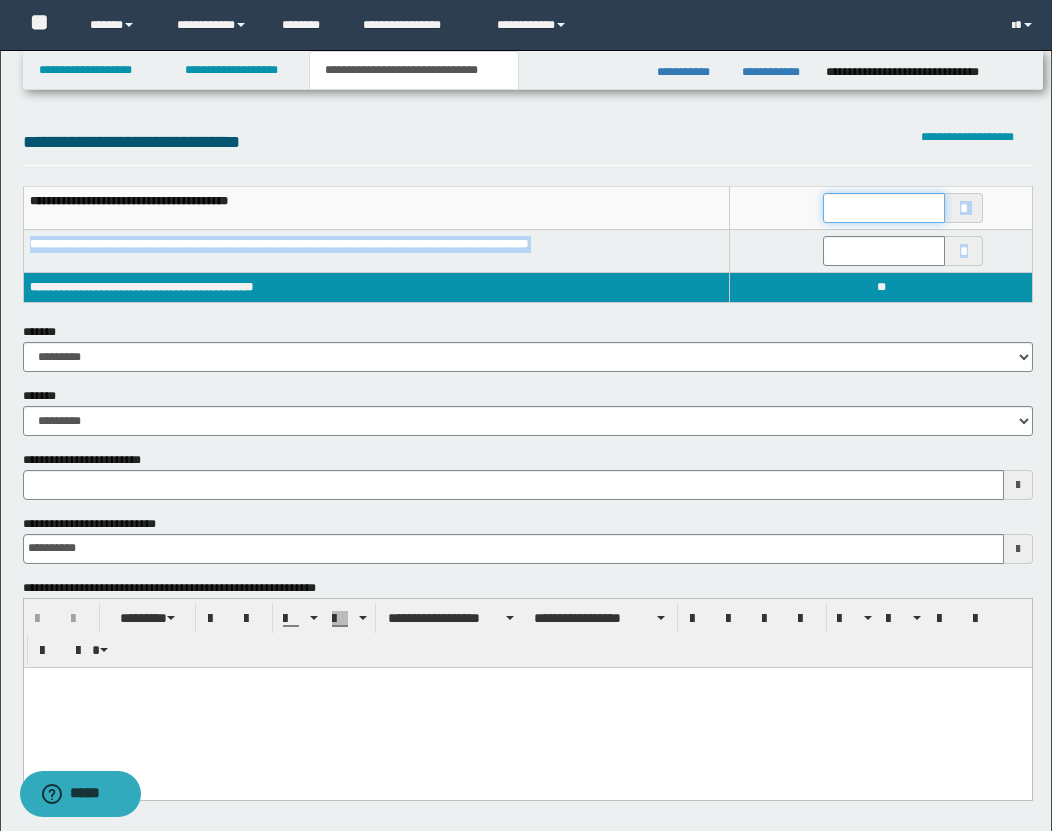 click at bounding box center [884, 208] 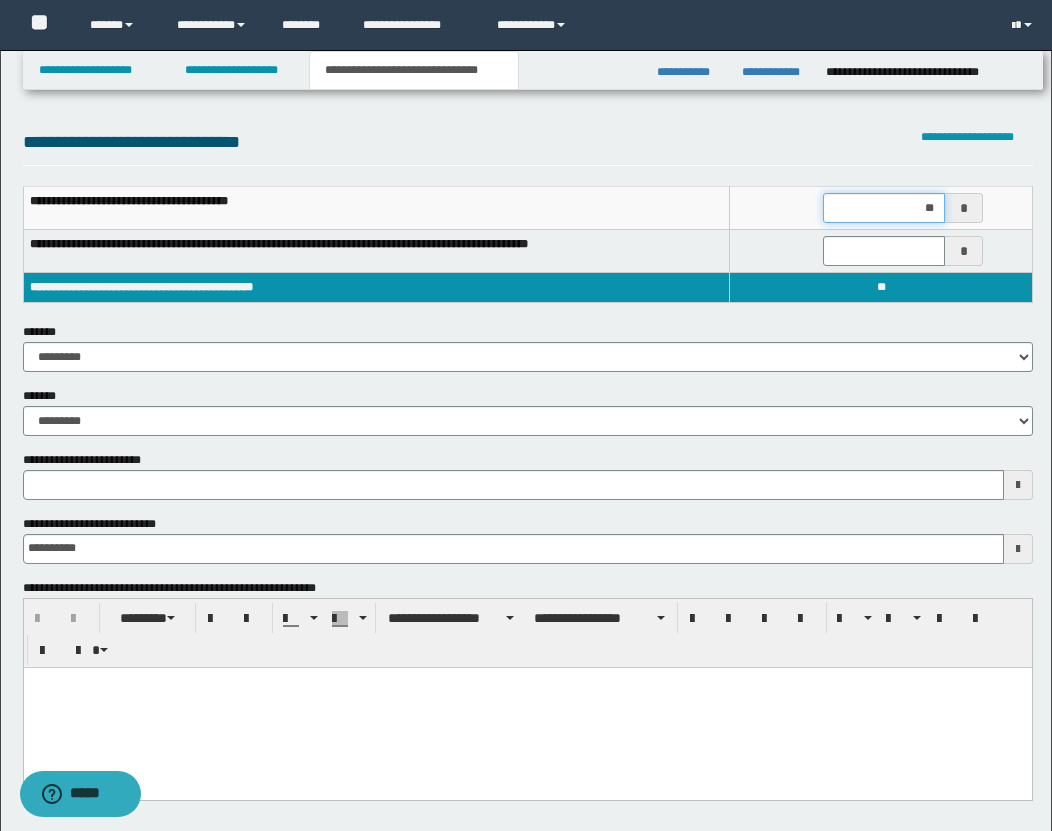 type on "*" 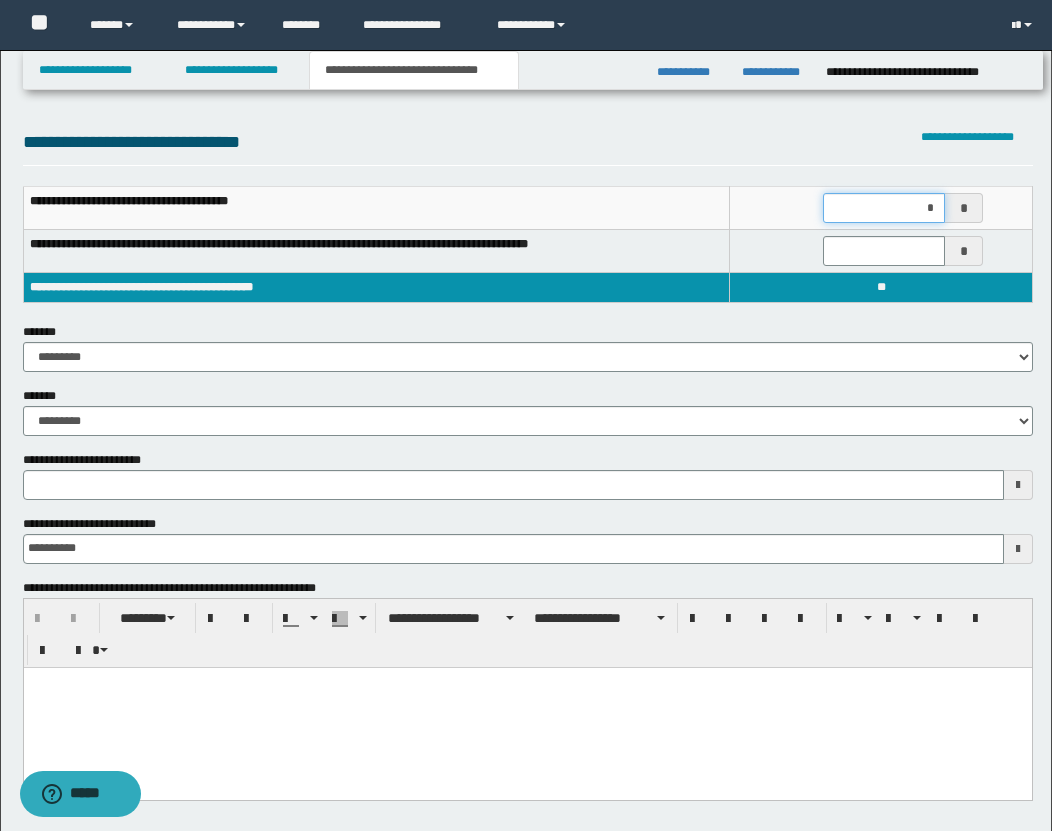 type 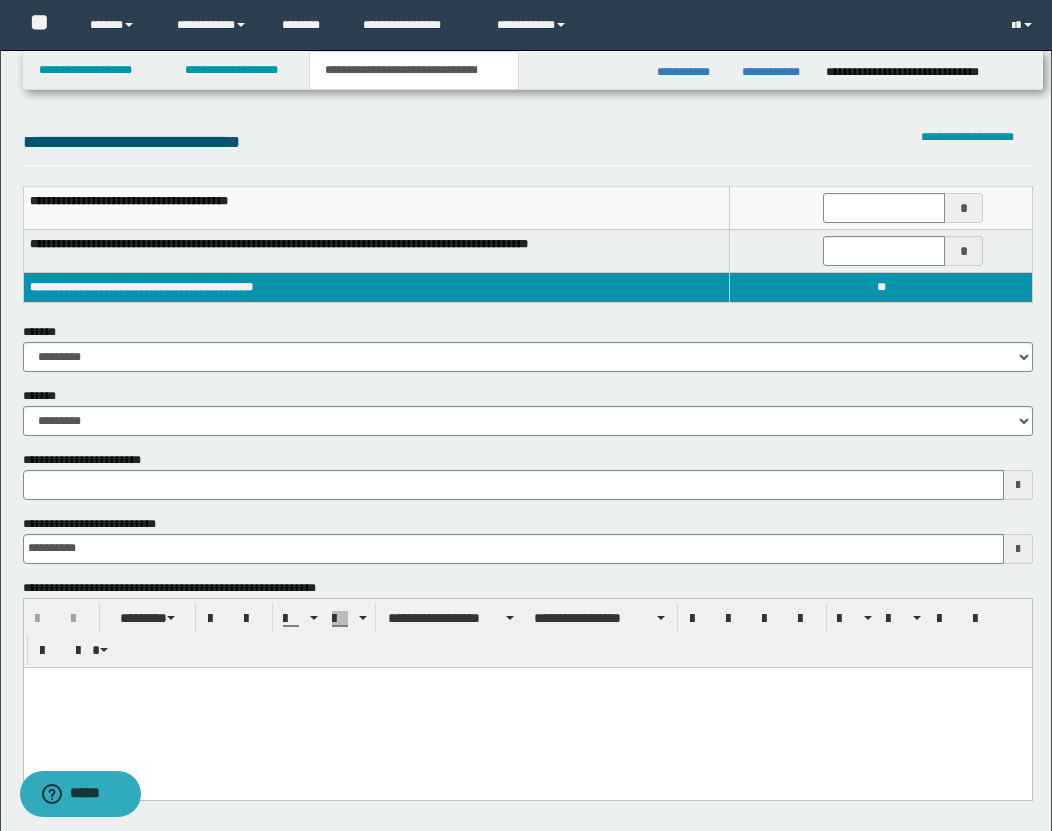 click on "**********" at bounding box center [528, 225] 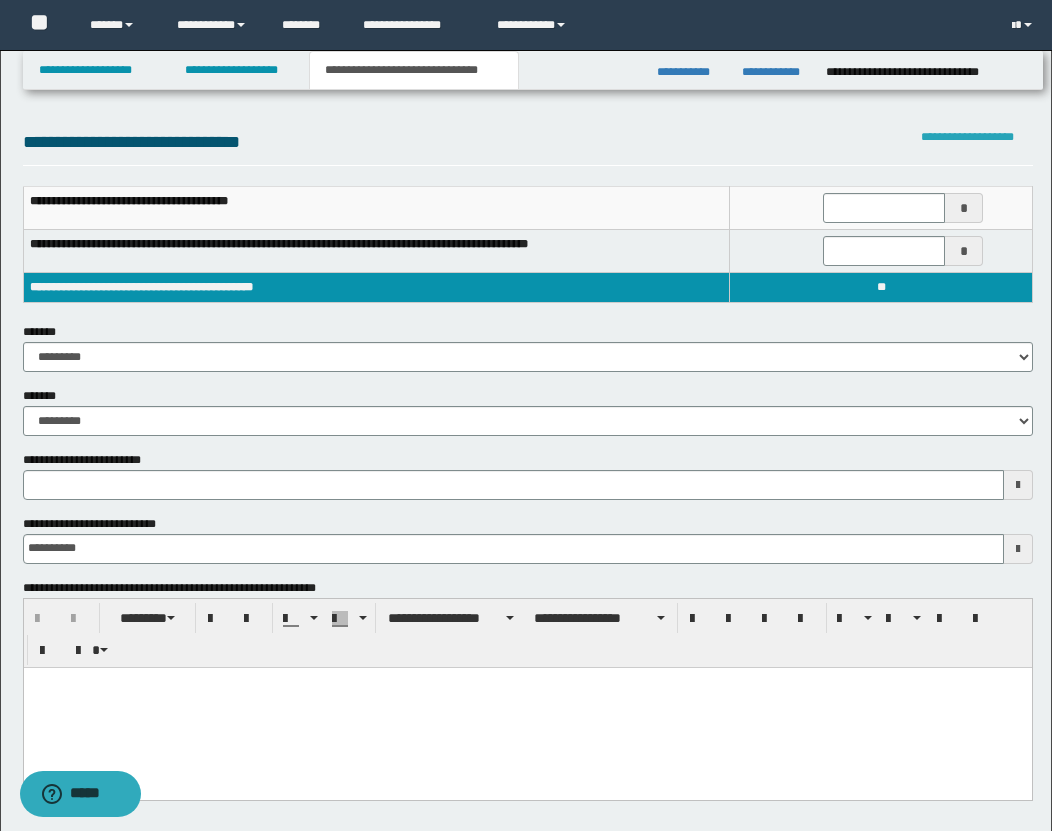 click on "**********" at bounding box center (967, 137) 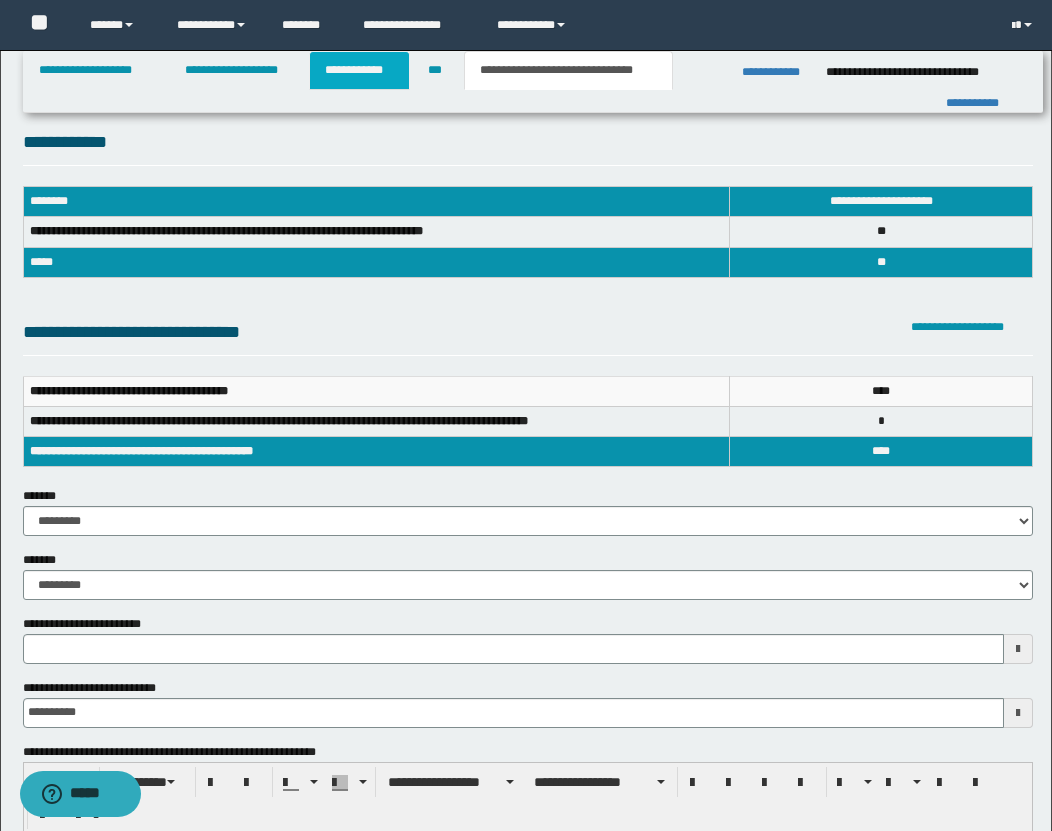 click on "**********" at bounding box center (359, 70) 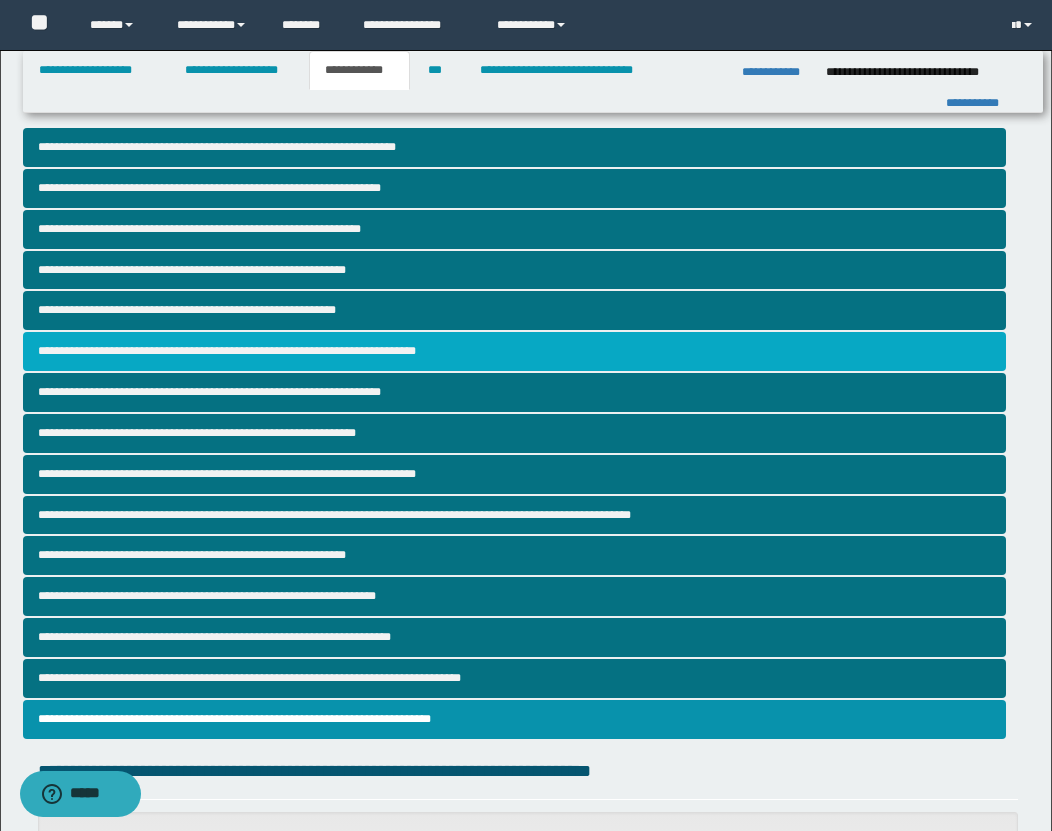 click on "**********" at bounding box center (514, 351) 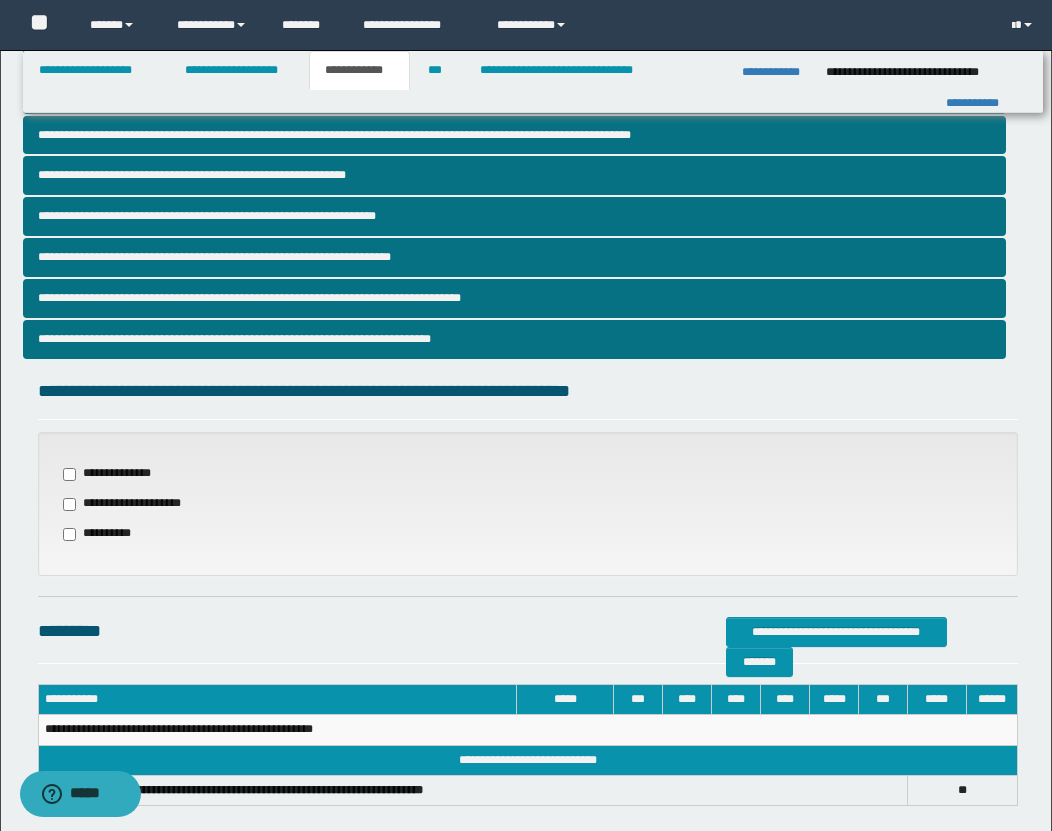 scroll, scrollTop: 483, scrollLeft: 0, axis: vertical 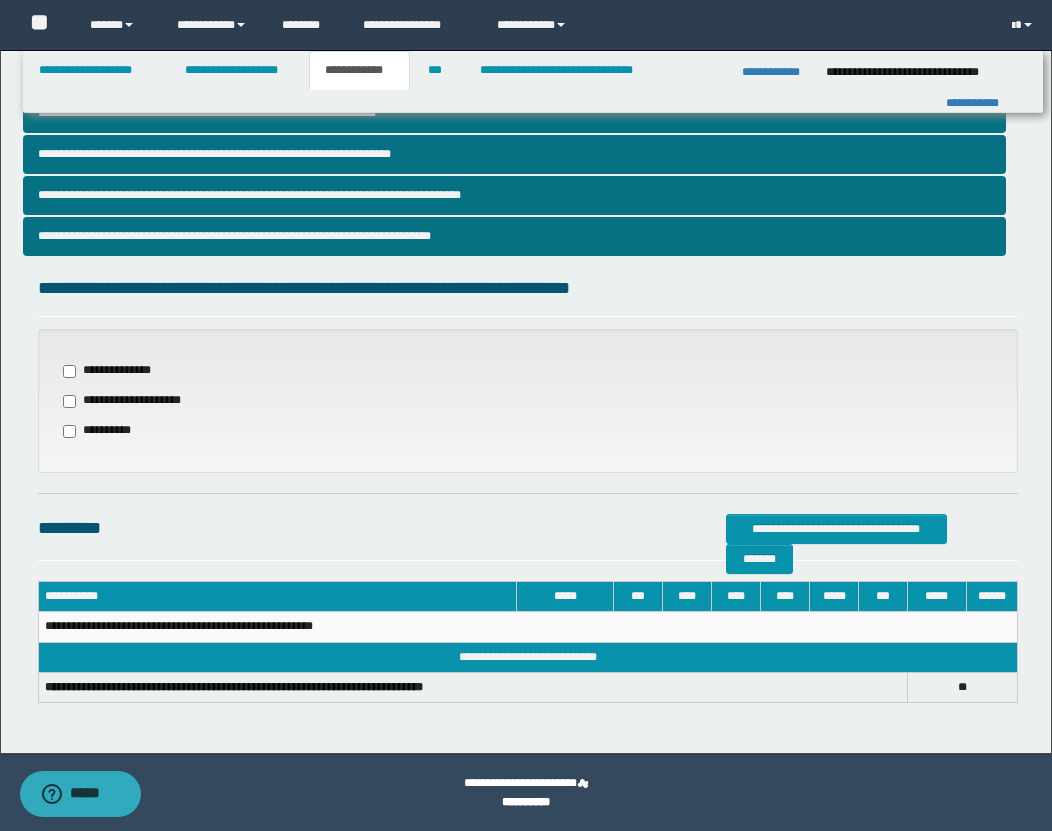 click on "**********" at bounding box center [129, 401] 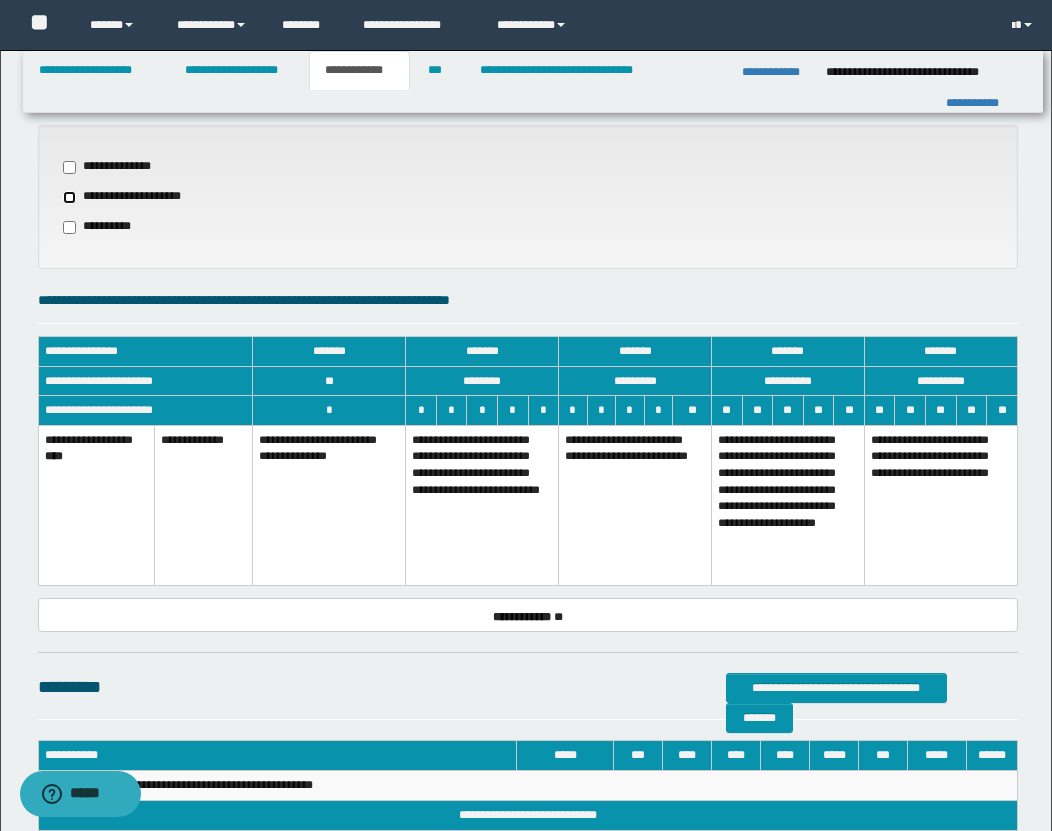 scroll, scrollTop: 688, scrollLeft: 0, axis: vertical 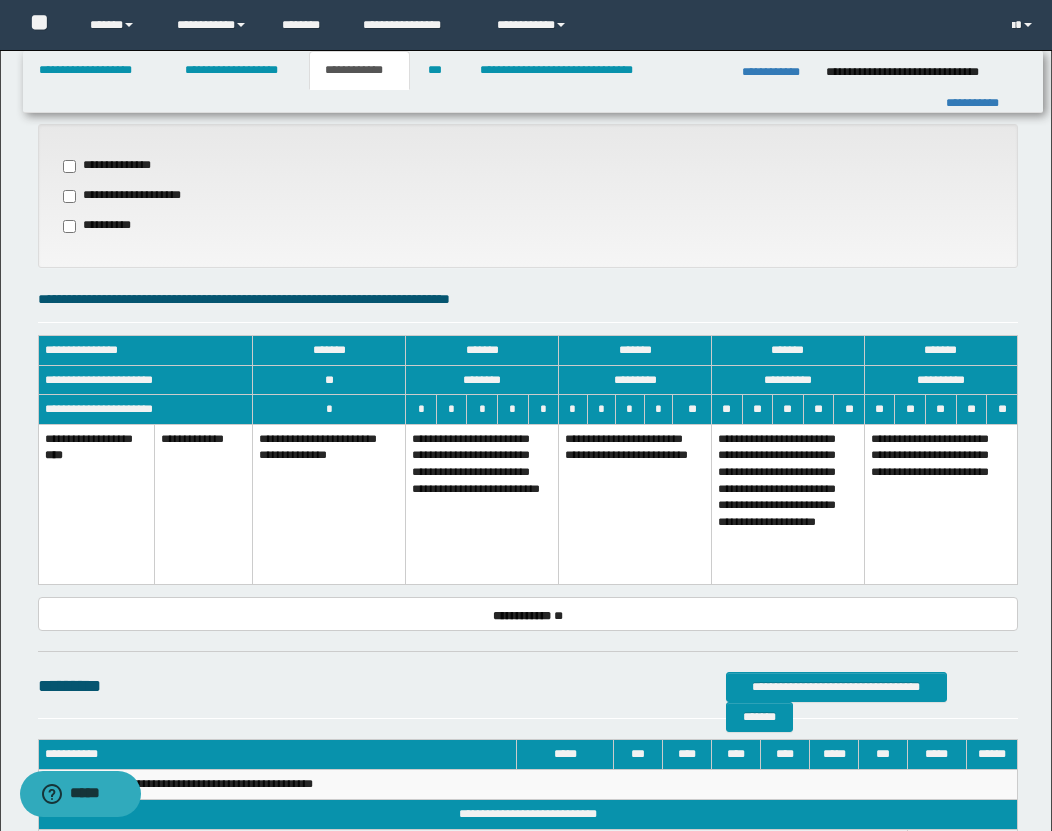 click on "**********" at bounding box center (482, 504) 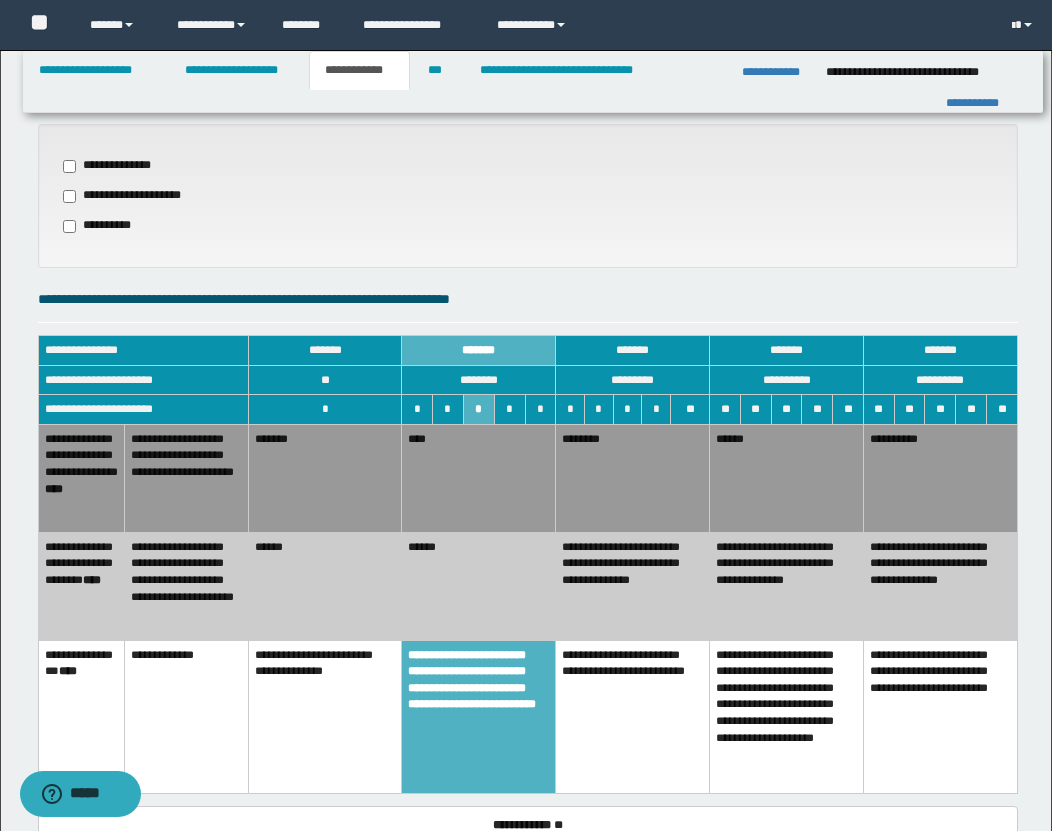 click on "****" at bounding box center [479, 478] 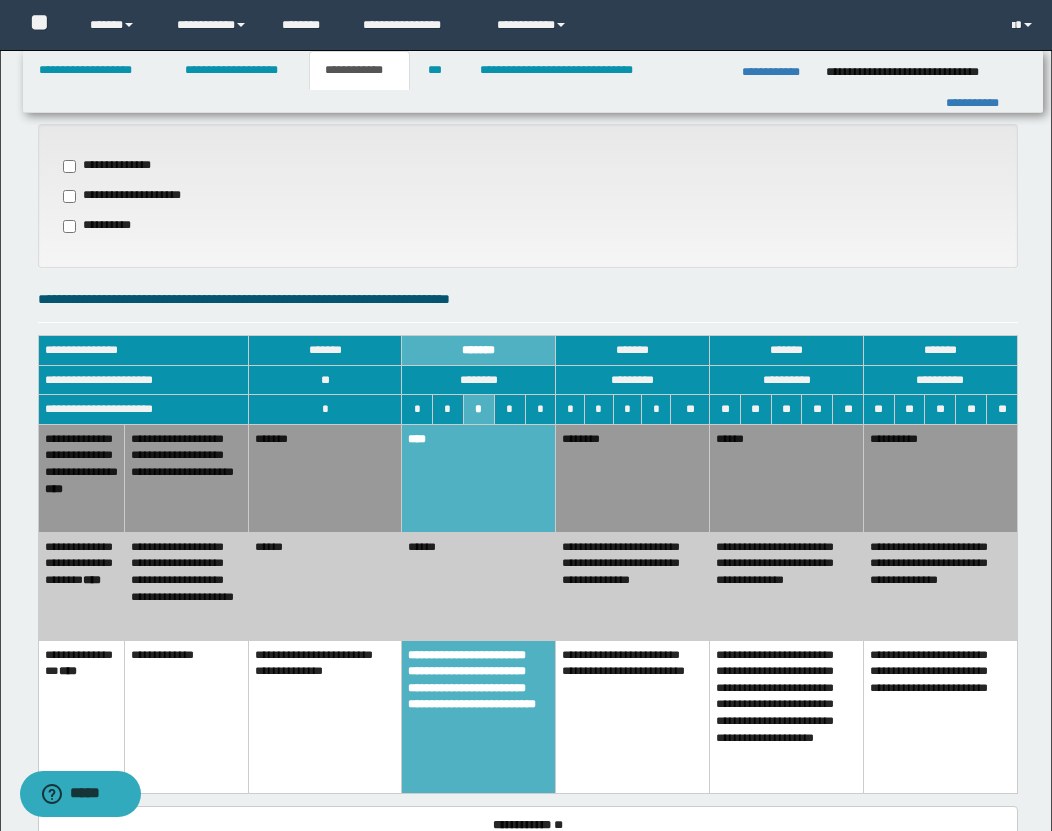 click on "******" at bounding box center [479, 586] 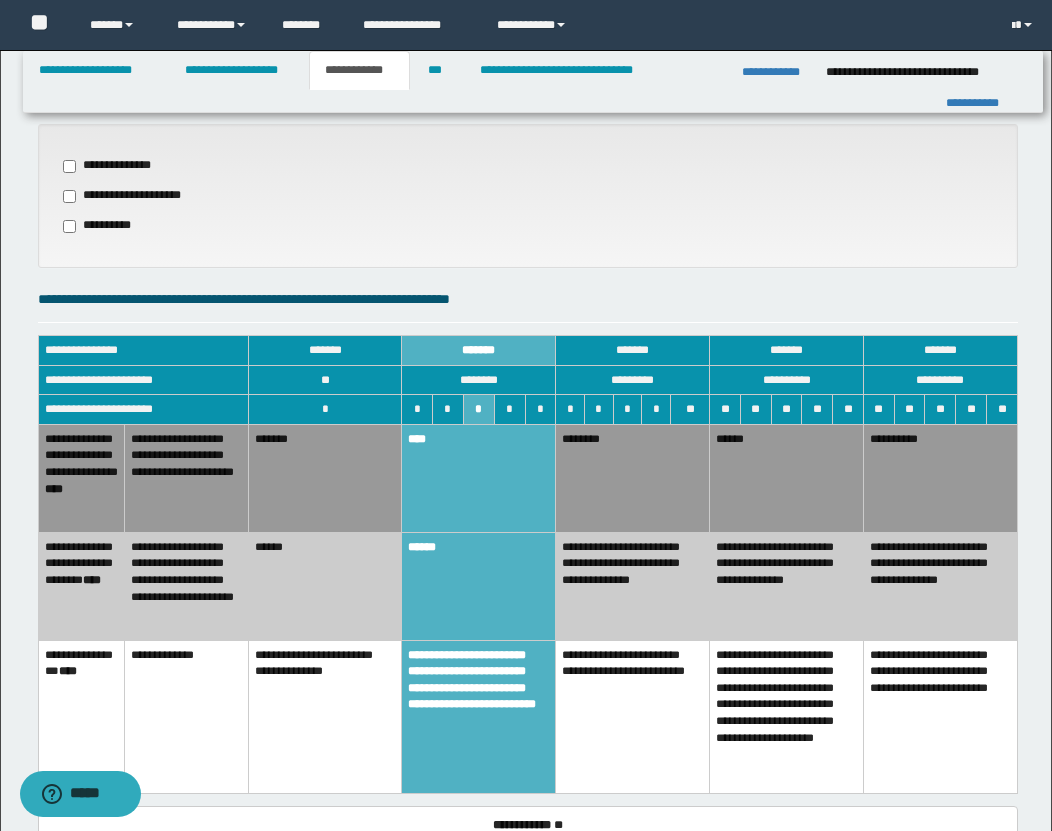 click on "****" at bounding box center (479, 478) 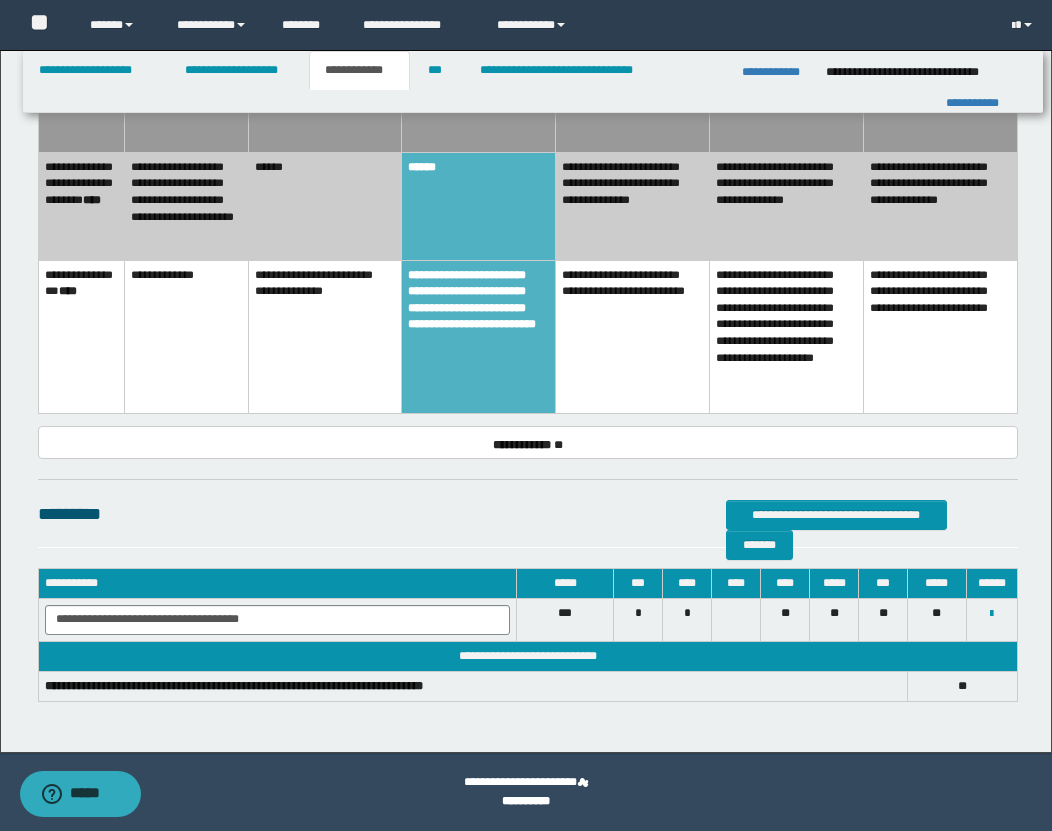 scroll, scrollTop: 0, scrollLeft: 0, axis: both 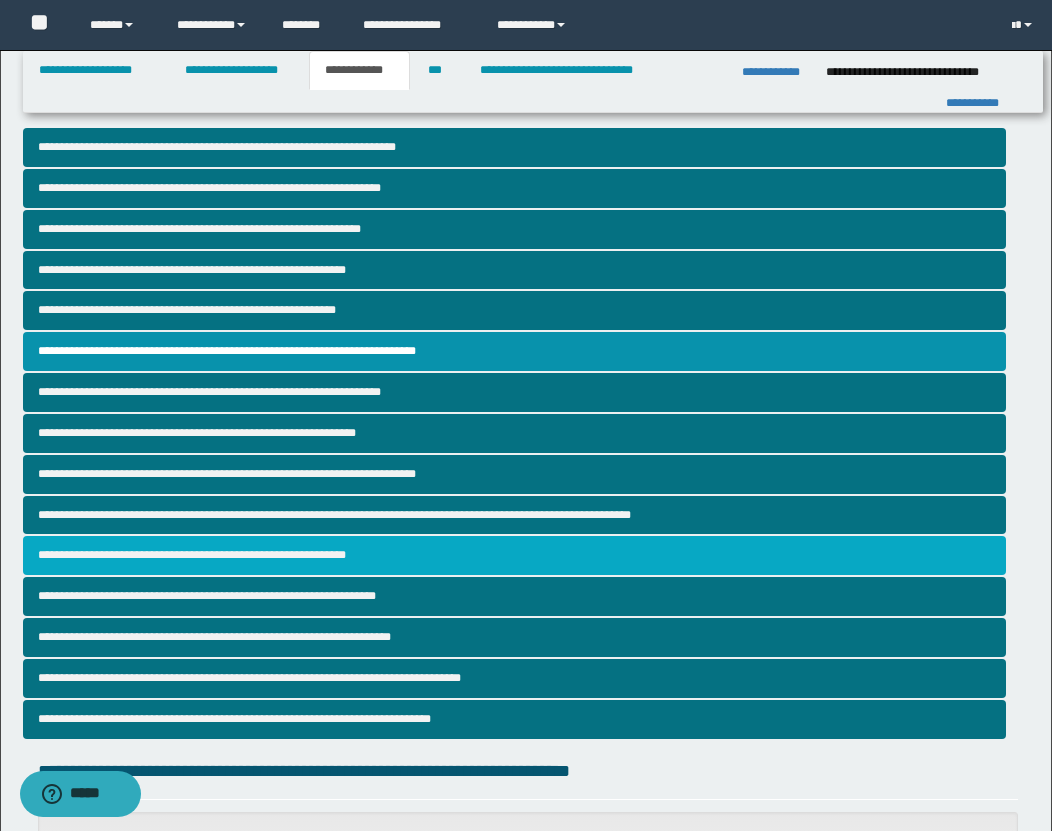 click on "**********" at bounding box center [514, 555] 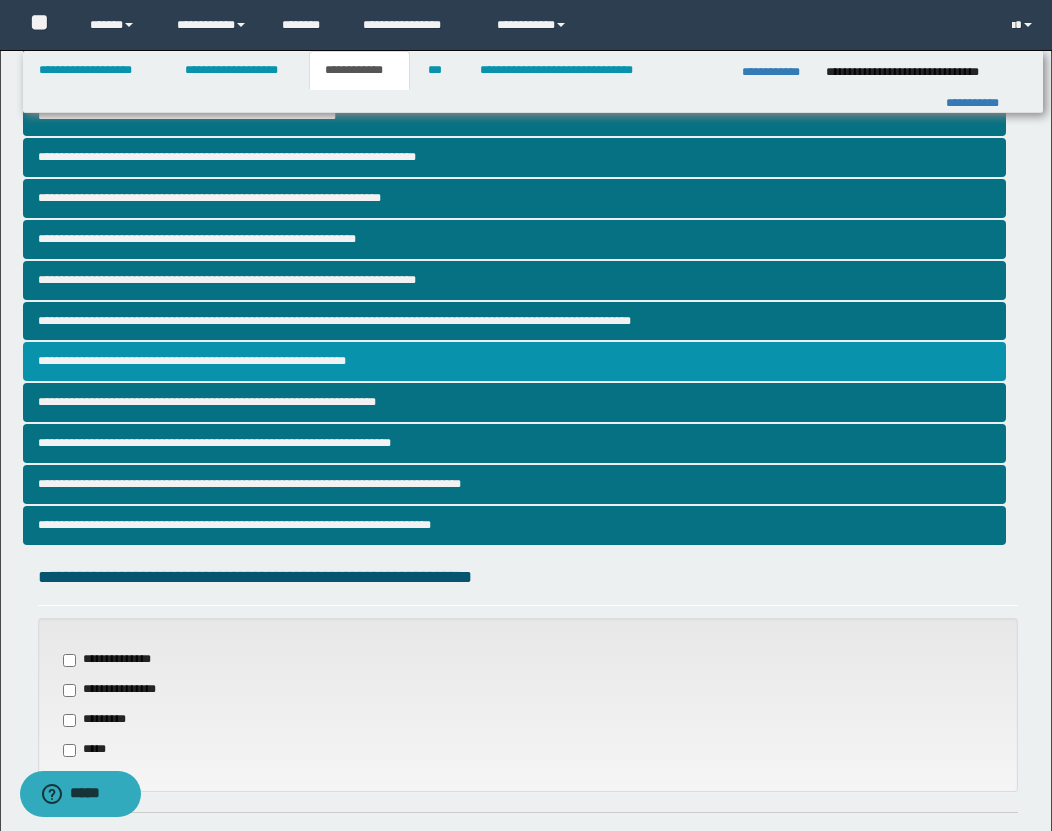 scroll, scrollTop: 513, scrollLeft: 0, axis: vertical 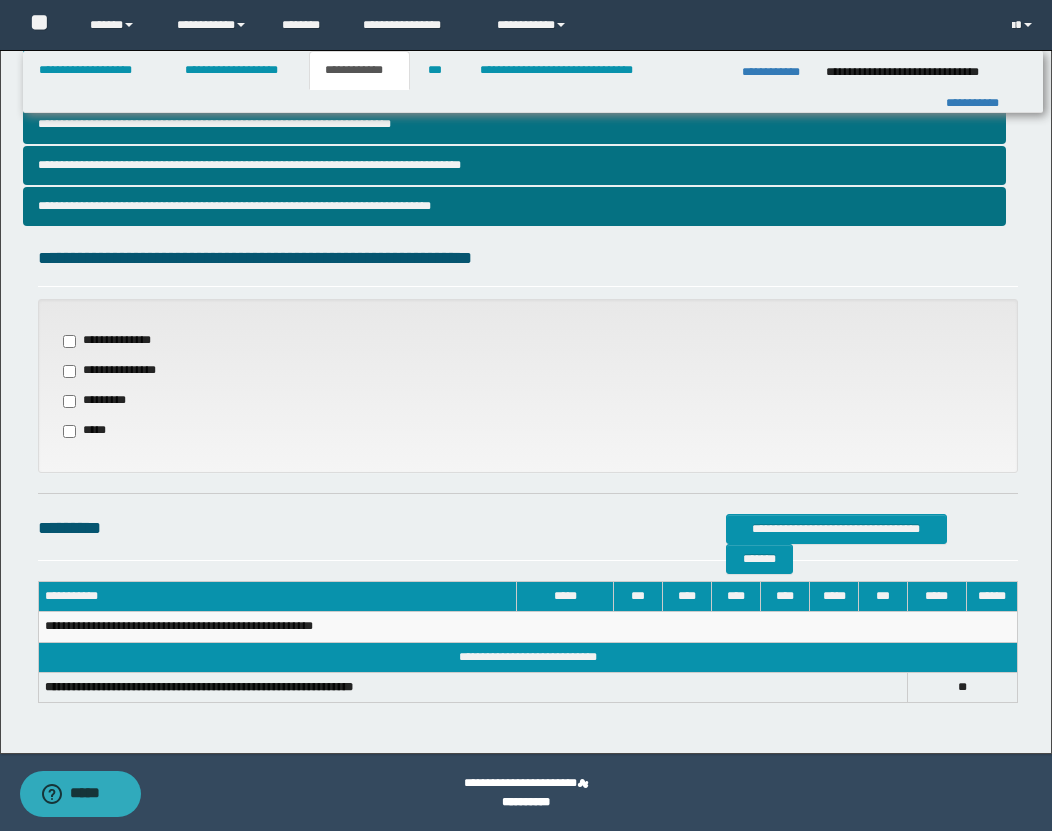 click on "*********" at bounding box center (99, 401) 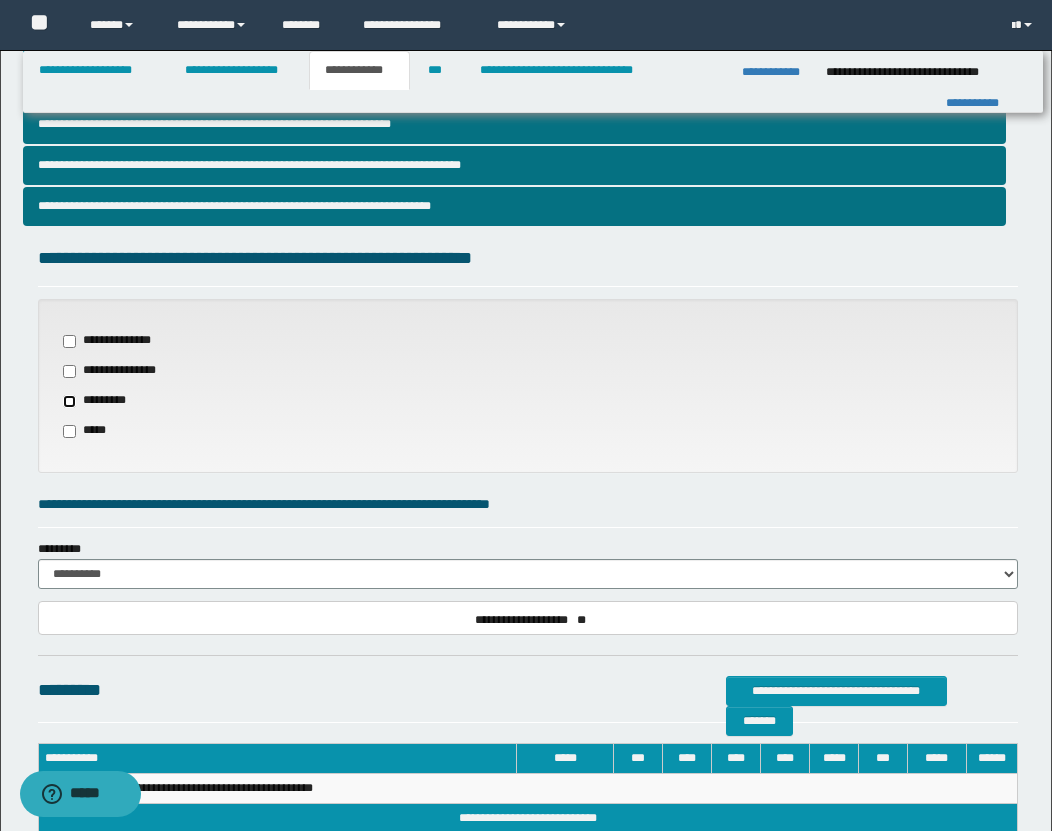 scroll, scrollTop: 675, scrollLeft: 0, axis: vertical 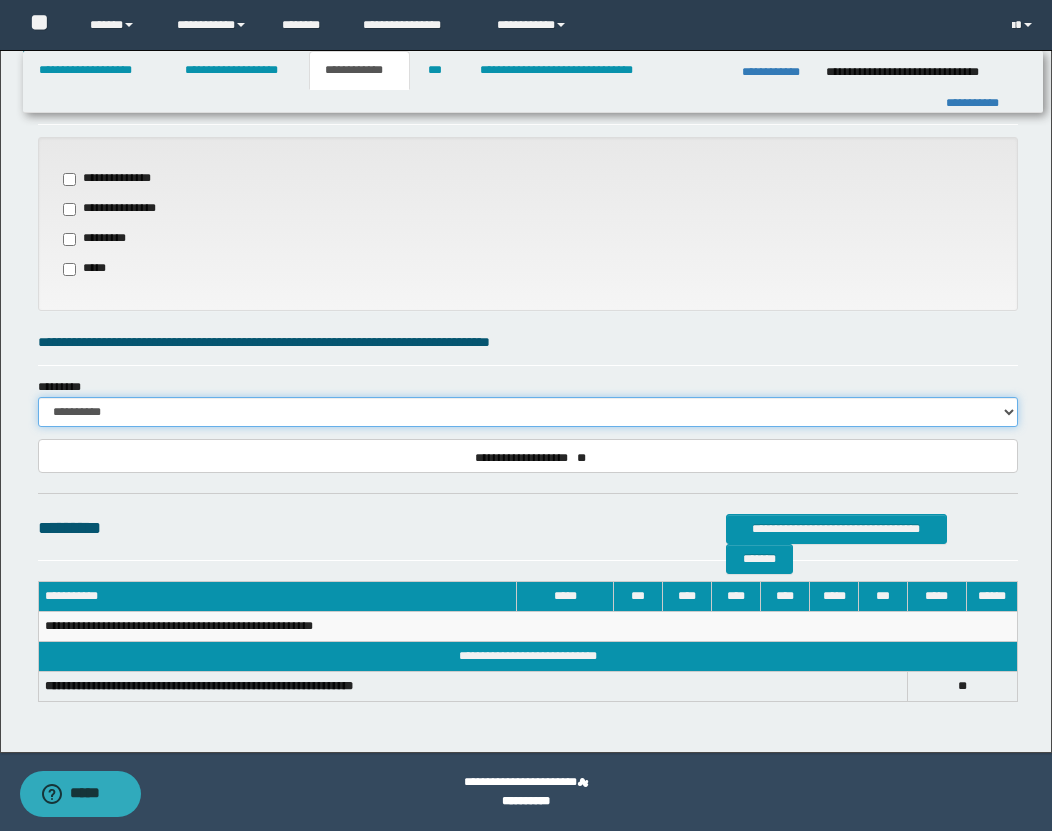 click on "**********" at bounding box center [528, 412] 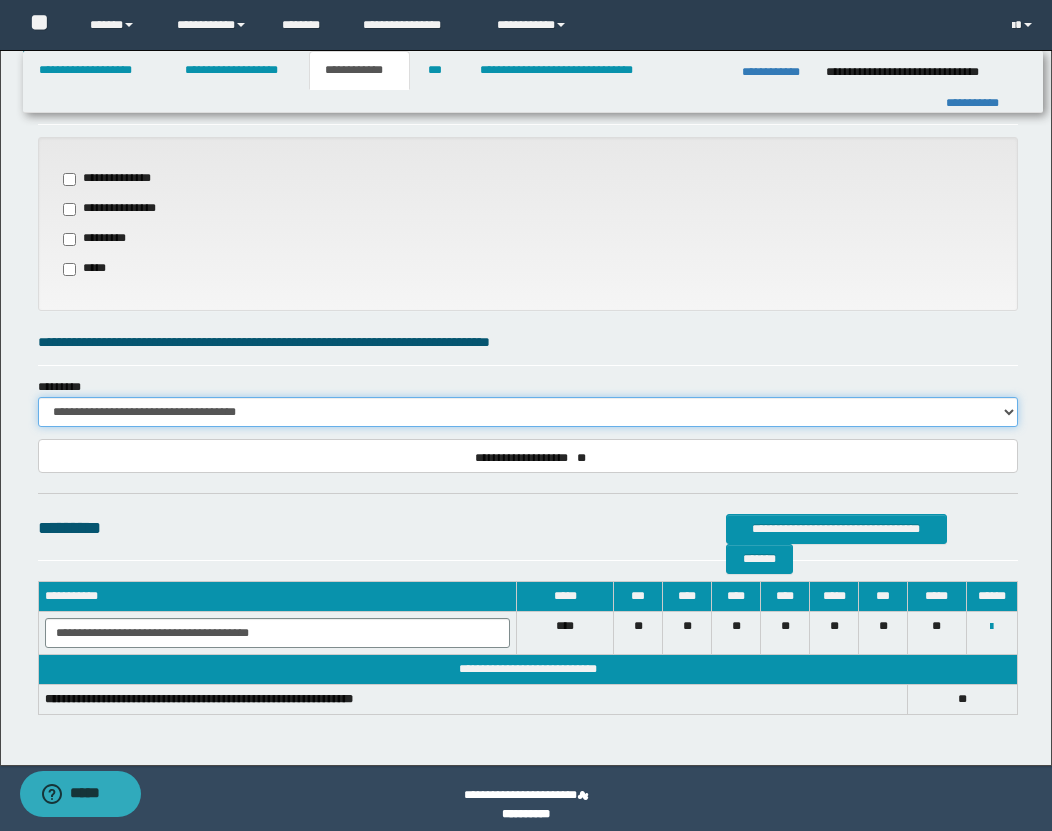 click on "**********" at bounding box center (528, 412) 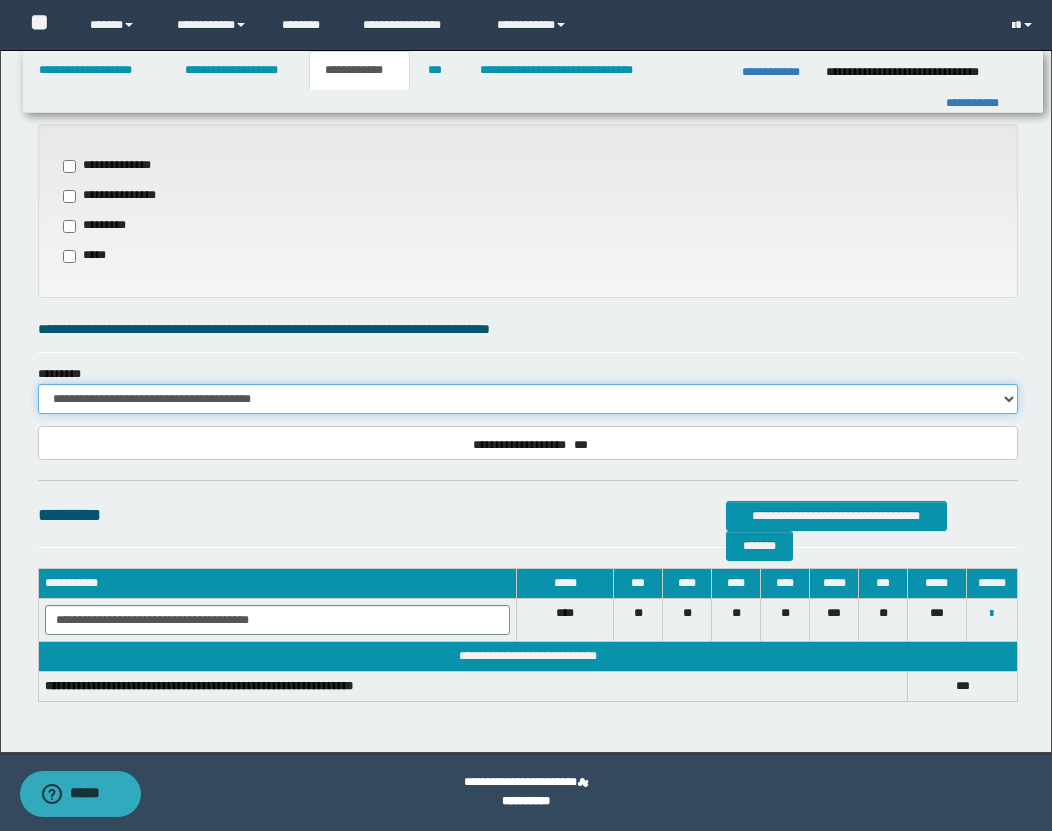 scroll, scrollTop: 680, scrollLeft: 0, axis: vertical 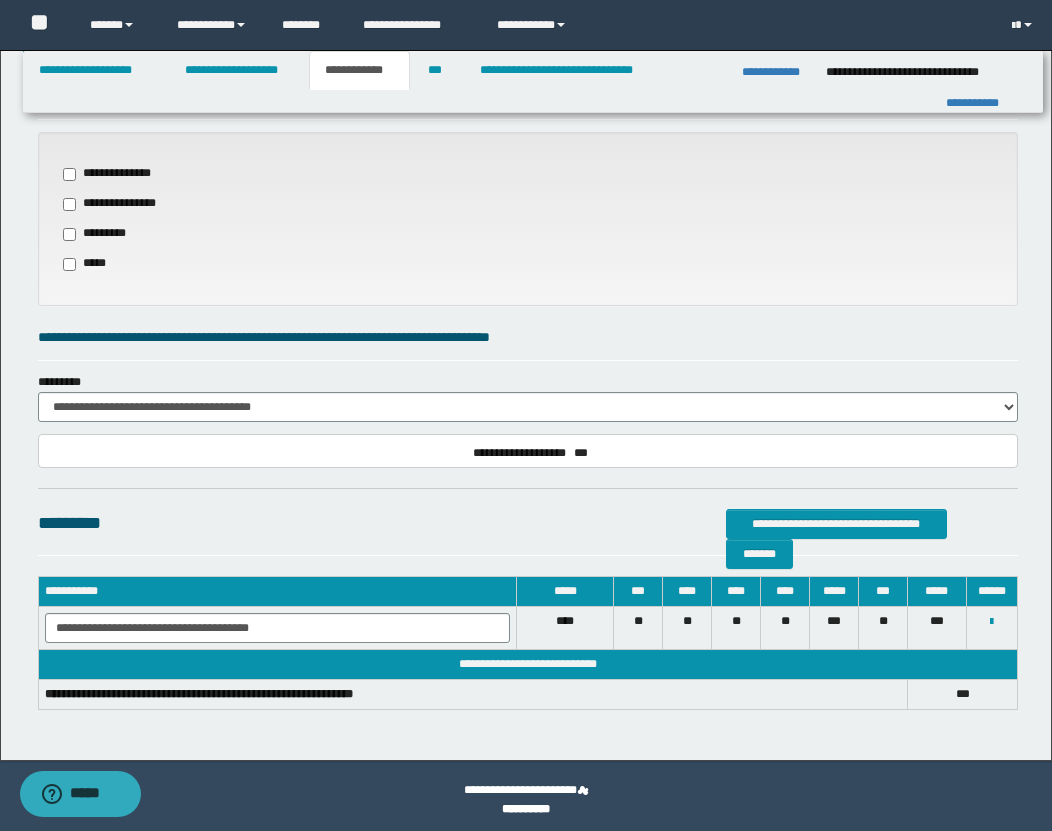 click on "*****" at bounding box center (88, 264) 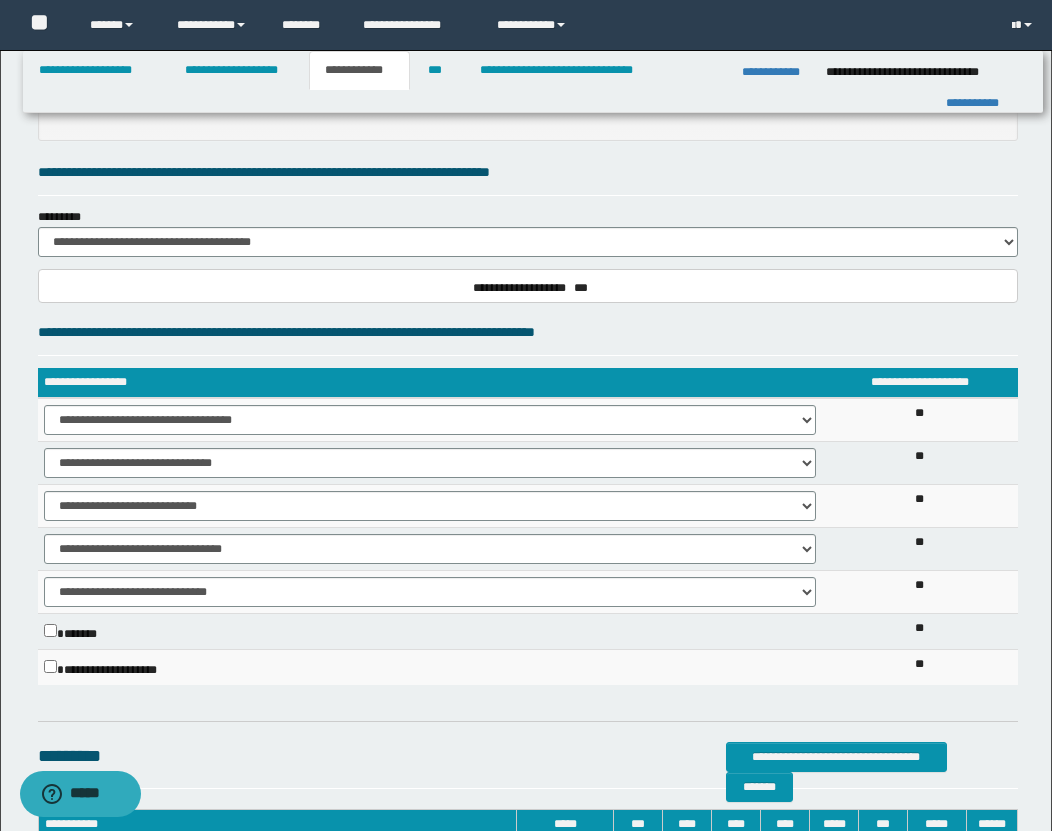 scroll, scrollTop: 846, scrollLeft: 0, axis: vertical 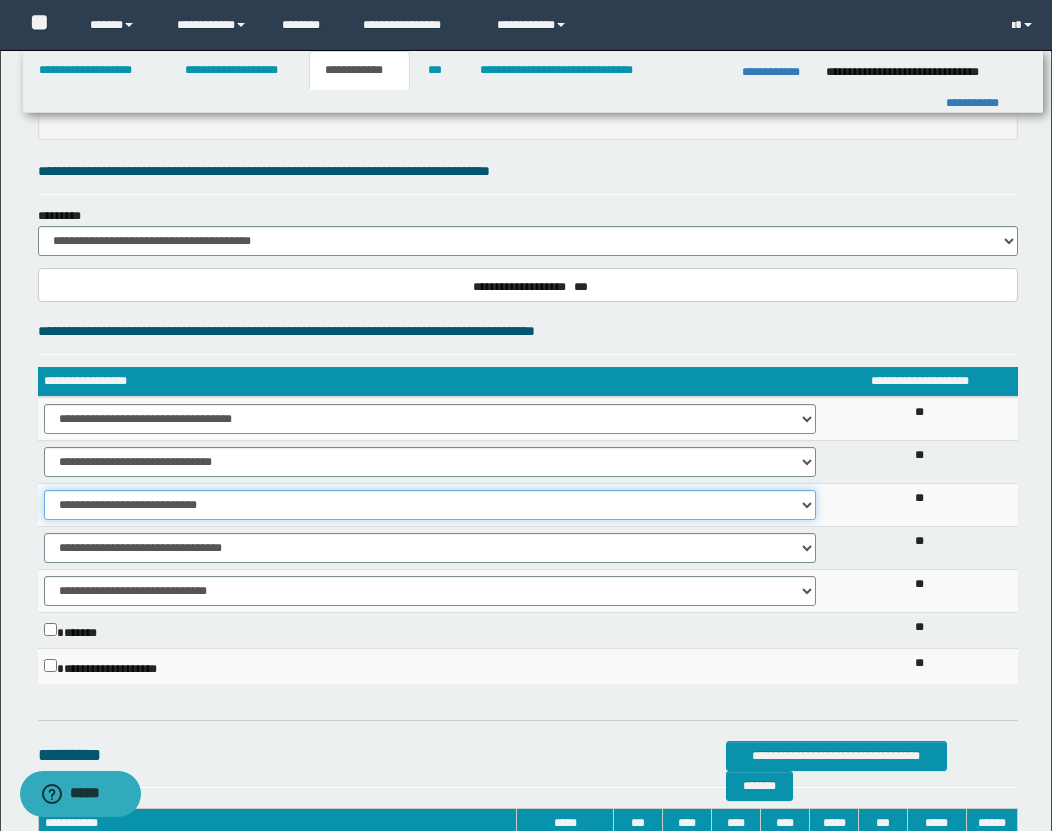 click on "**********" at bounding box center (430, 505) 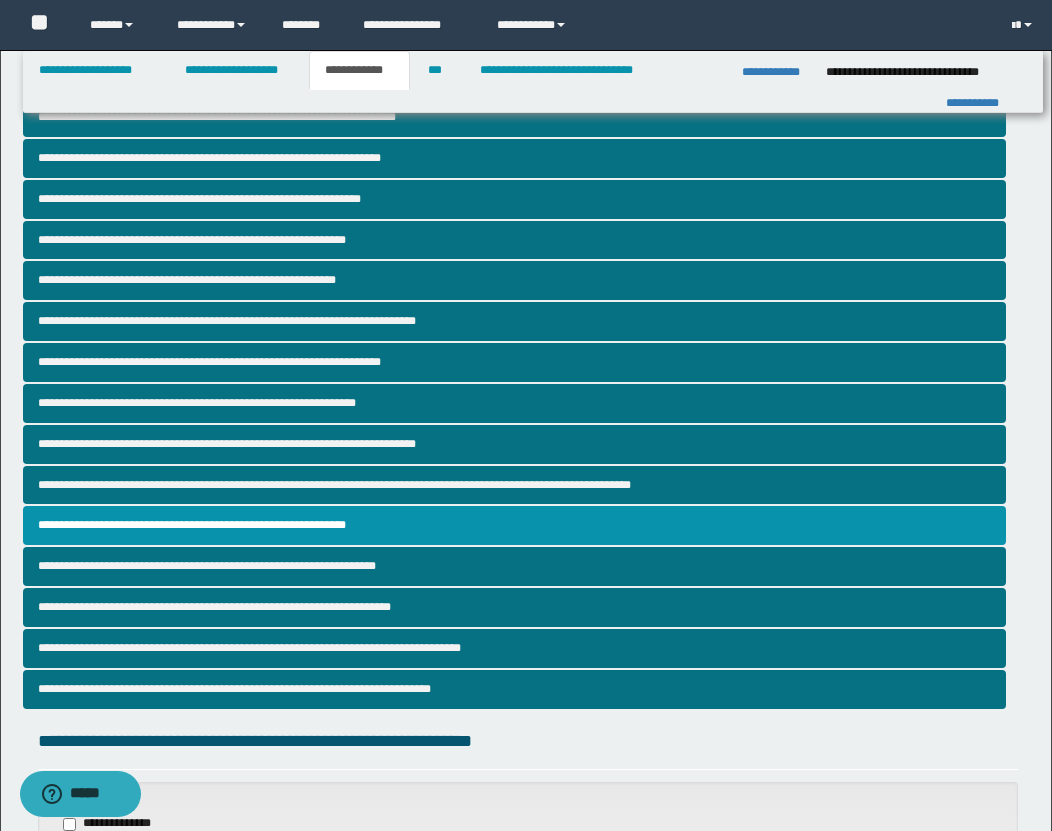 scroll, scrollTop: 0, scrollLeft: 0, axis: both 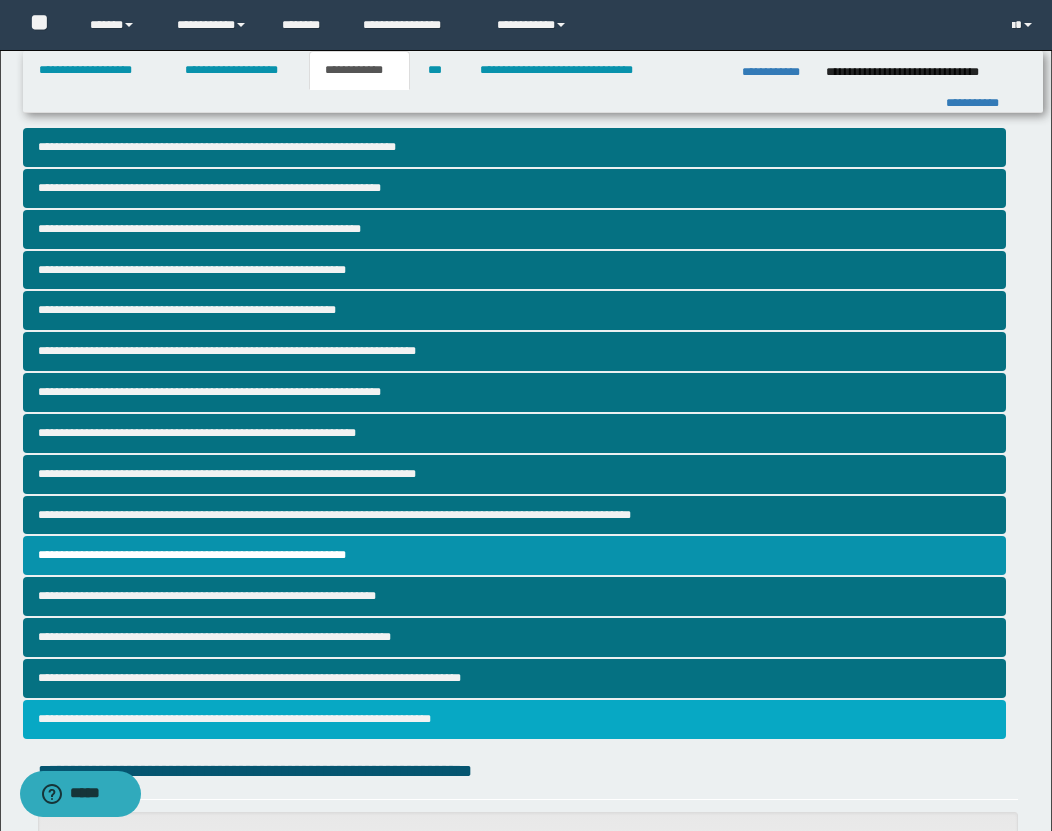 click on "**********" at bounding box center [514, 719] 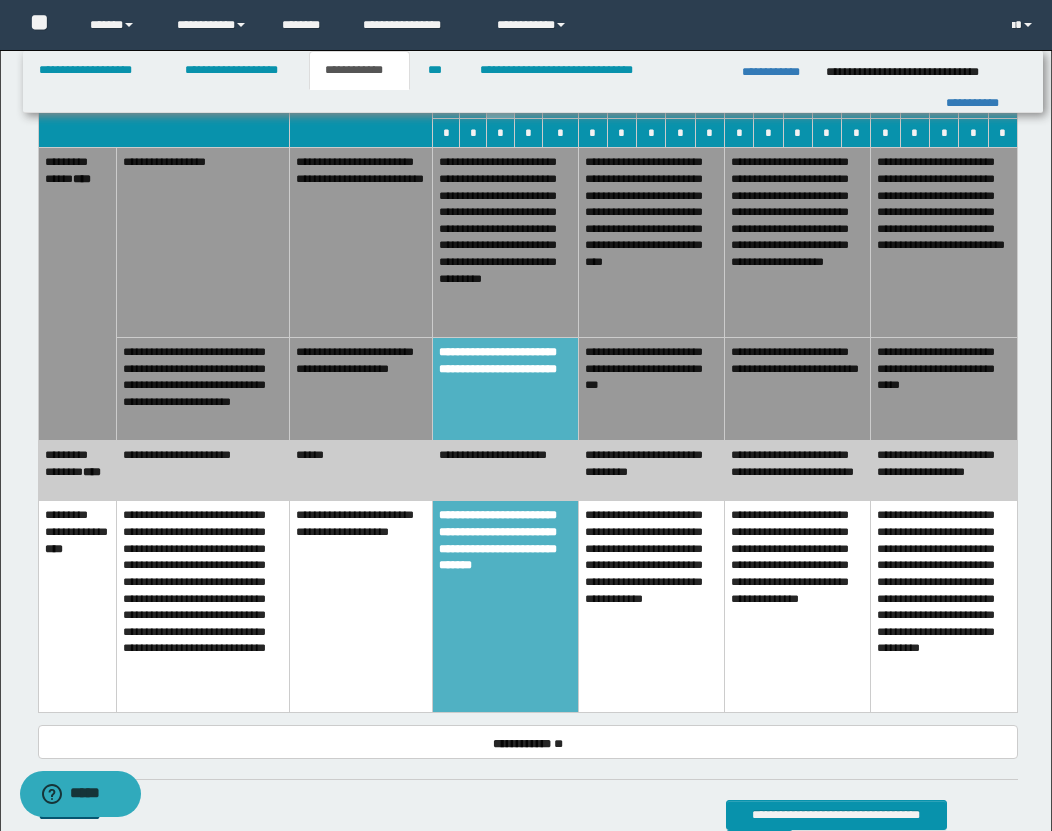 scroll, scrollTop: 1229, scrollLeft: 0, axis: vertical 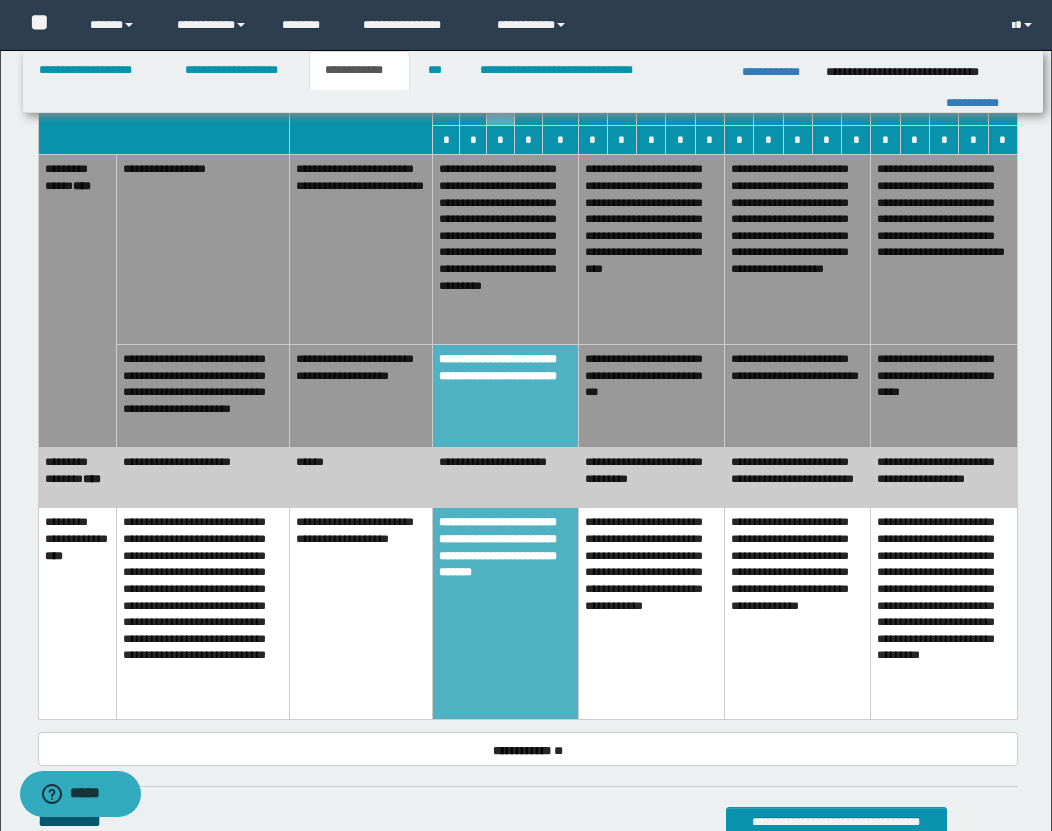 click on "**********" at bounding box center [651, 396] 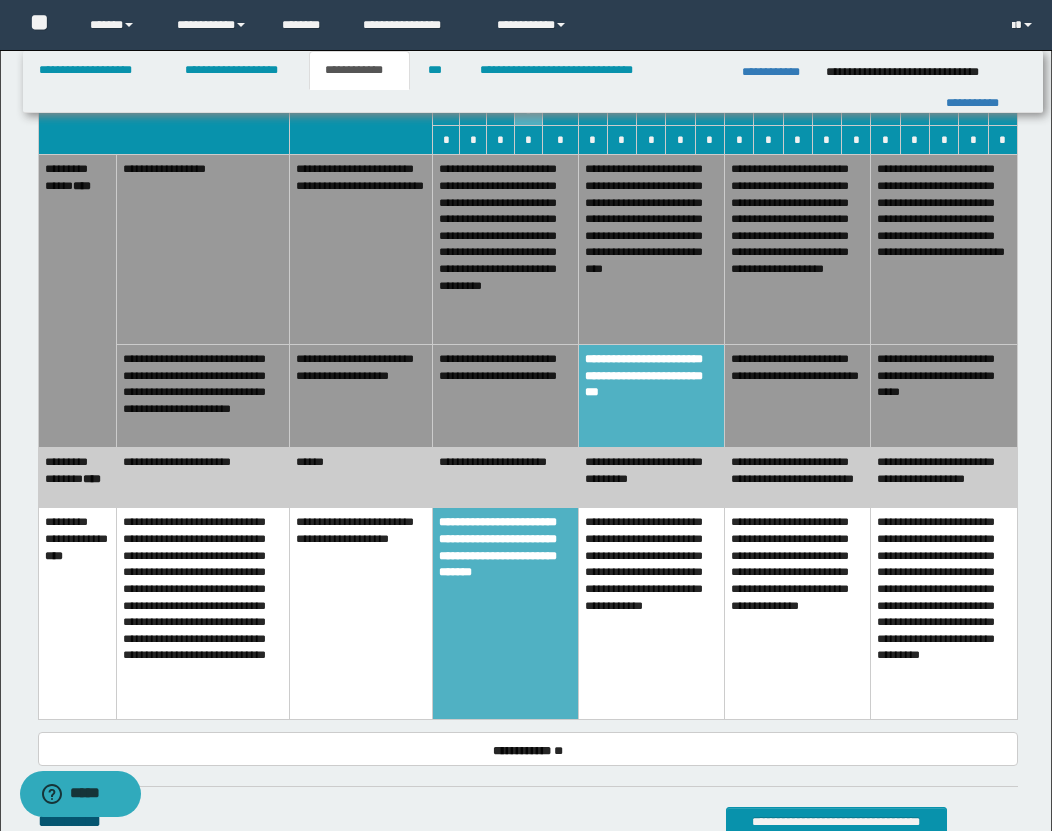 click on "******" at bounding box center (361, 478) 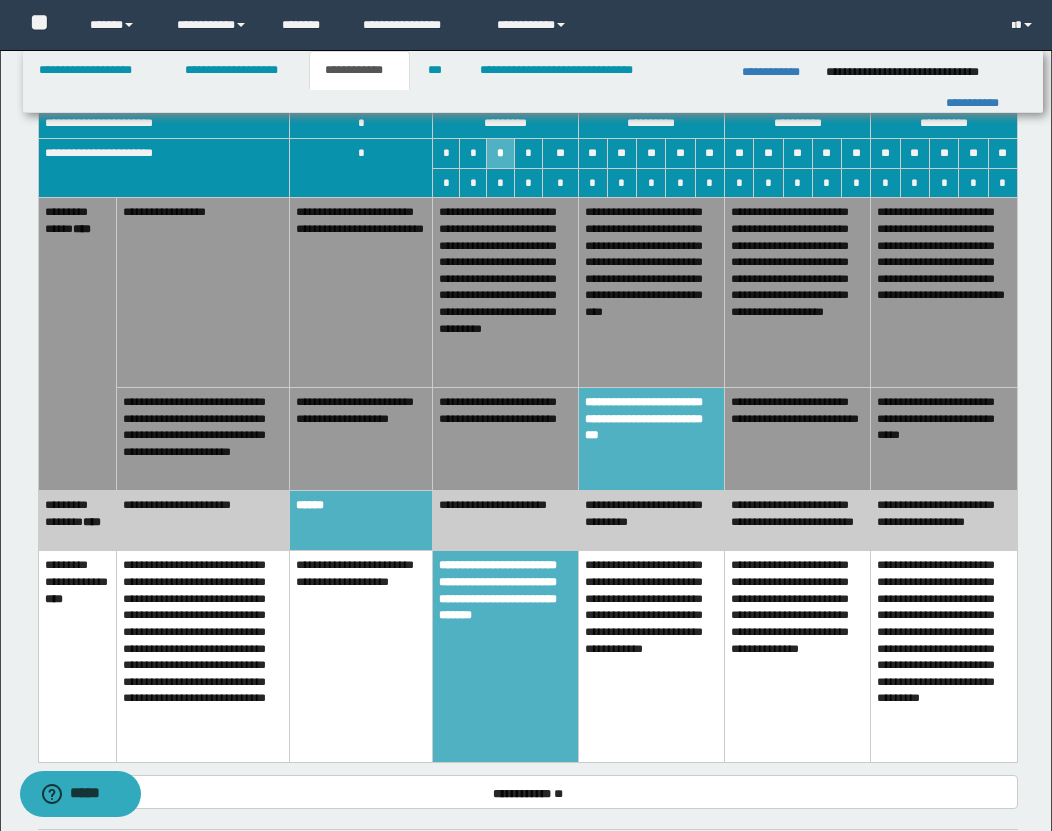 scroll, scrollTop: 1184, scrollLeft: 0, axis: vertical 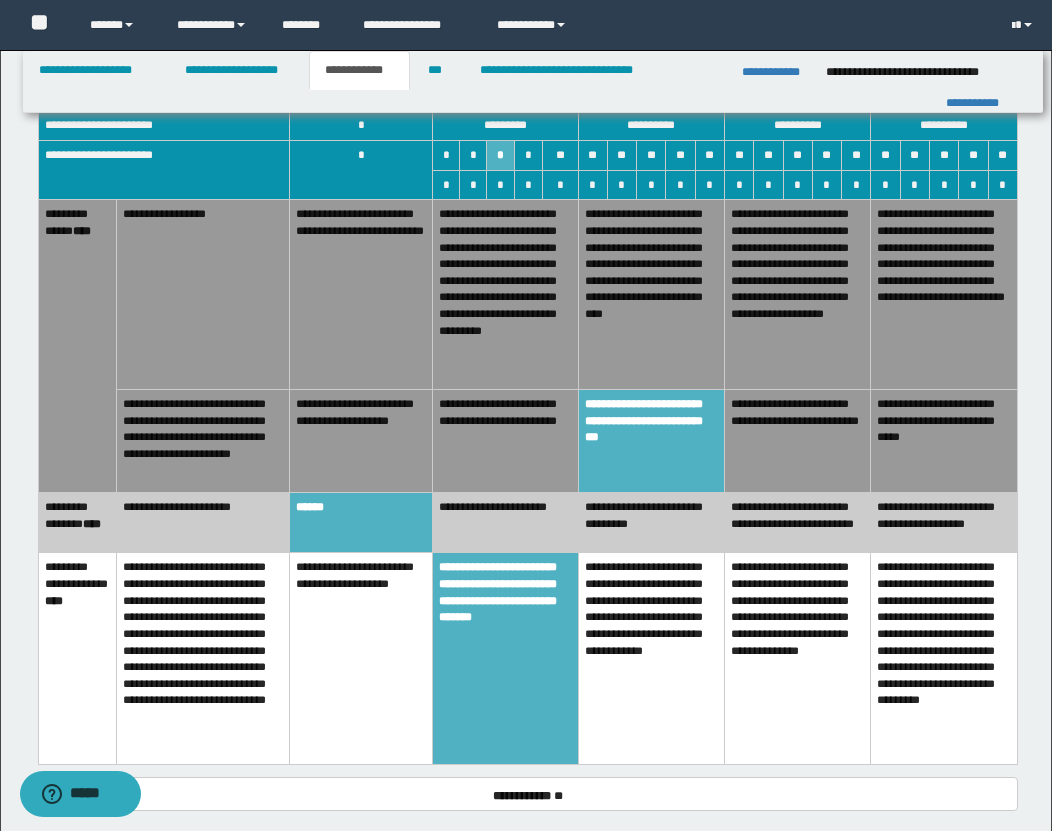 click on "**********" at bounding box center (505, 441) 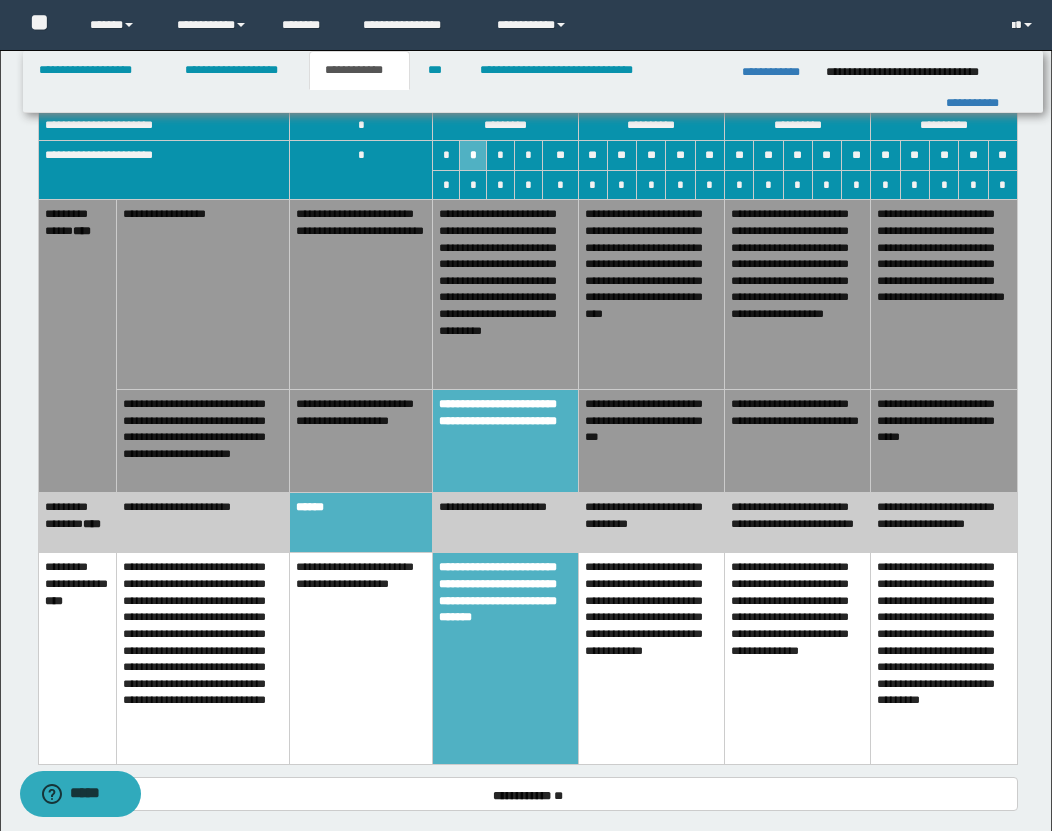 scroll, scrollTop: 1535, scrollLeft: 0, axis: vertical 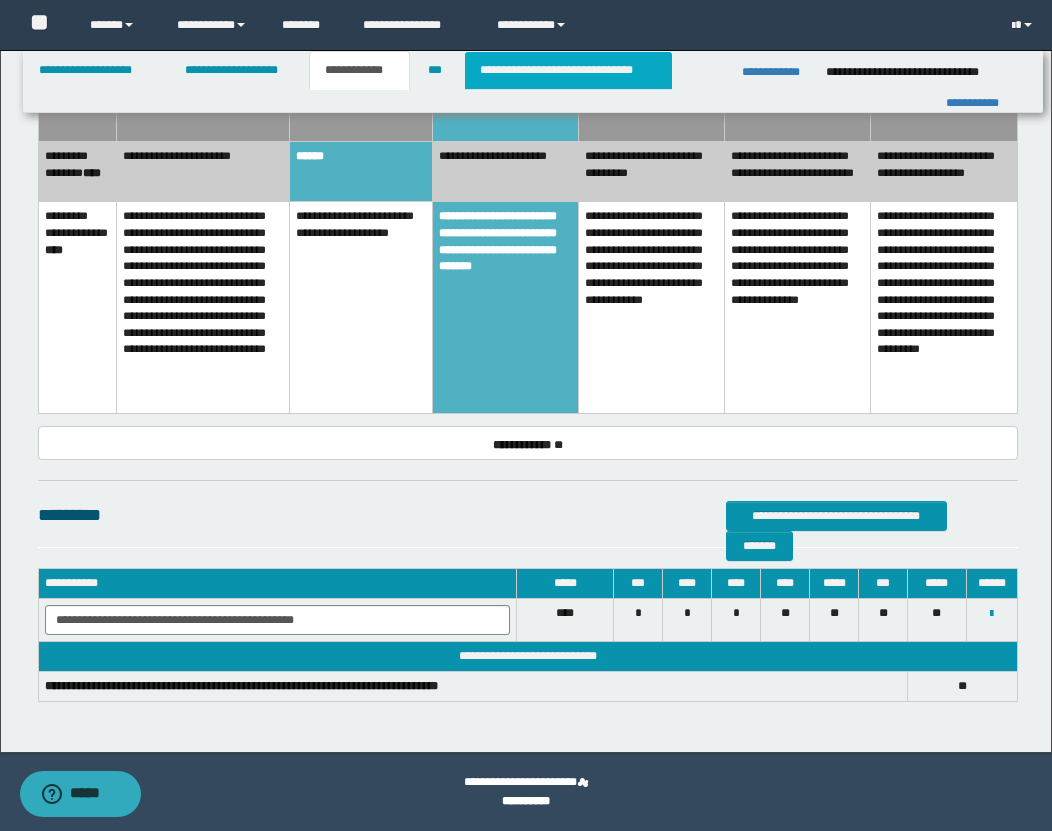 click on "**********" at bounding box center [568, 70] 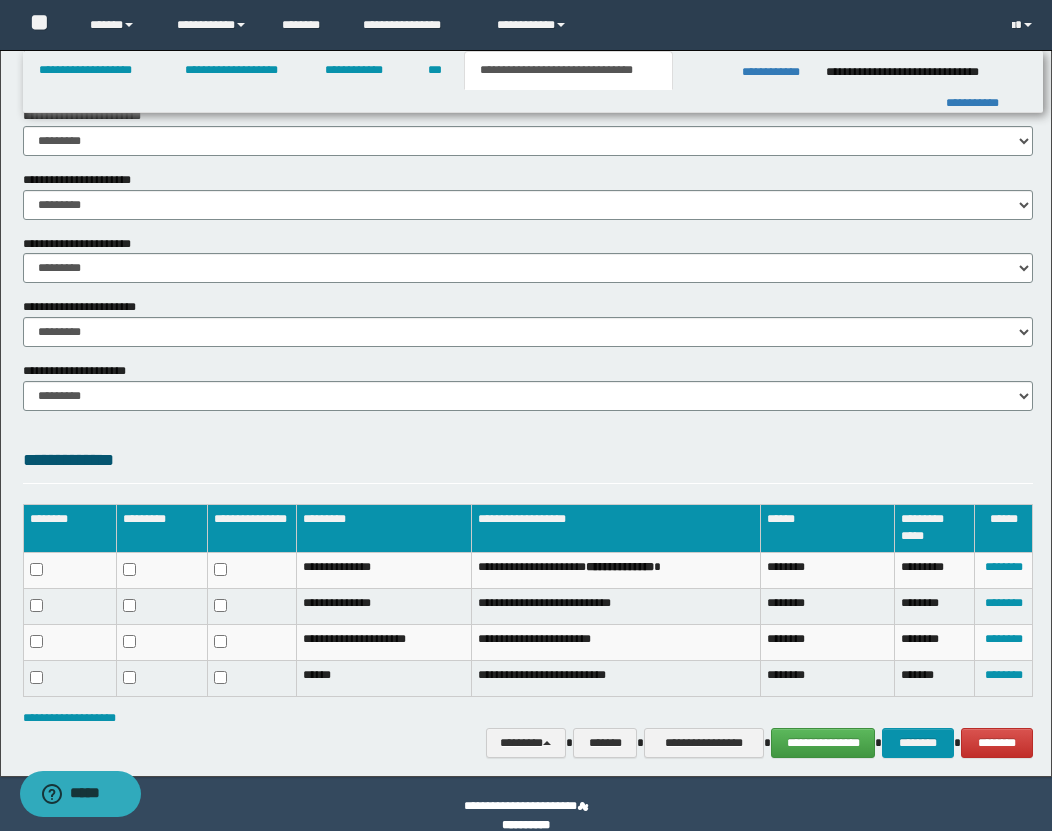 scroll, scrollTop: 0, scrollLeft: 0, axis: both 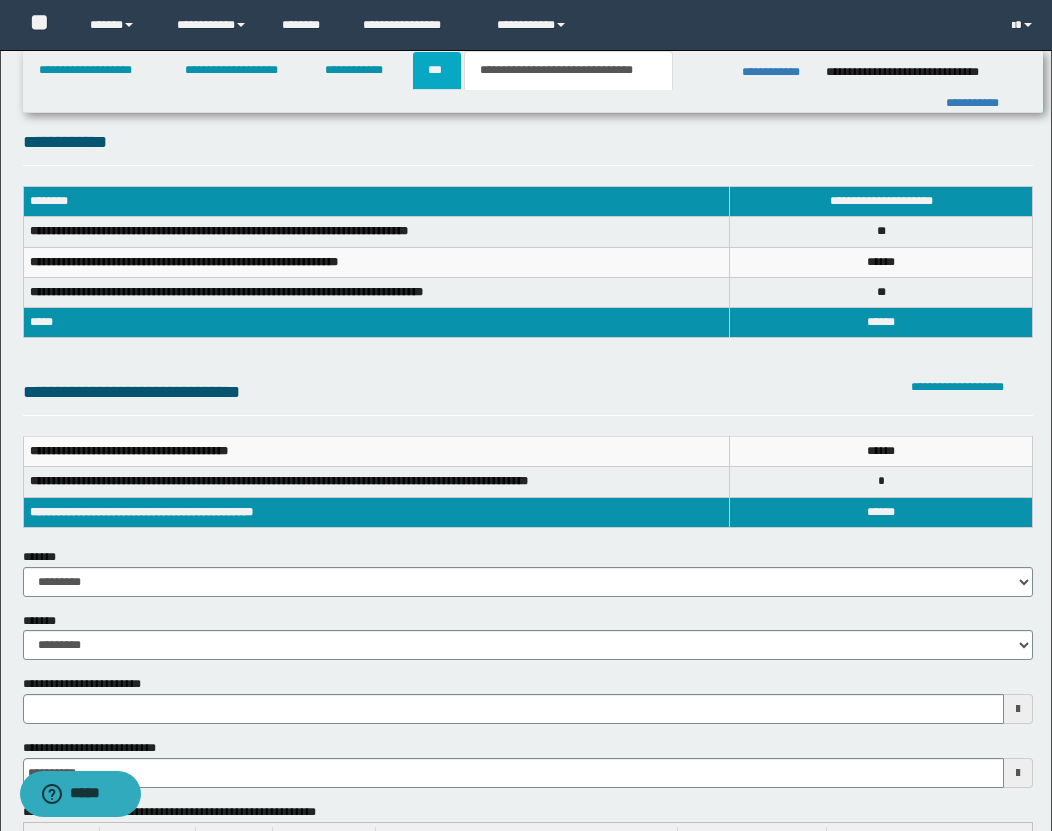 click on "***" at bounding box center (437, 70) 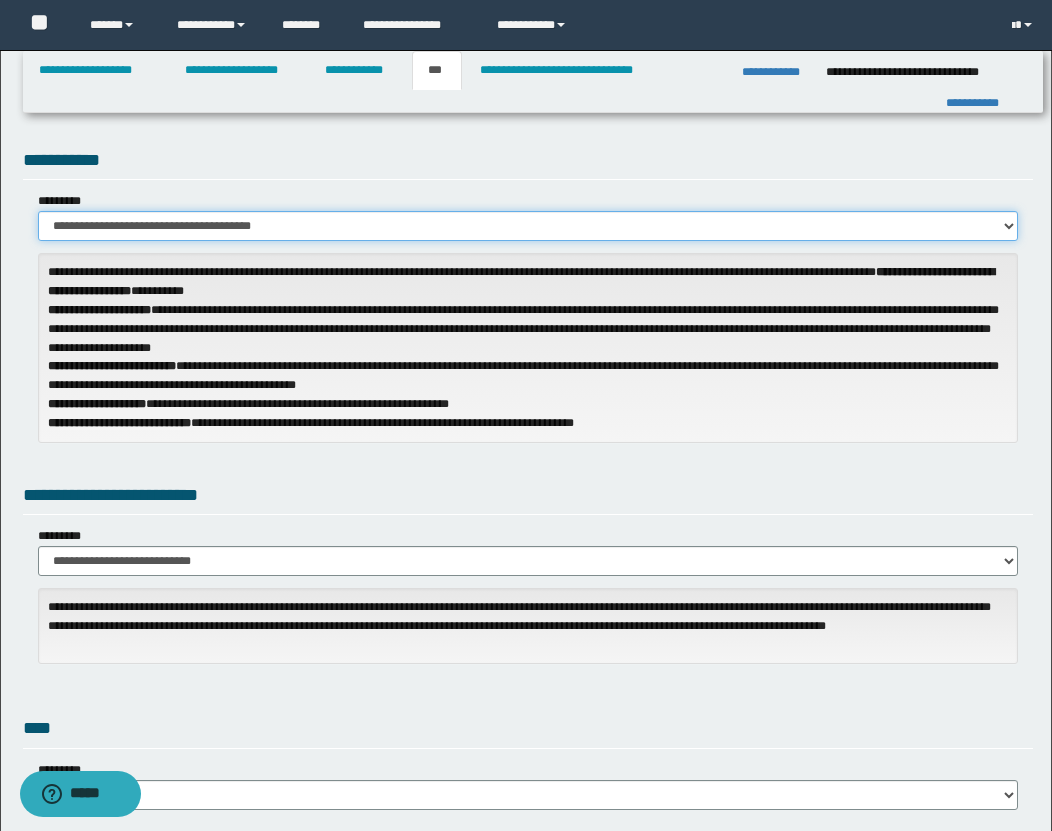click on "**********" at bounding box center (528, 226) 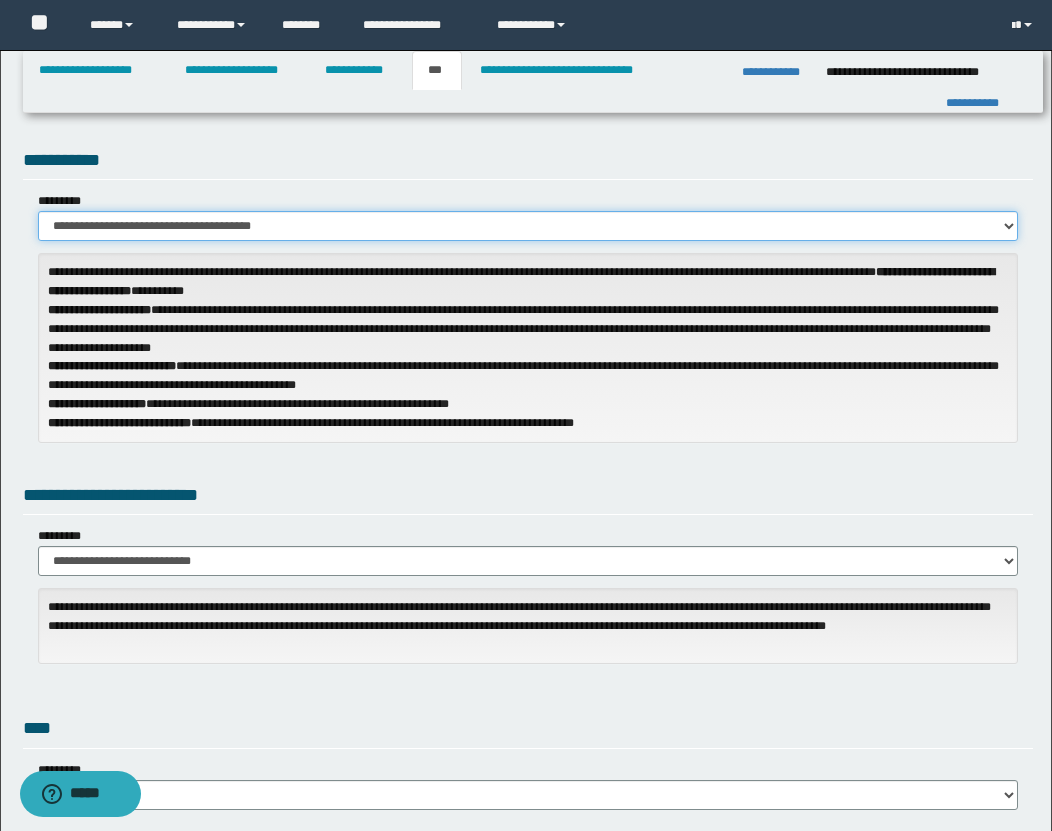 click on "**********" at bounding box center (528, 226) 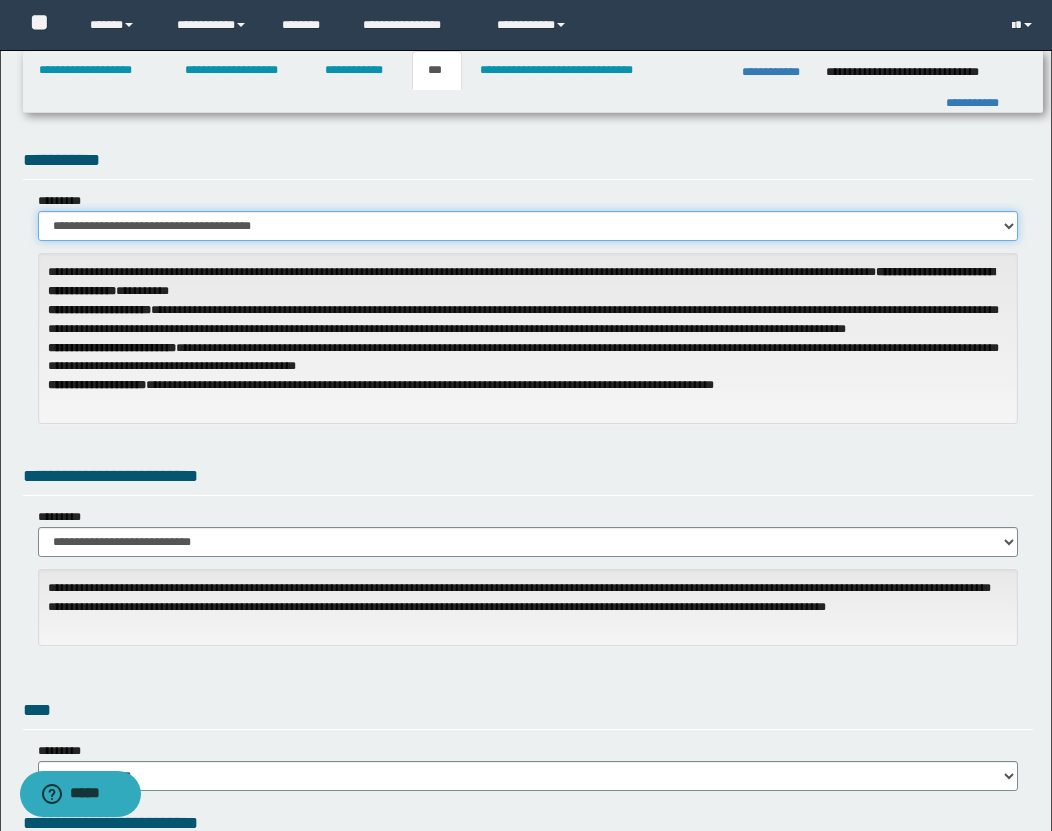 select on "**" 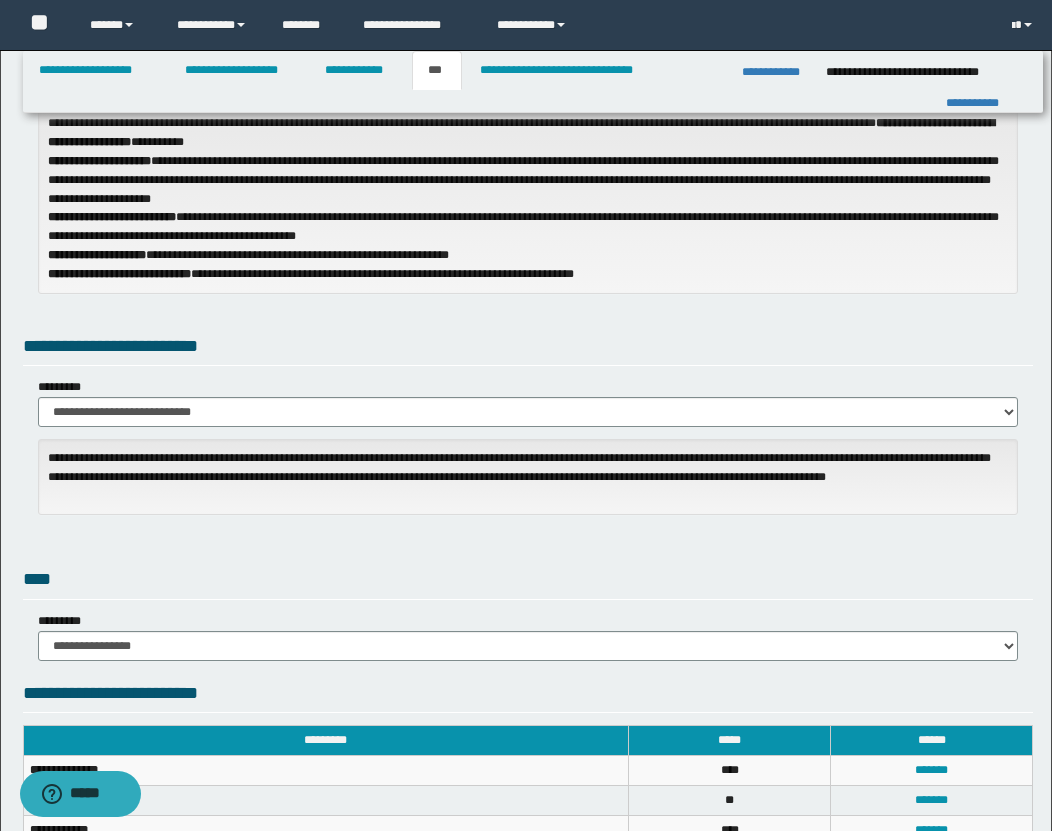 scroll, scrollTop: 150, scrollLeft: 0, axis: vertical 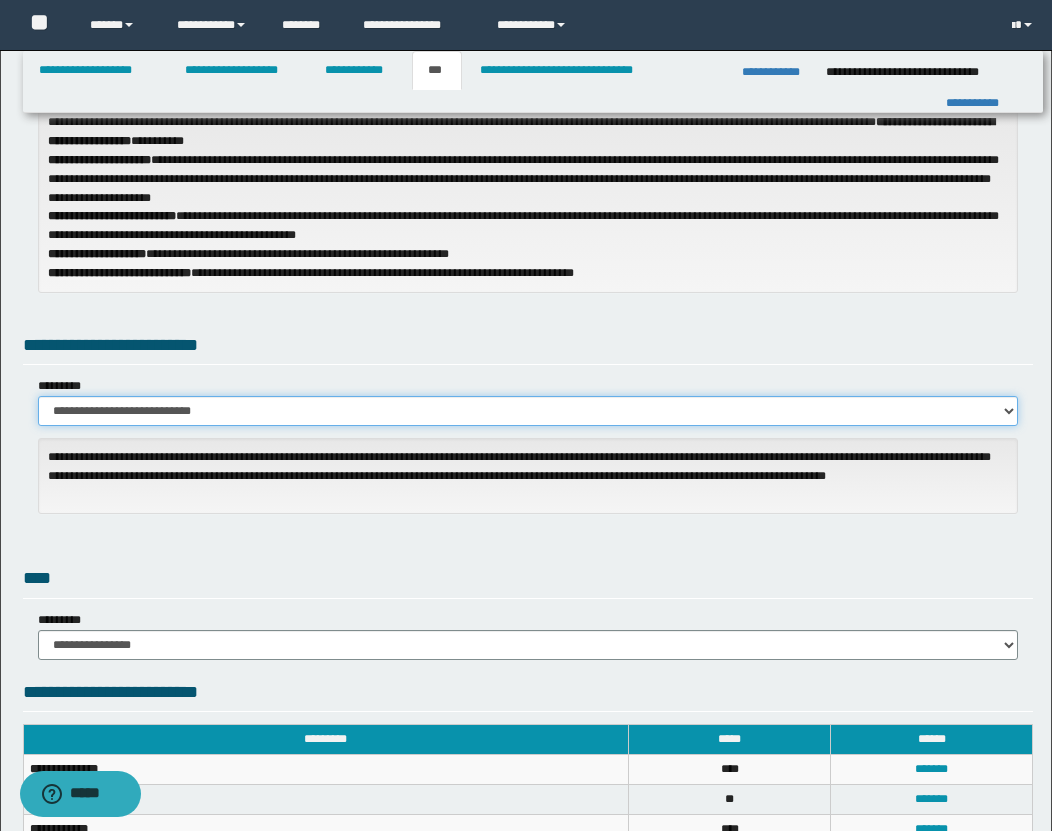 click on "**********" at bounding box center [528, 411] 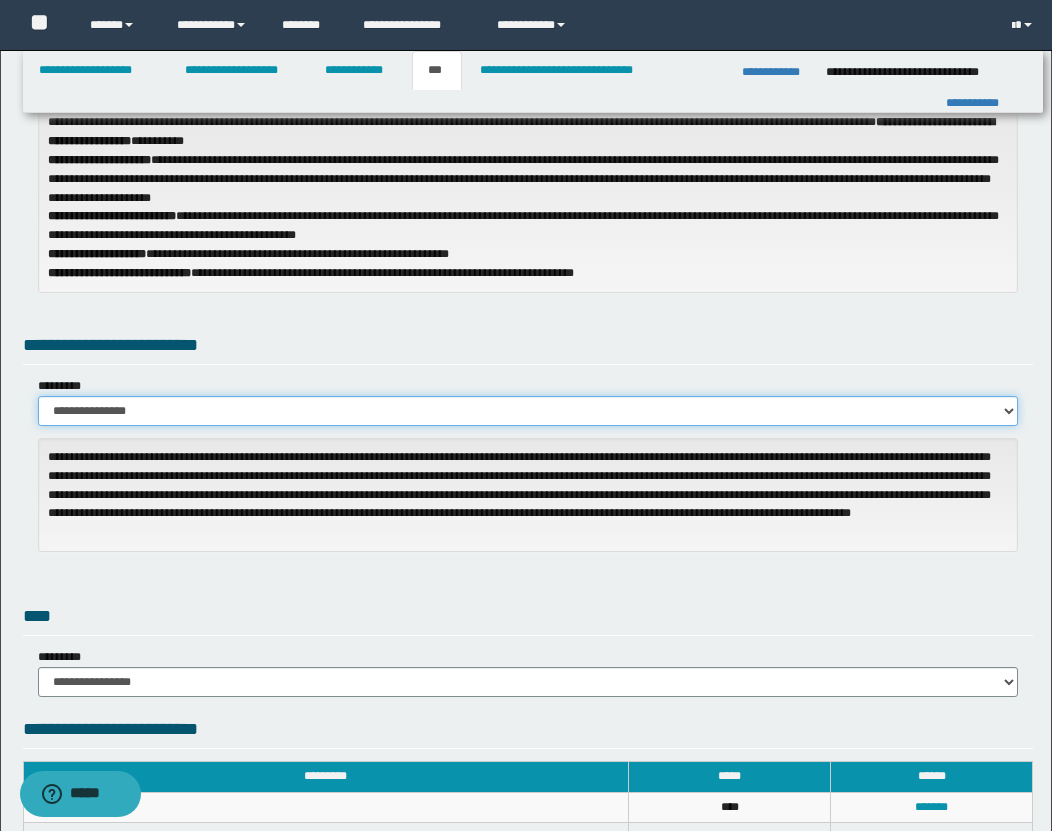 click on "**********" at bounding box center [528, 411] 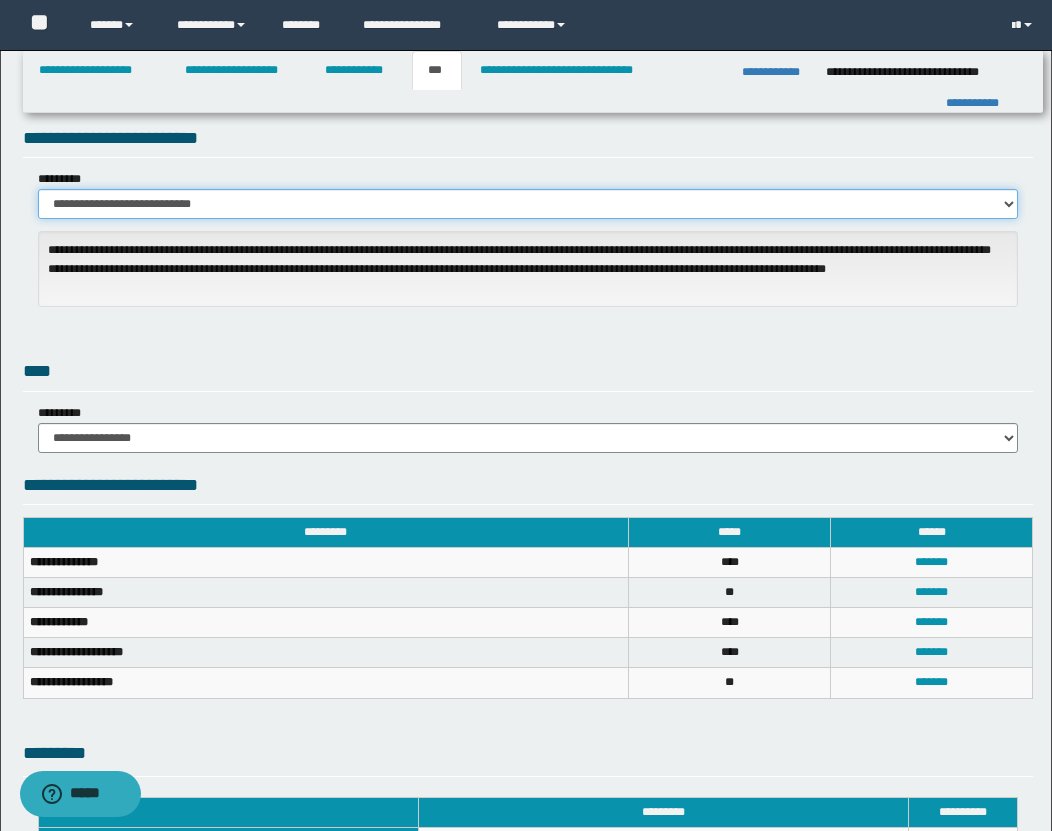 scroll, scrollTop: 399, scrollLeft: 0, axis: vertical 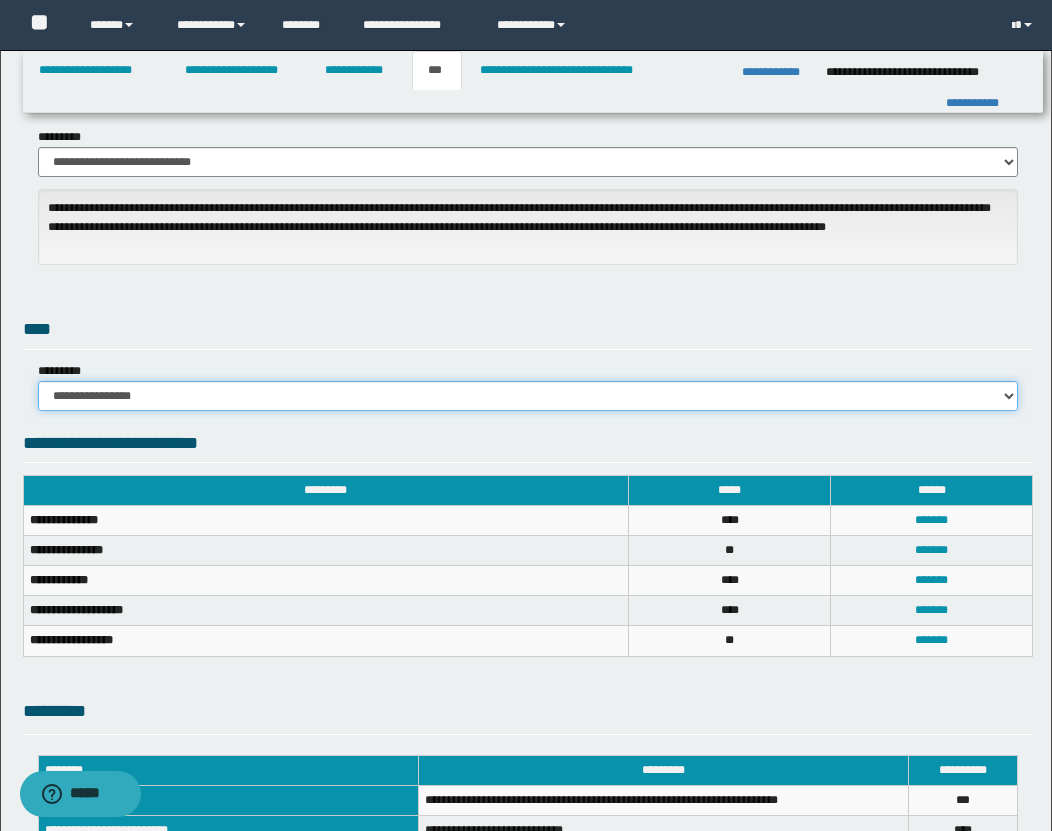 click on "**********" at bounding box center [528, 396] 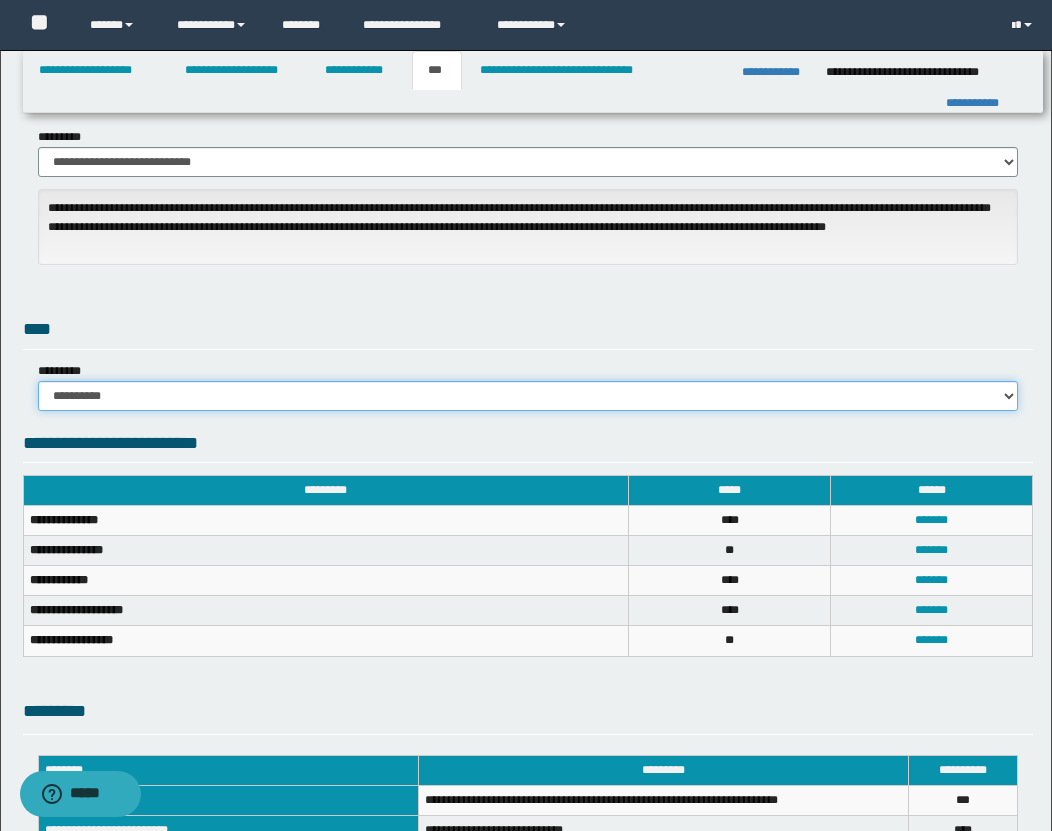 click on "**********" at bounding box center [528, 396] 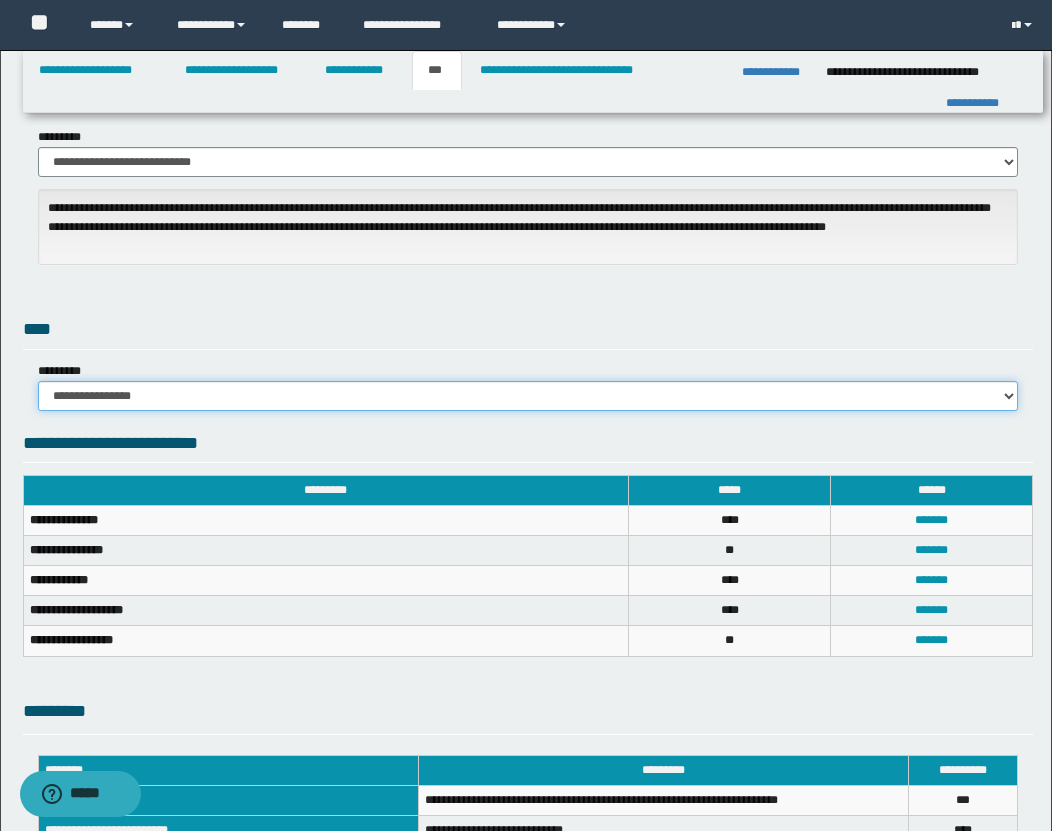 scroll, scrollTop: 754, scrollLeft: 0, axis: vertical 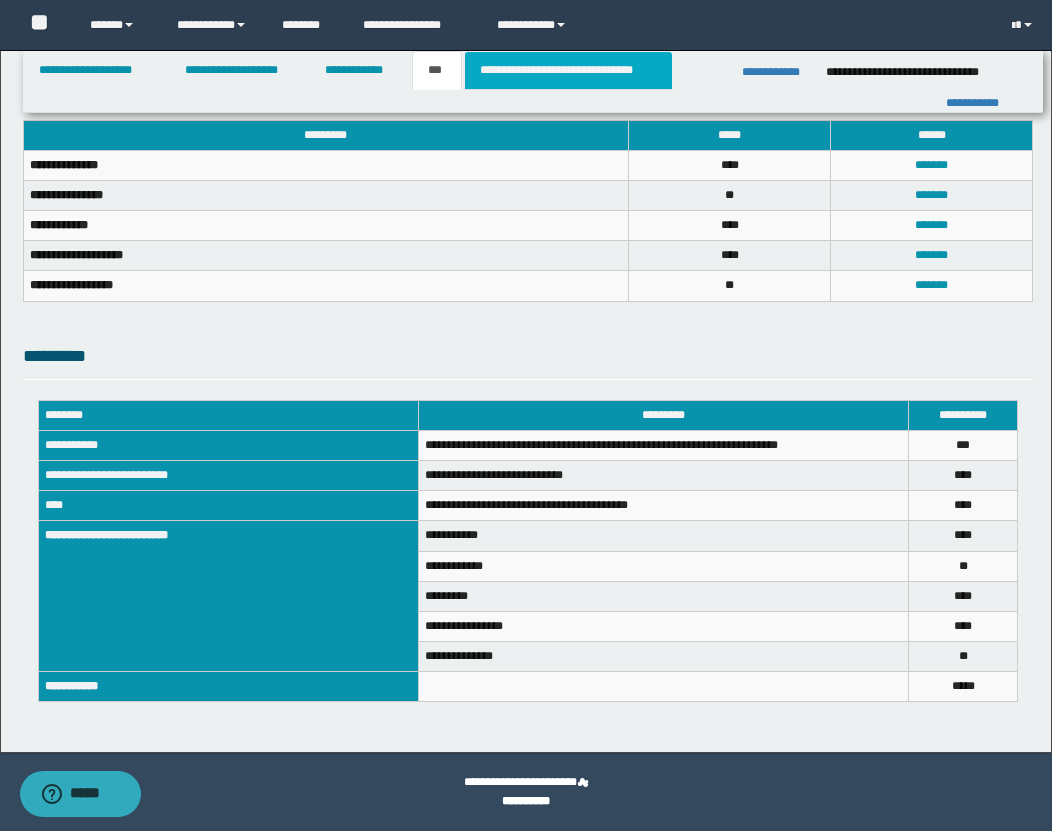 click on "**********" at bounding box center (568, 70) 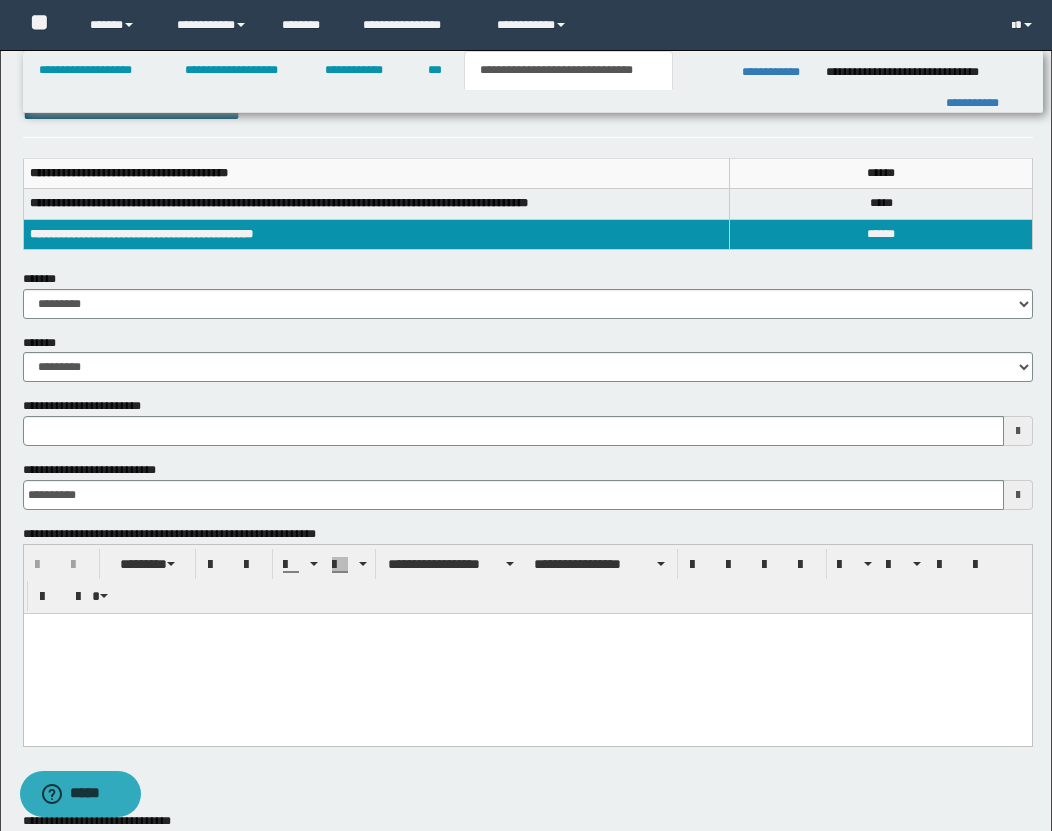 scroll, scrollTop: 370, scrollLeft: 0, axis: vertical 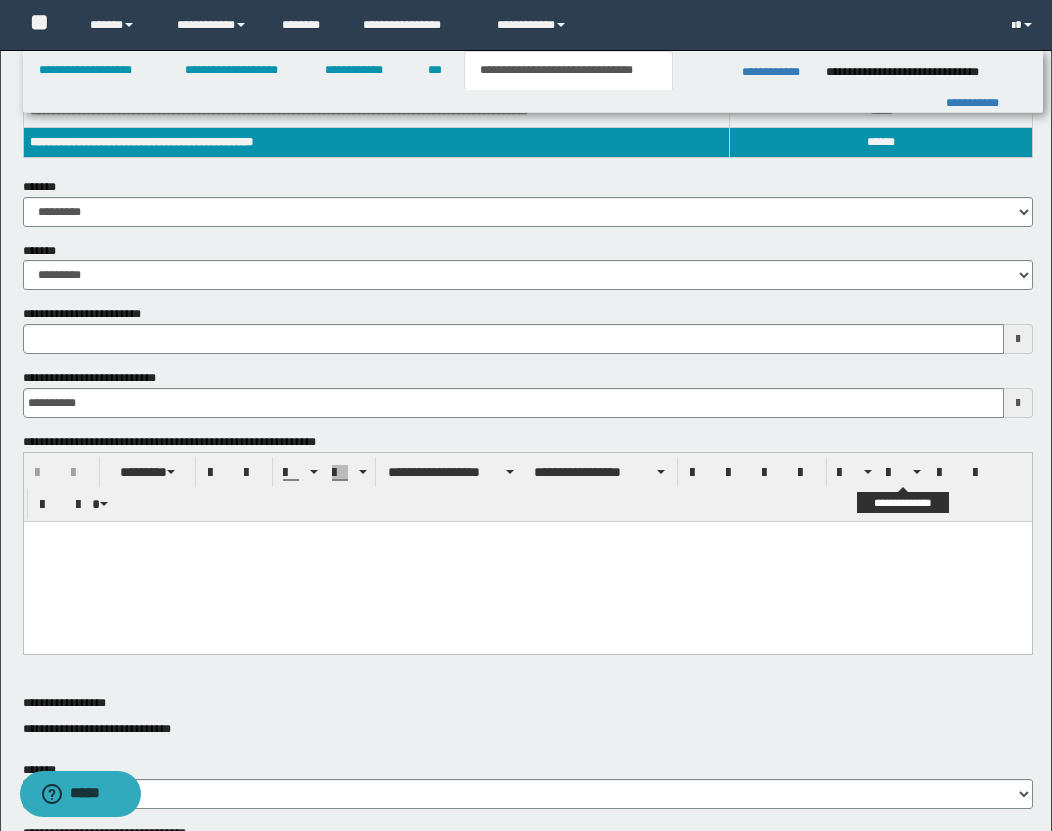 type 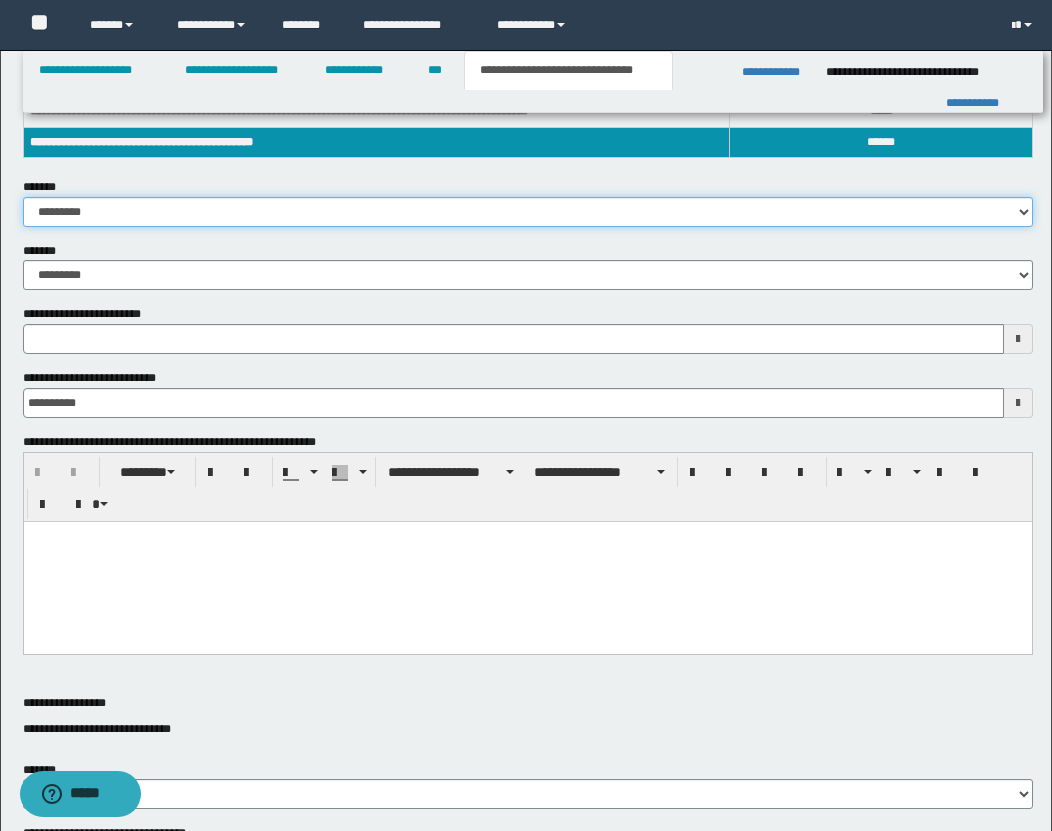 click on "**********" at bounding box center (528, 212) 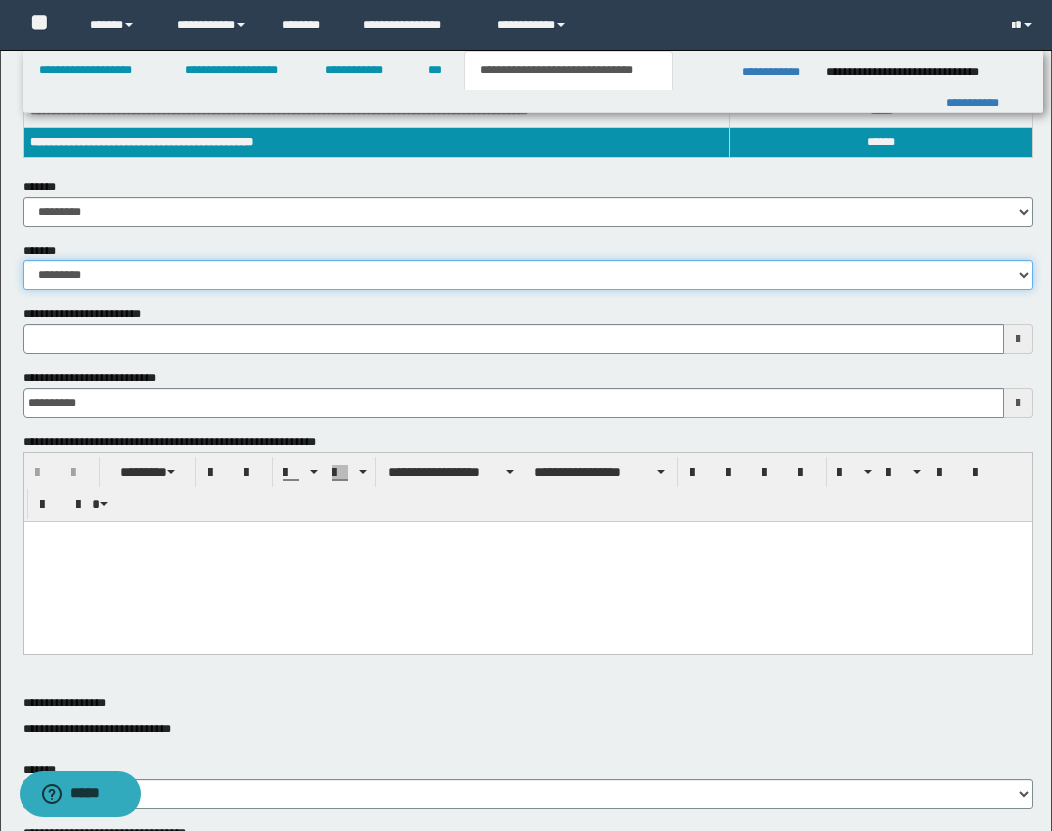 click on "**********" at bounding box center [528, 275] 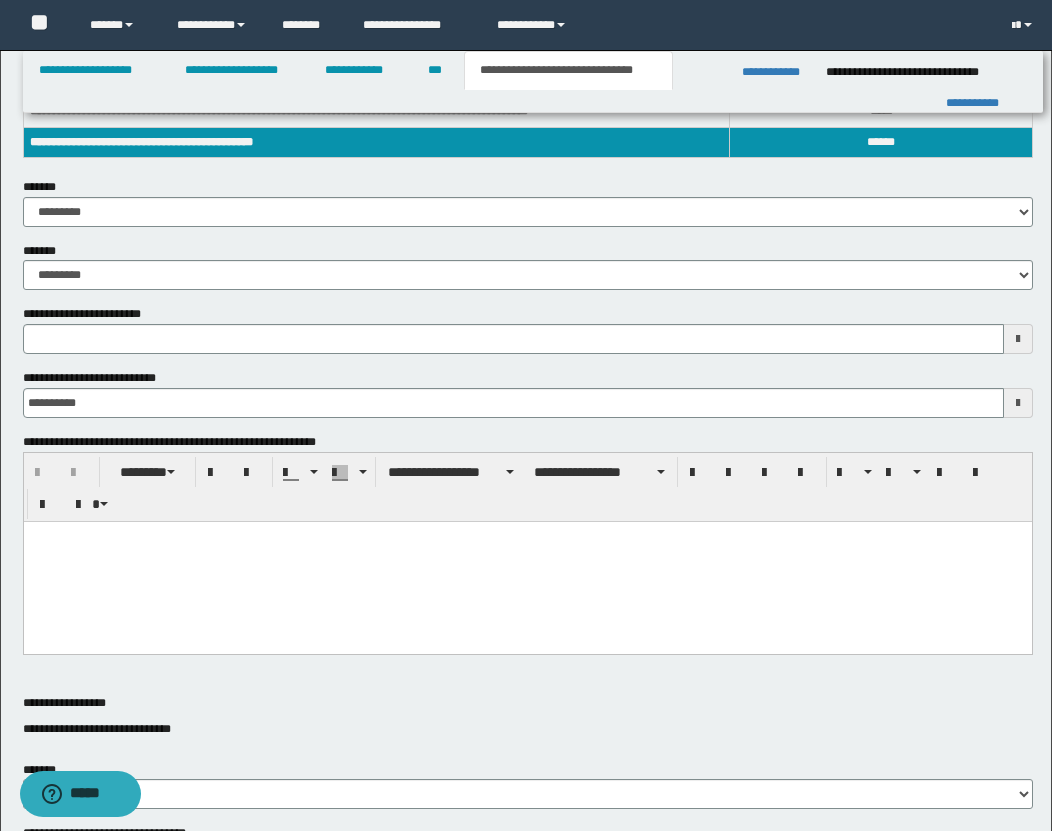 click at bounding box center [1018, 339] 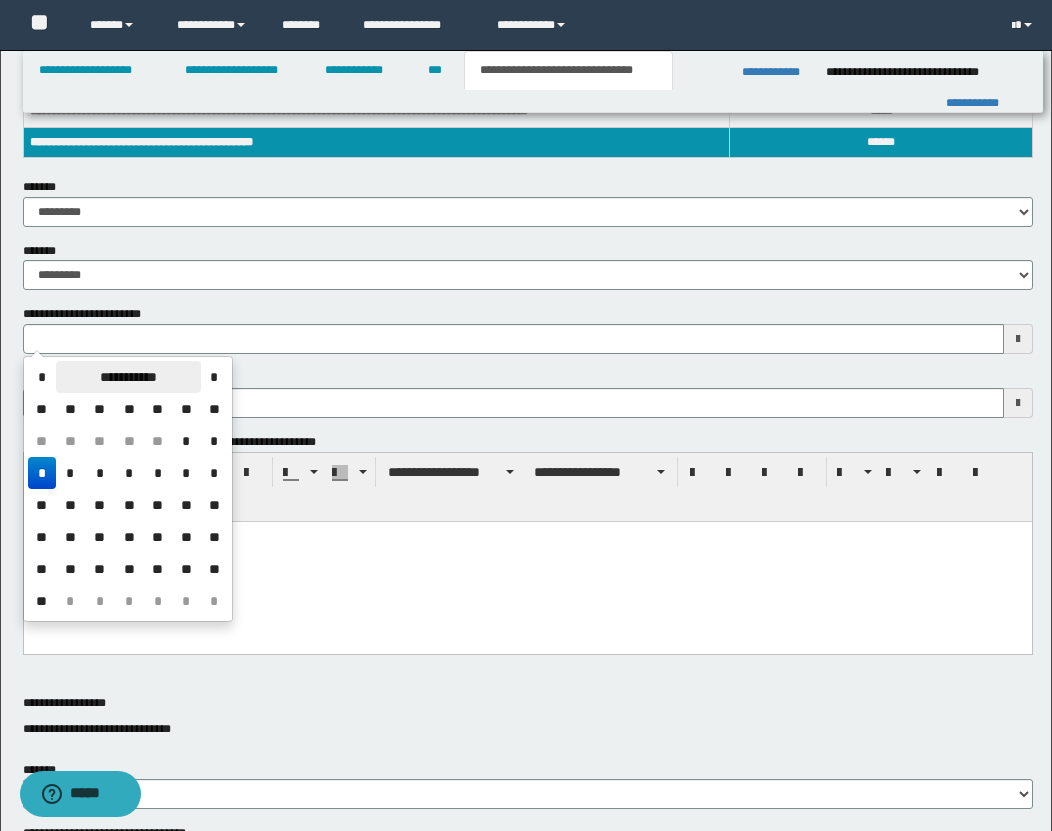 click on "**********" at bounding box center [128, 377] 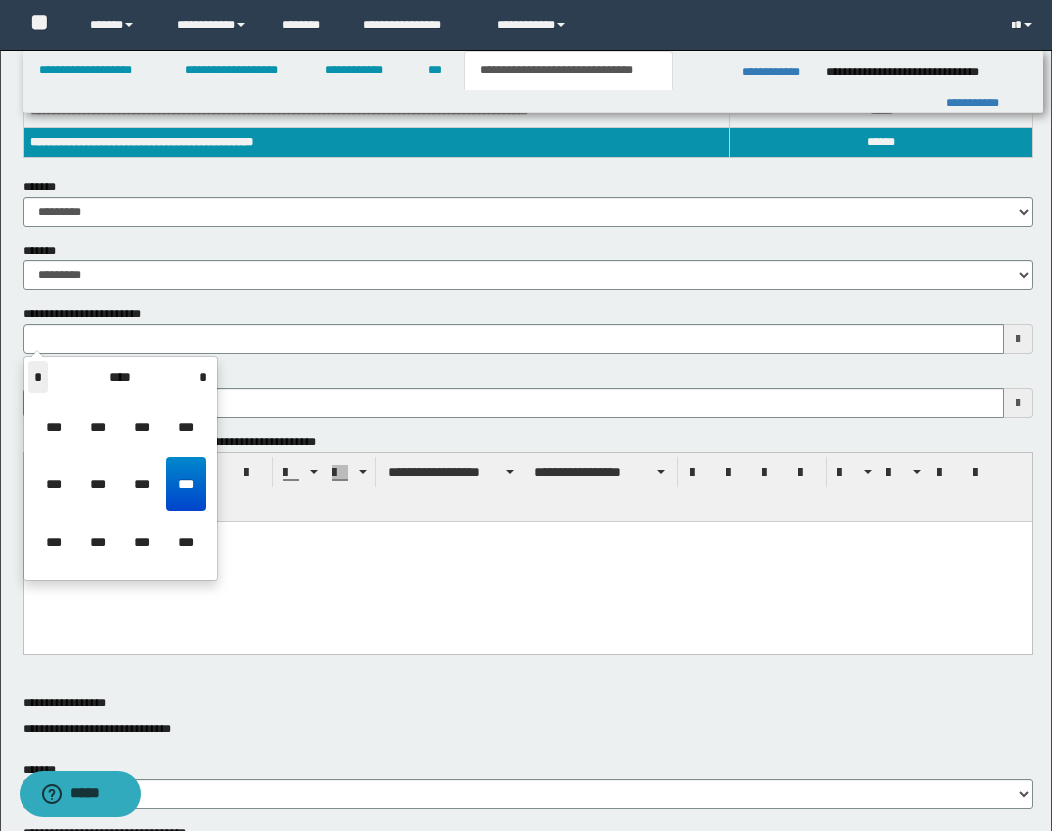 click on "*" at bounding box center (38, 377) 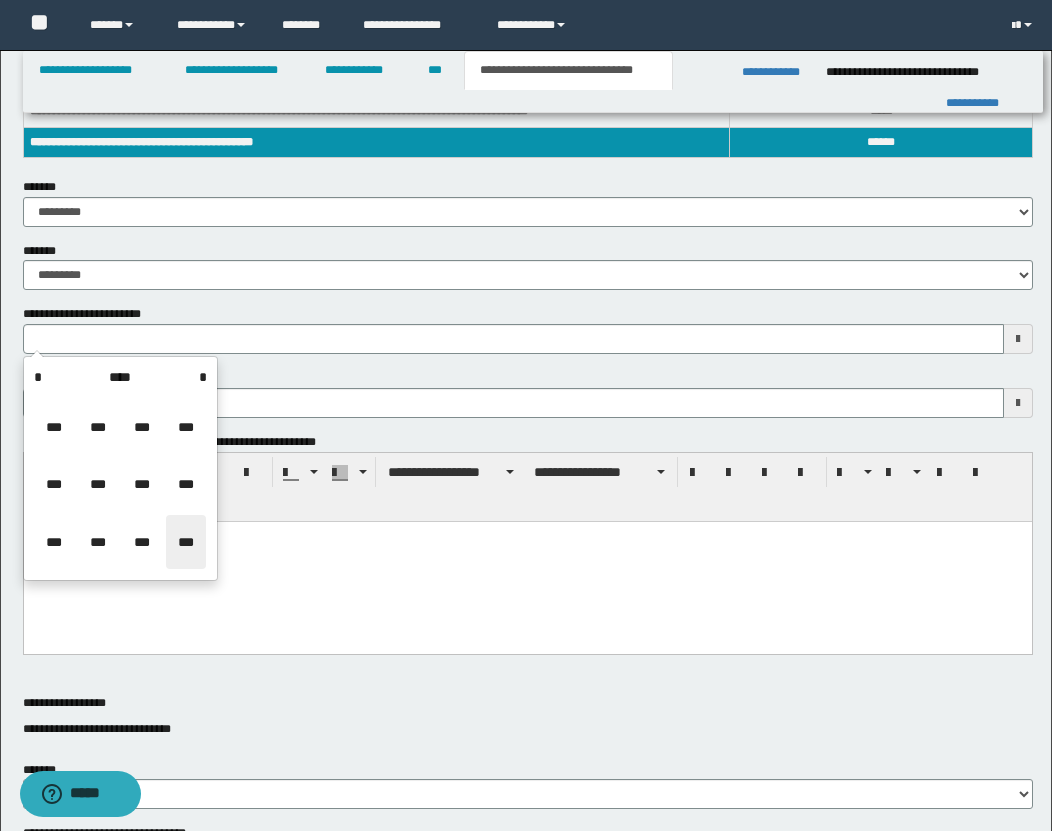 click on "***" at bounding box center [186, 542] 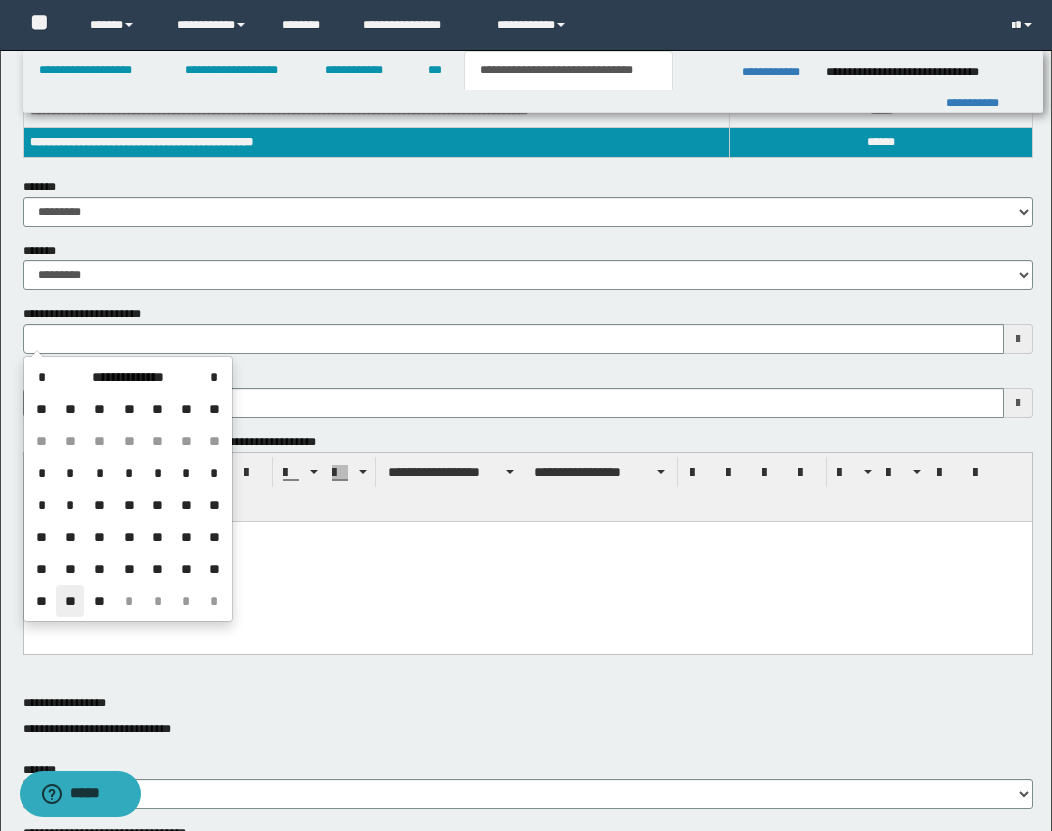 click on "**" at bounding box center (70, 601) 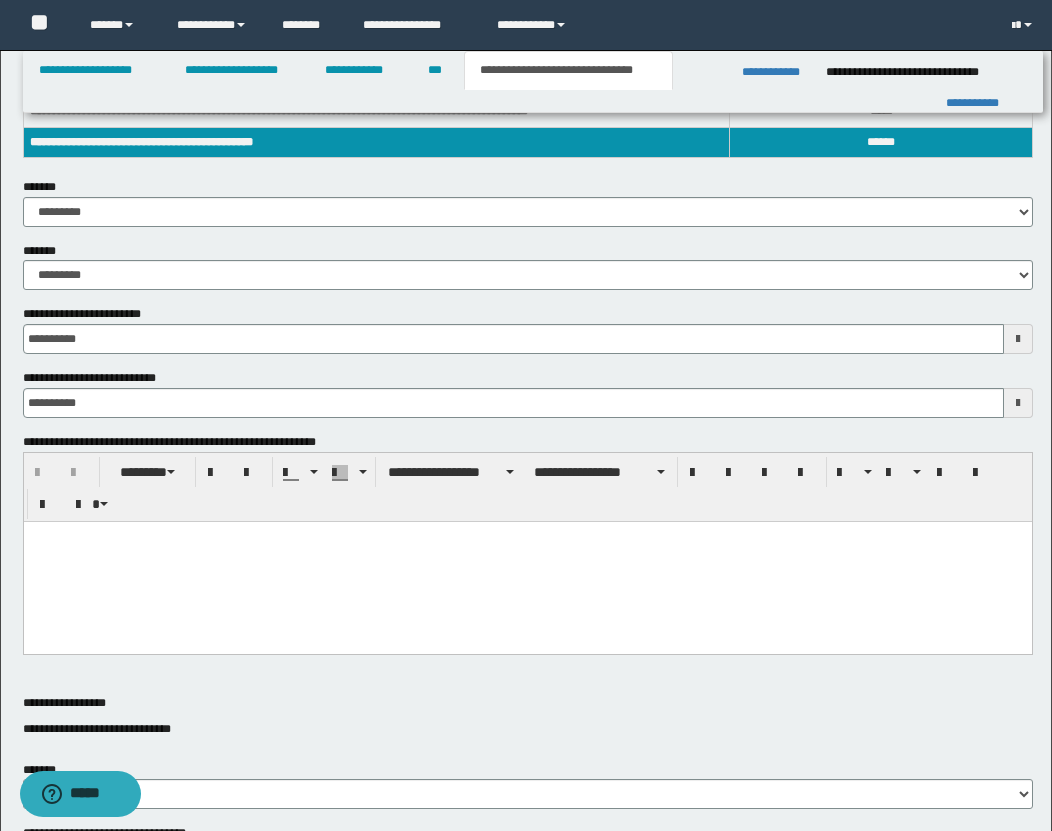 click at bounding box center [527, 561] 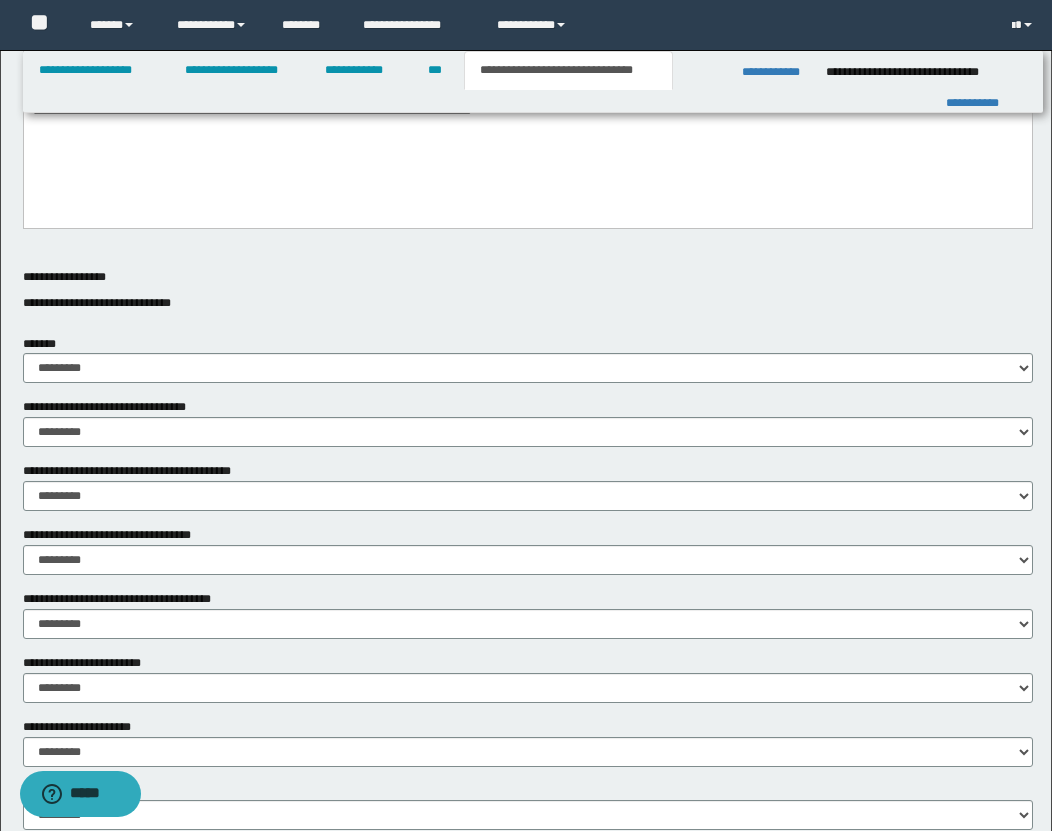 scroll, scrollTop: 803, scrollLeft: 0, axis: vertical 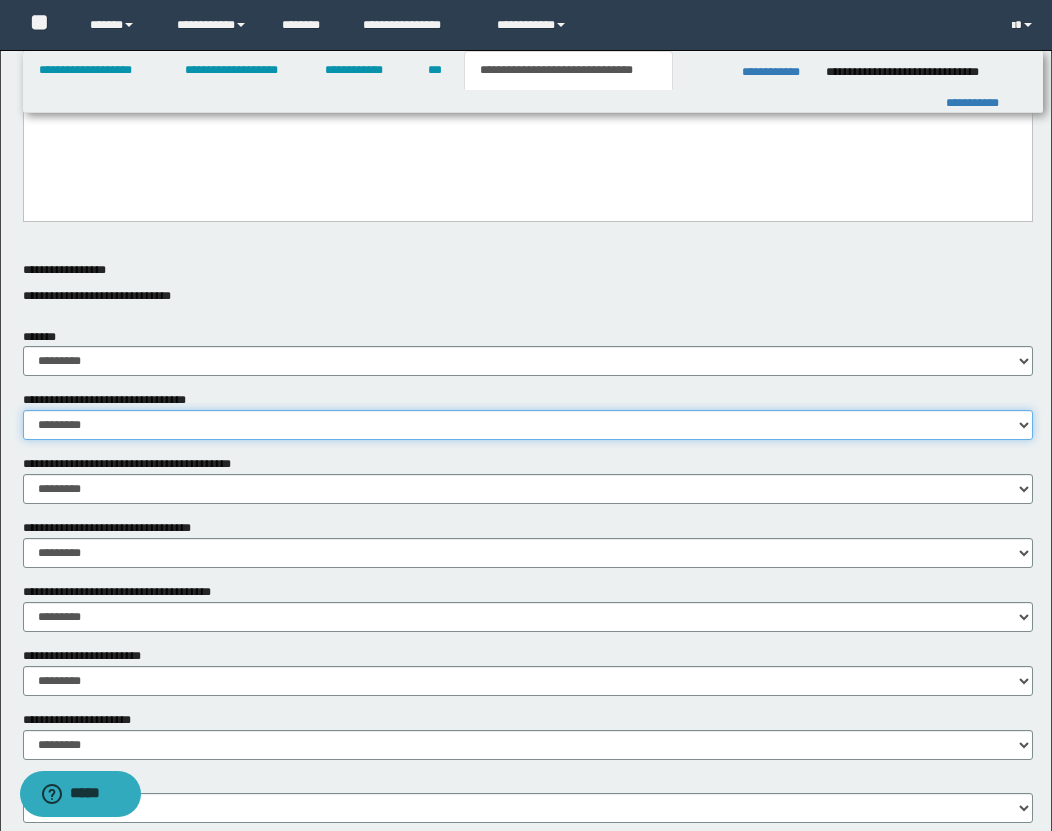click on "*********
**
**" at bounding box center (528, 425) 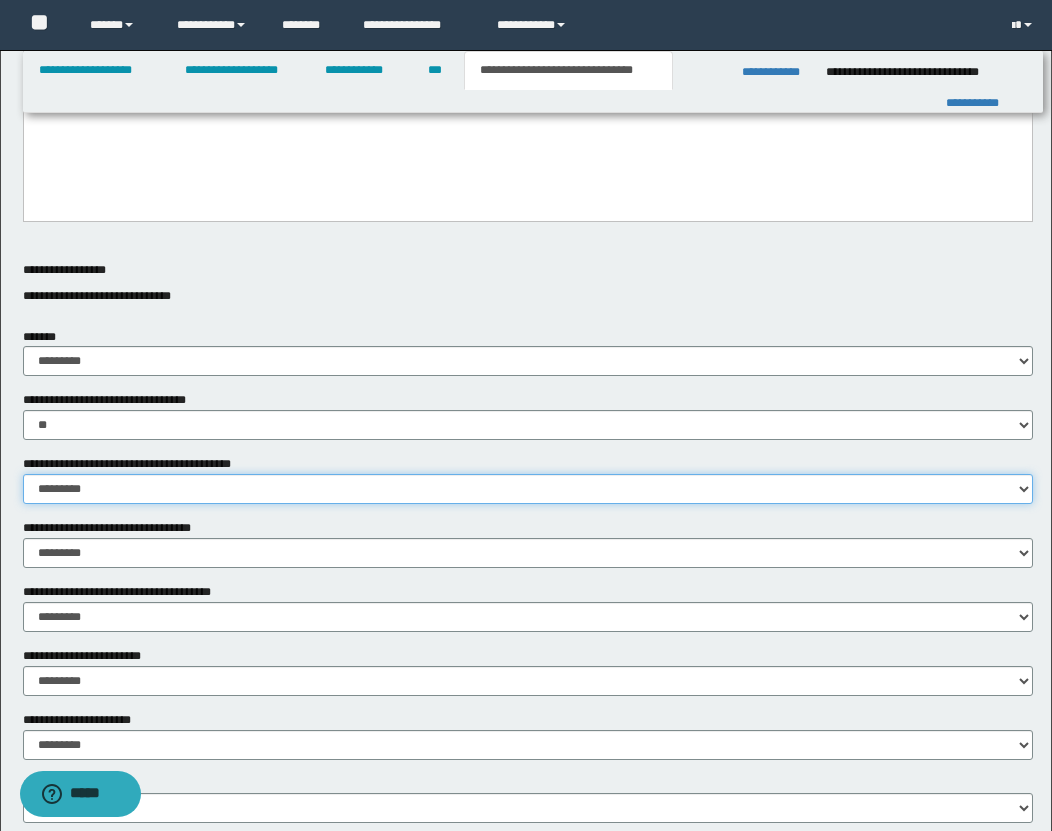 click on "*********
**
**" at bounding box center (528, 489) 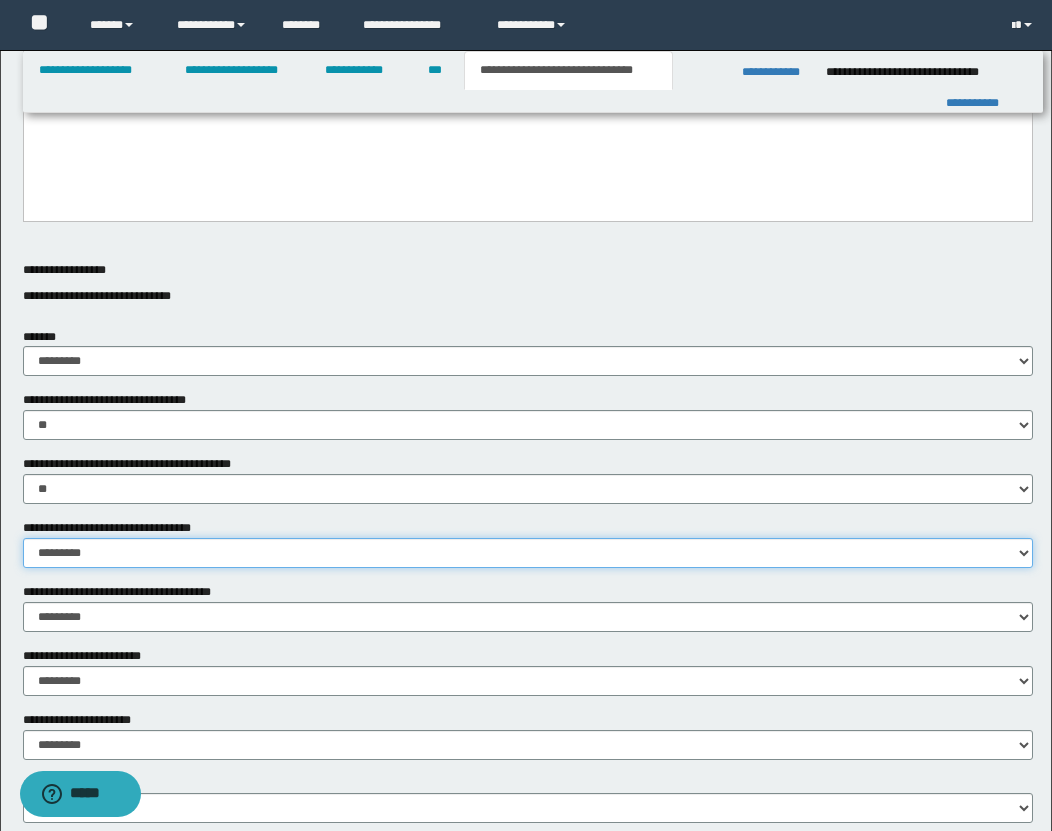 click on "*********
**
**" at bounding box center (528, 553) 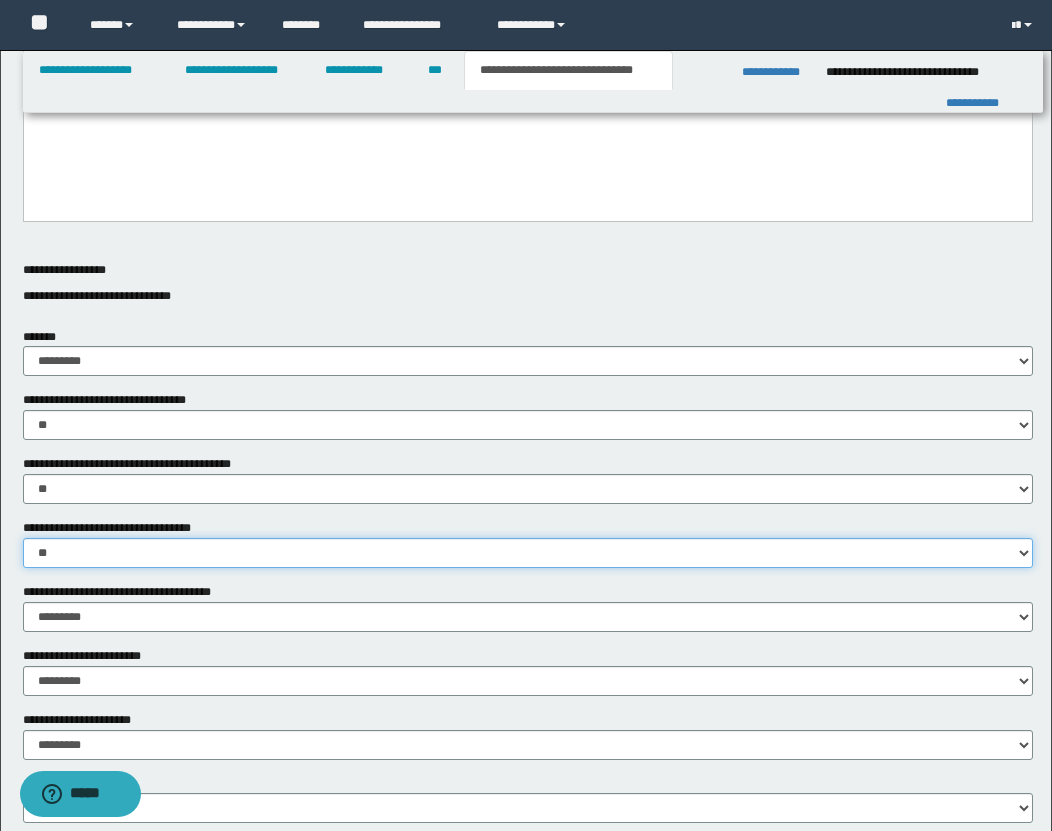 click on "*********
**
**" at bounding box center (528, 553) 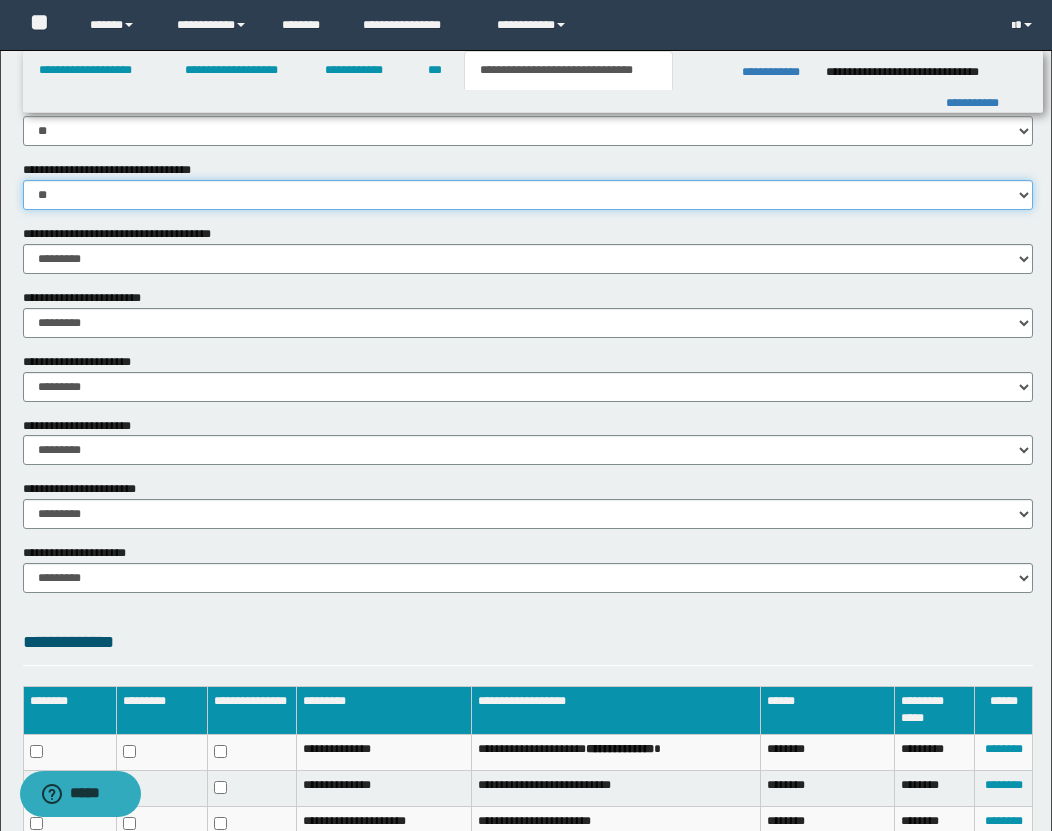 scroll, scrollTop: 1164, scrollLeft: 0, axis: vertical 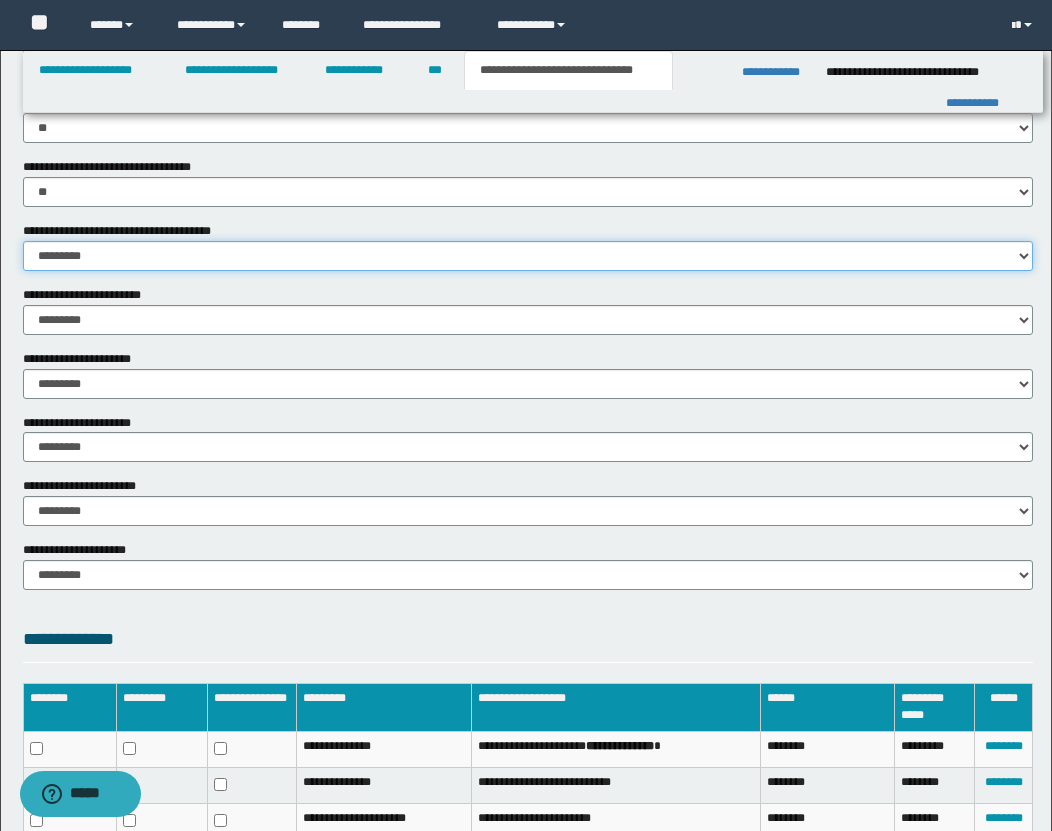click on "*********
**
**" at bounding box center (528, 256) 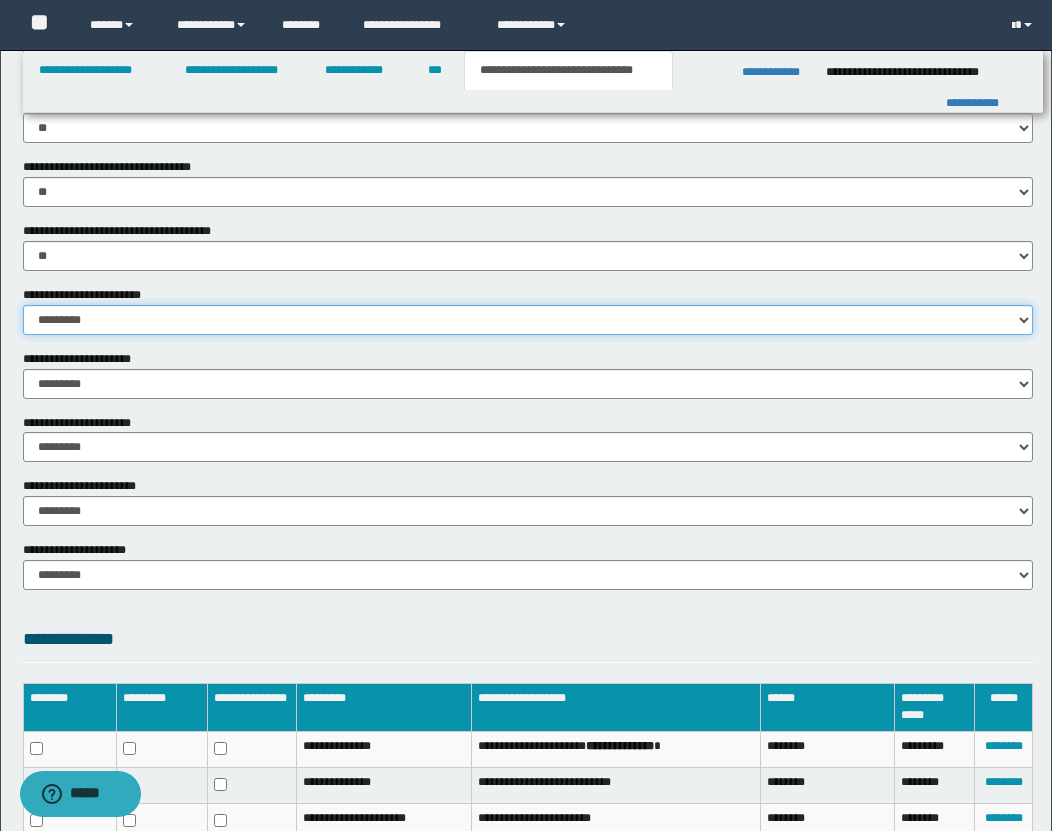click on "*********
**
**" at bounding box center [528, 320] 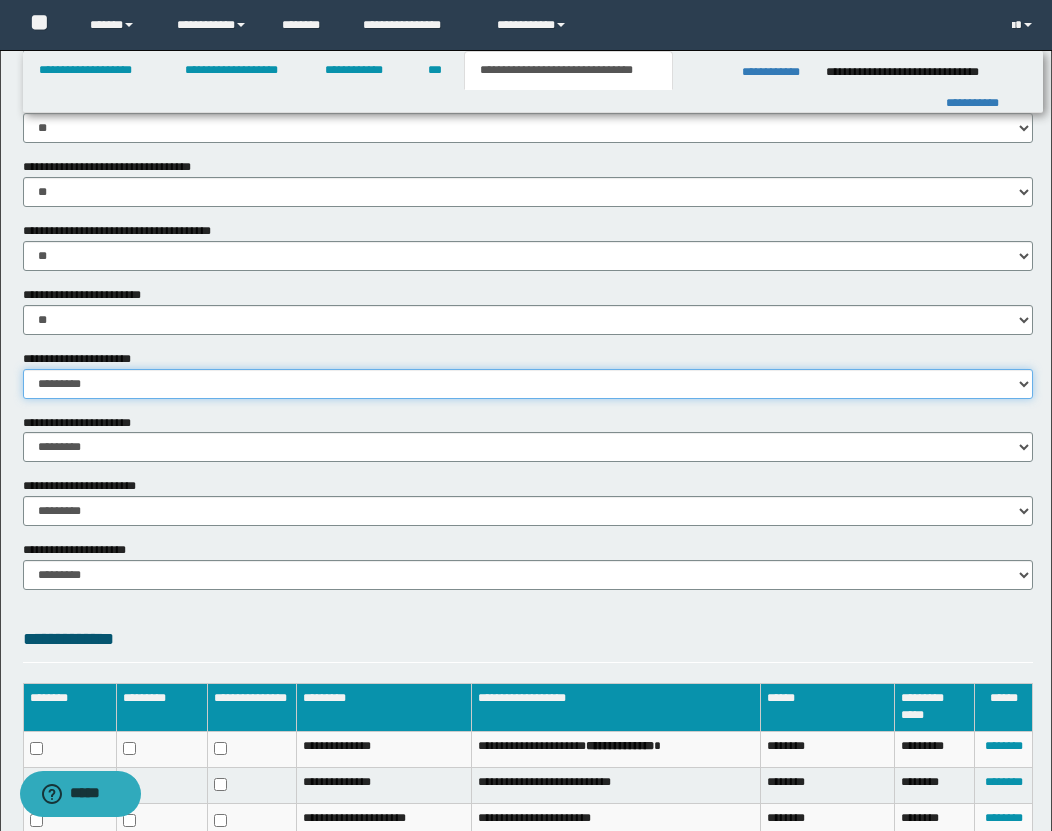 click on "*********
**
**" at bounding box center (528, 384) 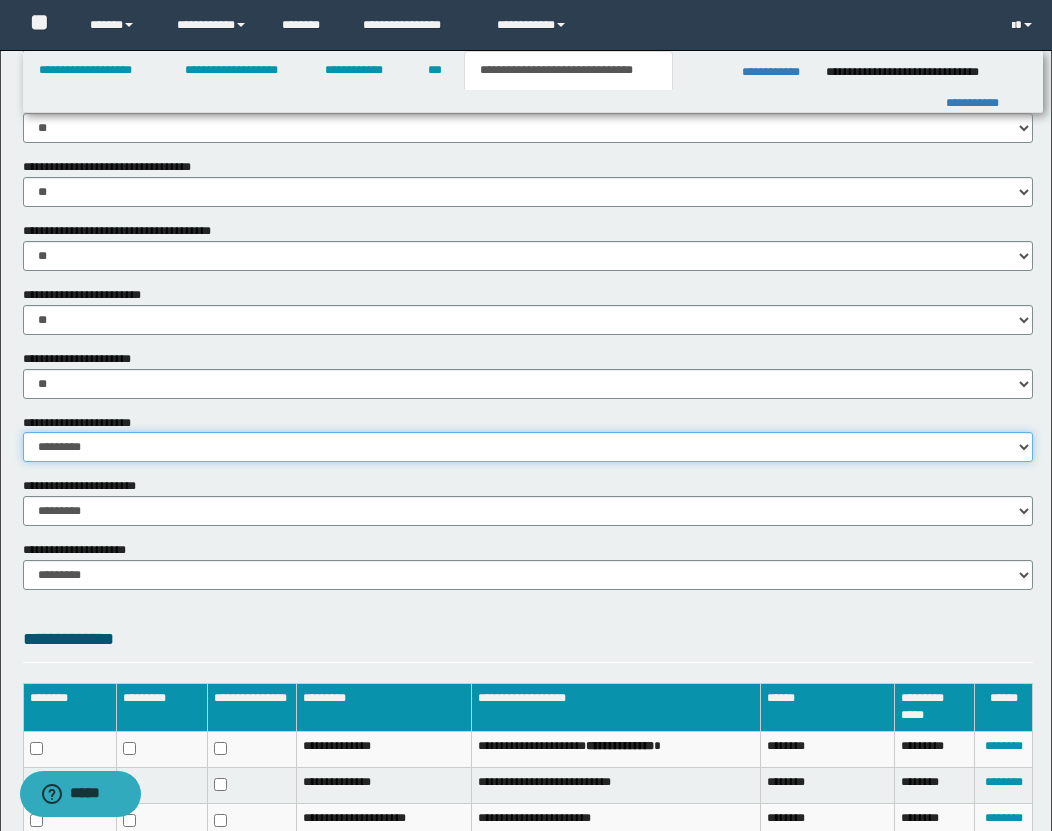 click on "*********
**
**" at bounding box center (528, 447) 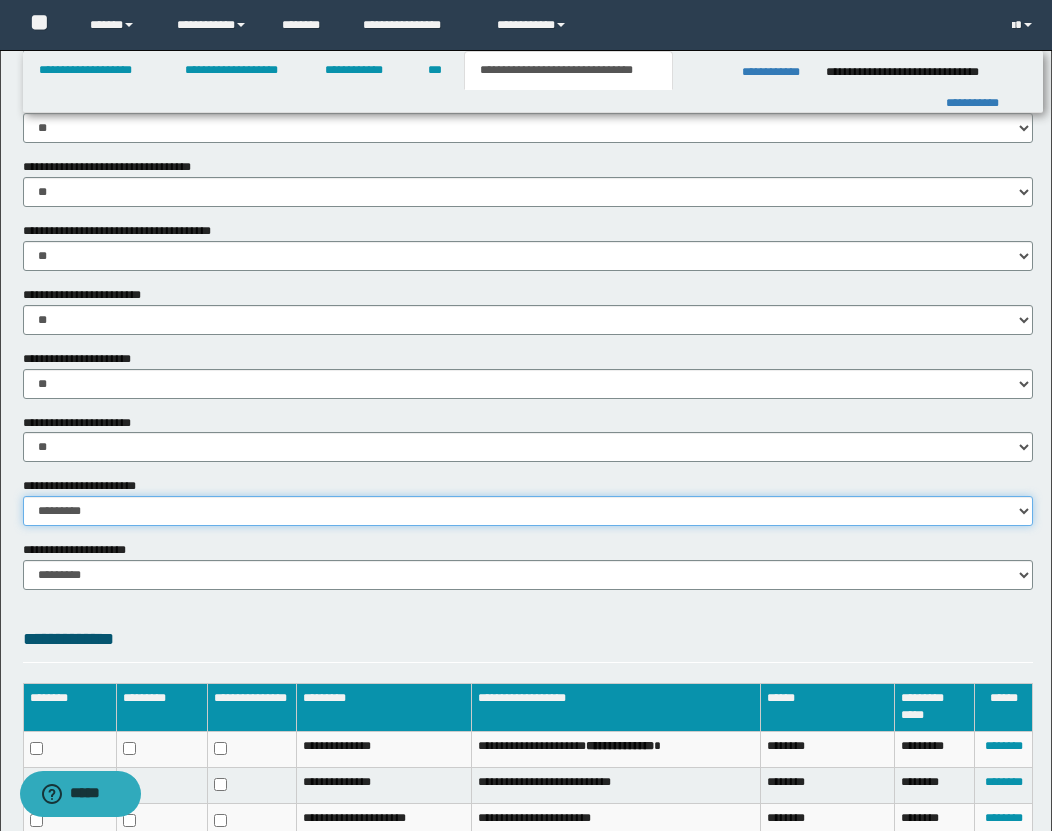 click on "*********
*********
*********" at bounding box center (528, 511) 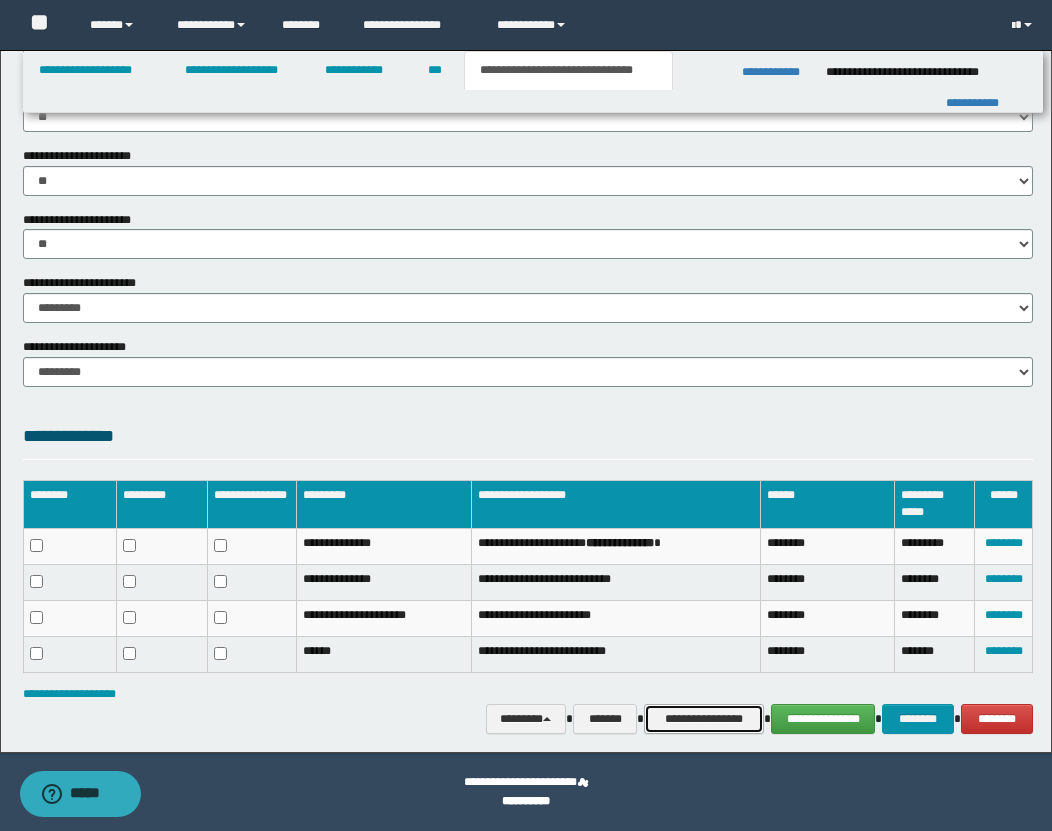 click on "**********" at bounding box center (704, 719) 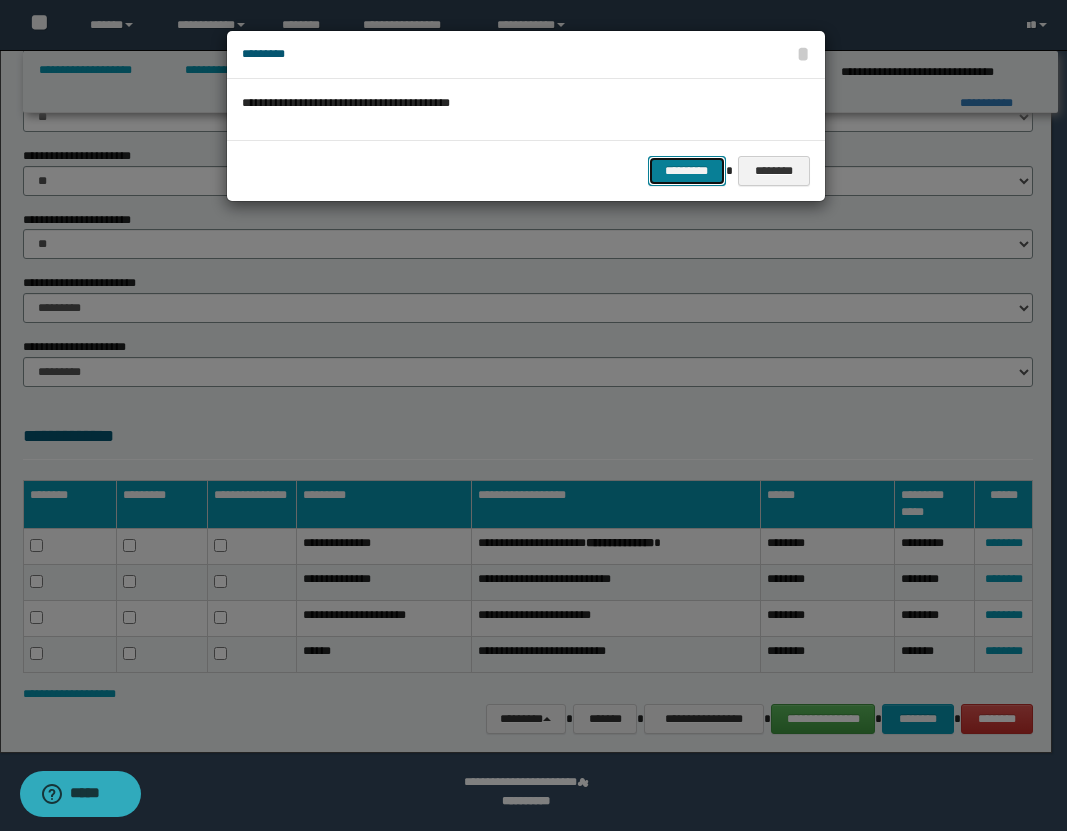 click on "*********" at bounding box center (687, 171) 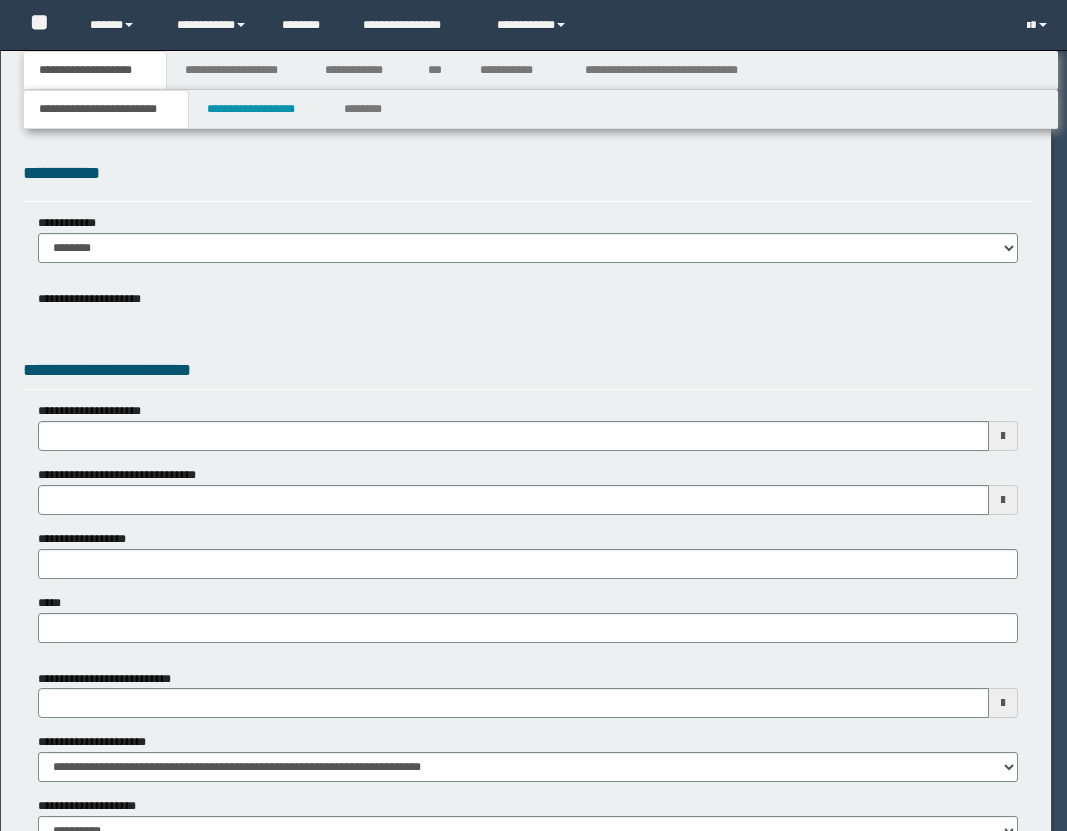 scroll, scrollTop: 0, scrollLeft: 0, axis: both 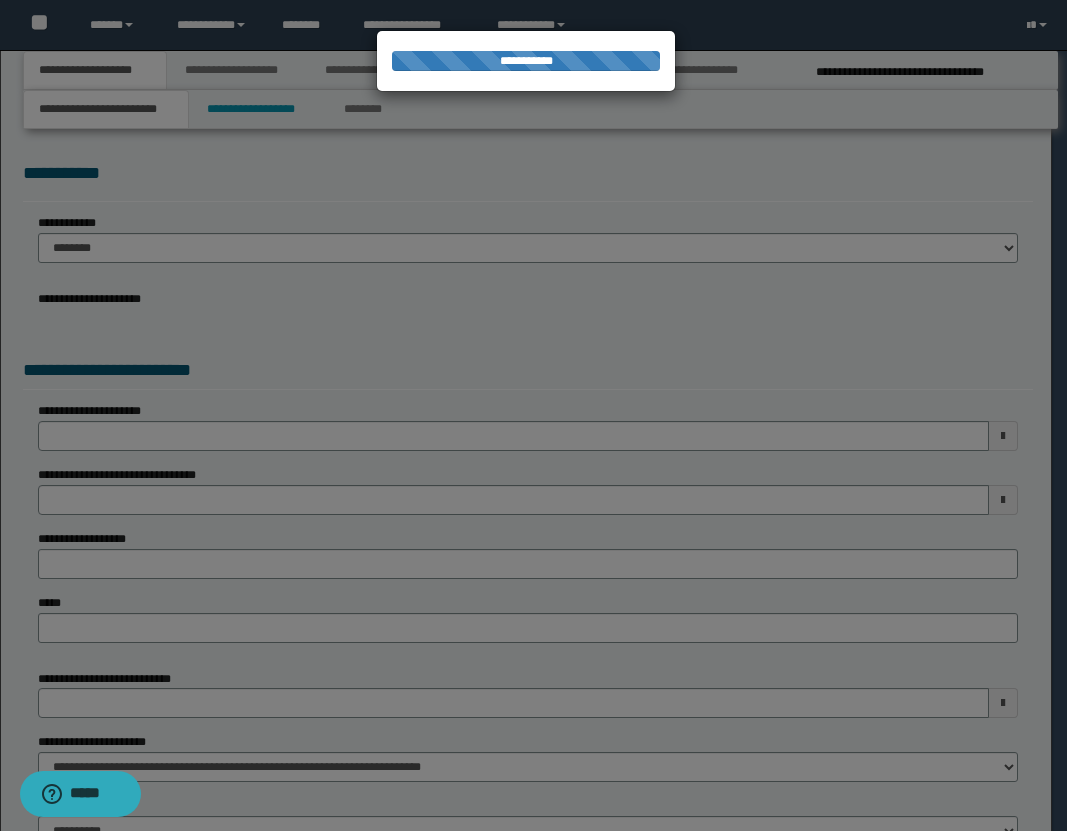 select on "*" 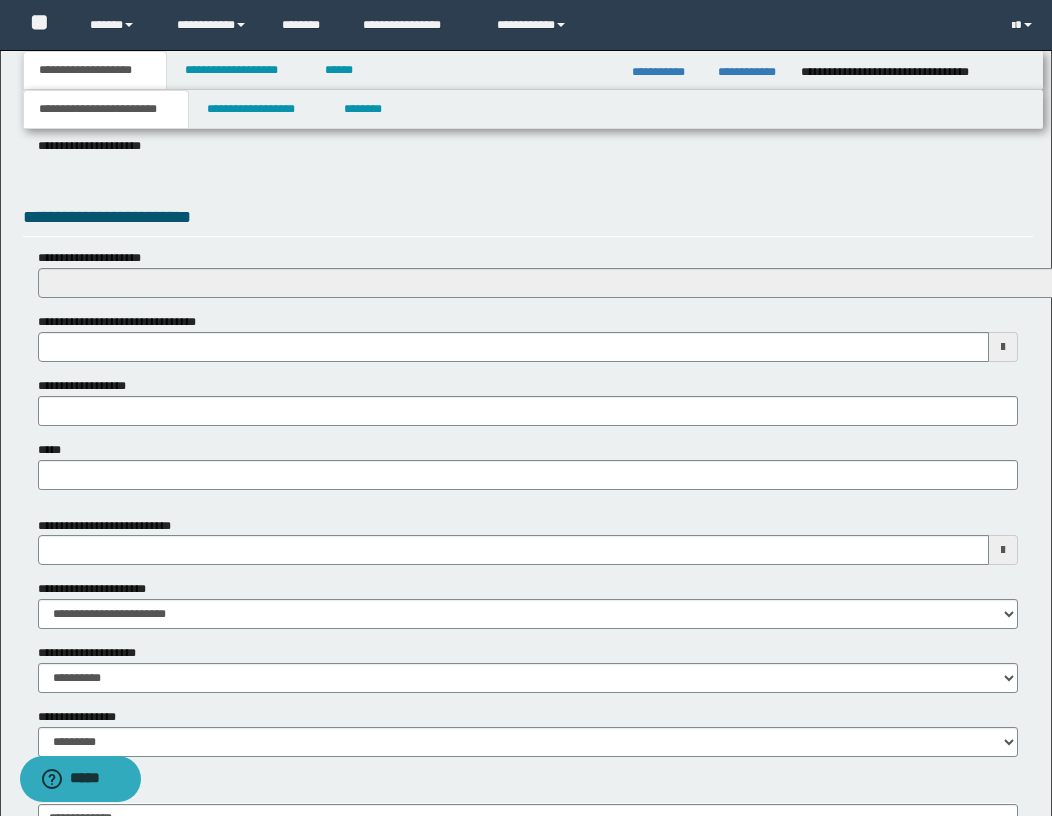 scroll, scrollTop: 692, scrollLeft: 0, axis: vertical 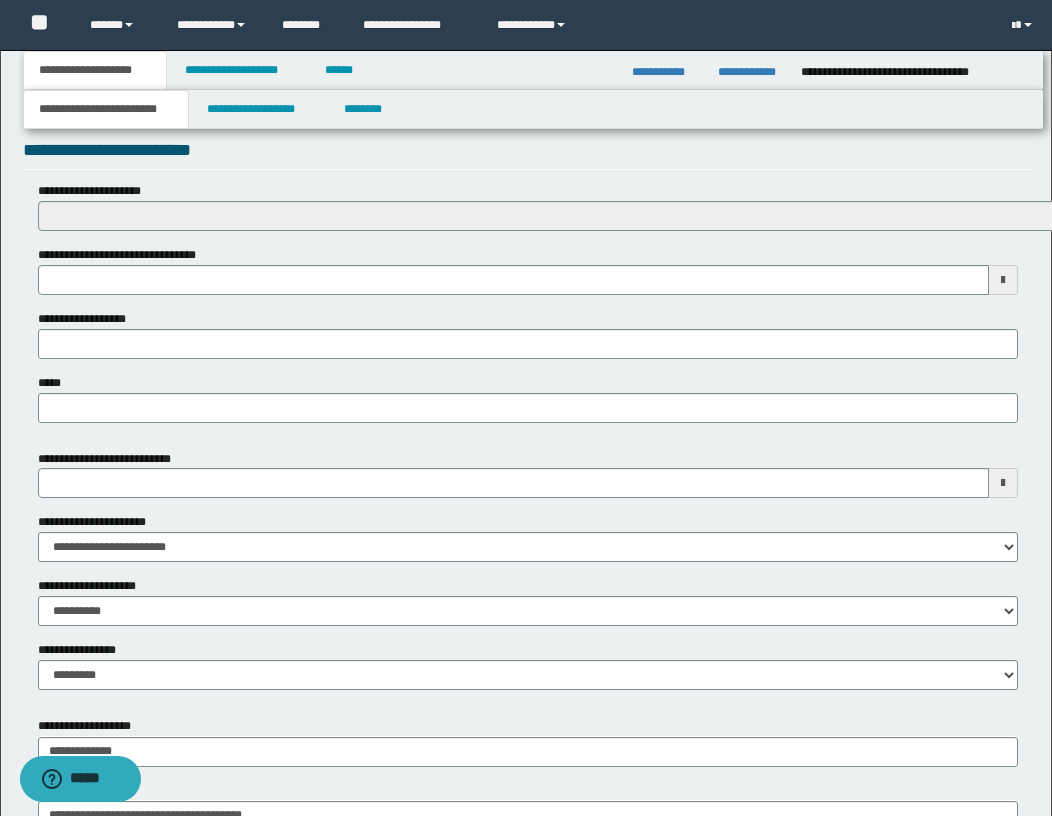 click at bounding box center [1003, 483] 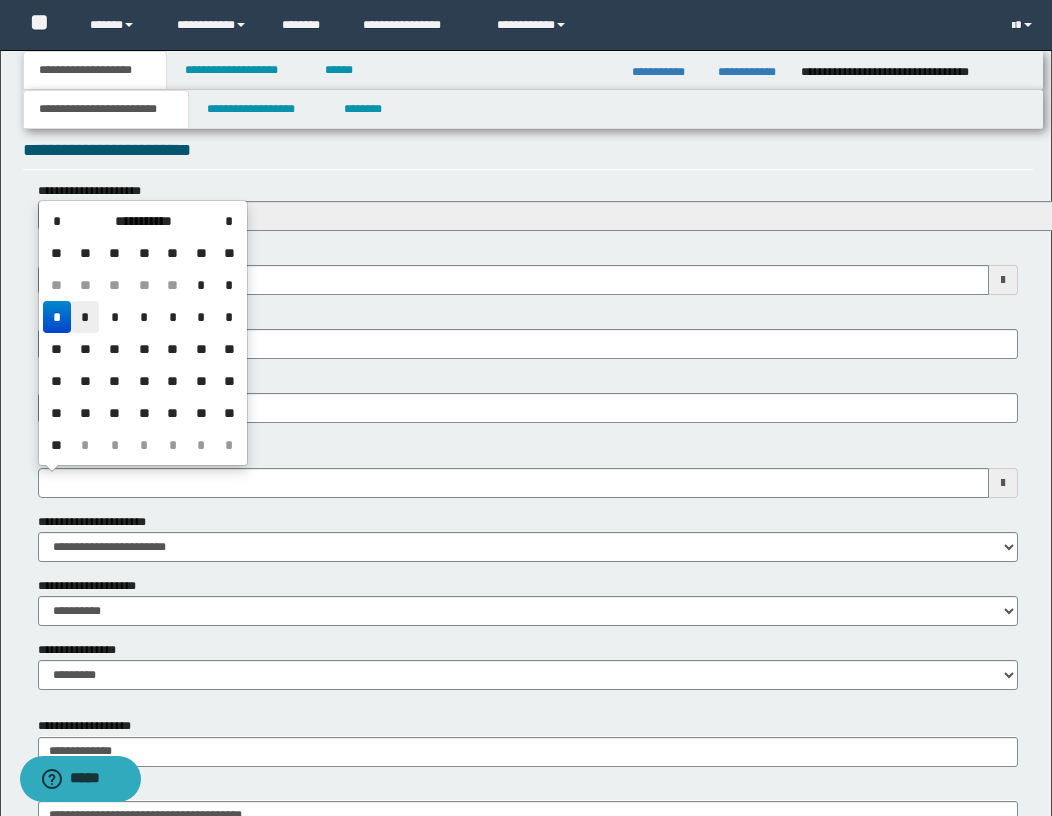 click on "*" at bounding box center [85, 317] 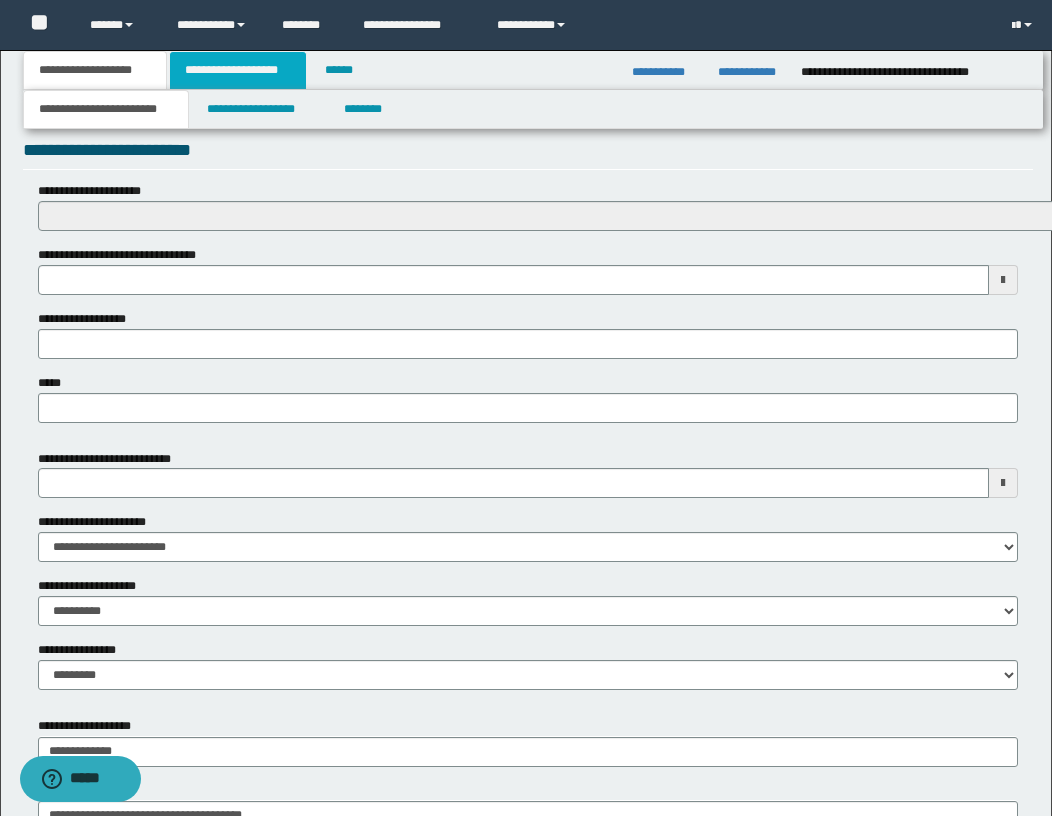 click on "**********" at bounding box center (238, 70) 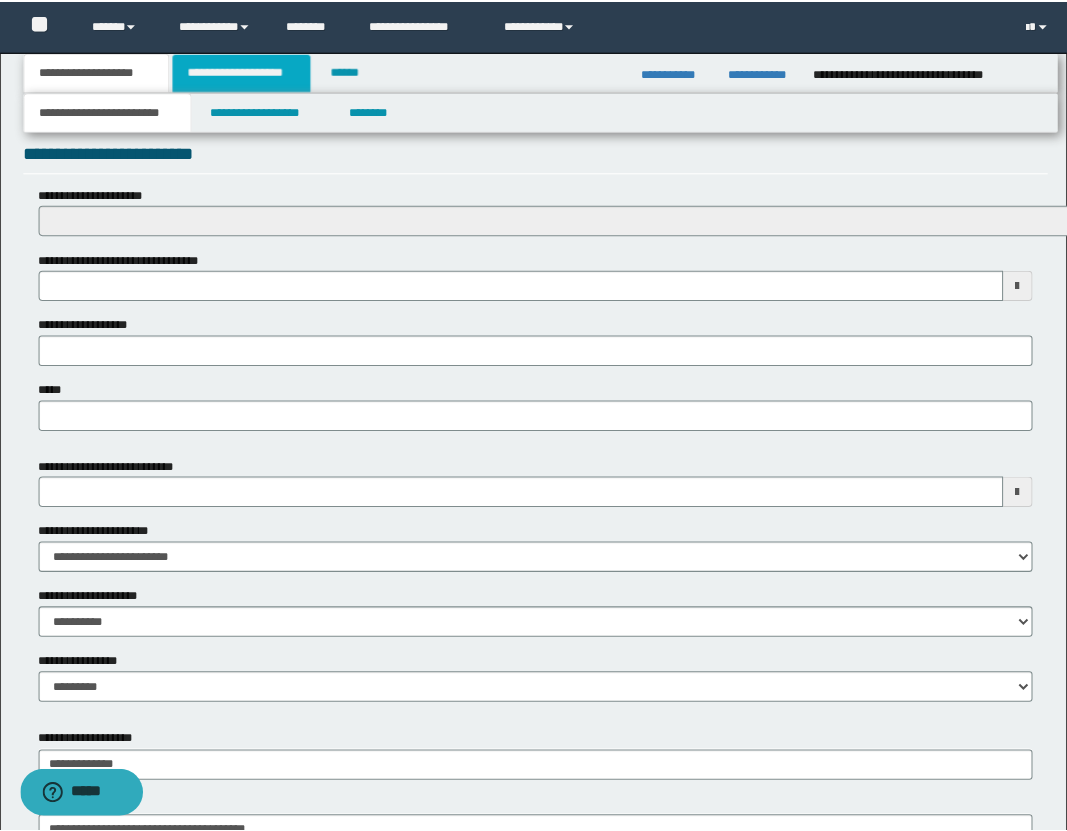 scroll, scrollTop: 0, scrollLeft: 0, axis: both 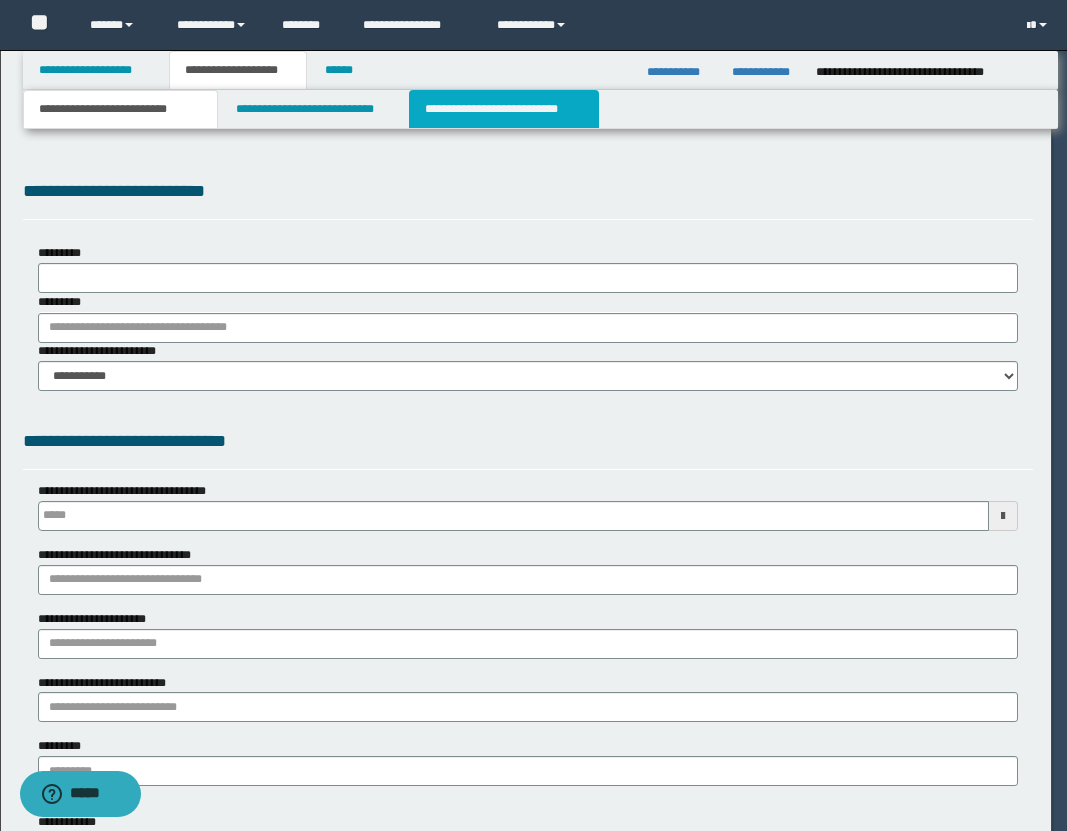 select on "*" 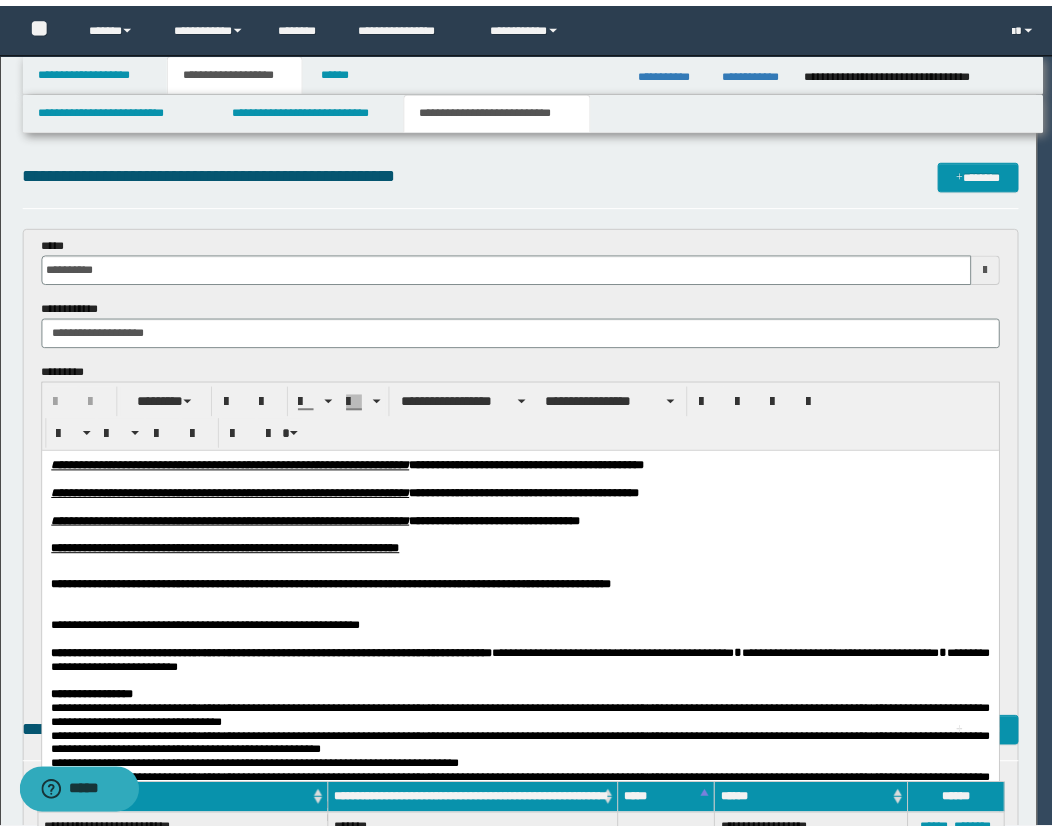 scroll, scrollTop: 0, scrollLeft: 0, axis: both 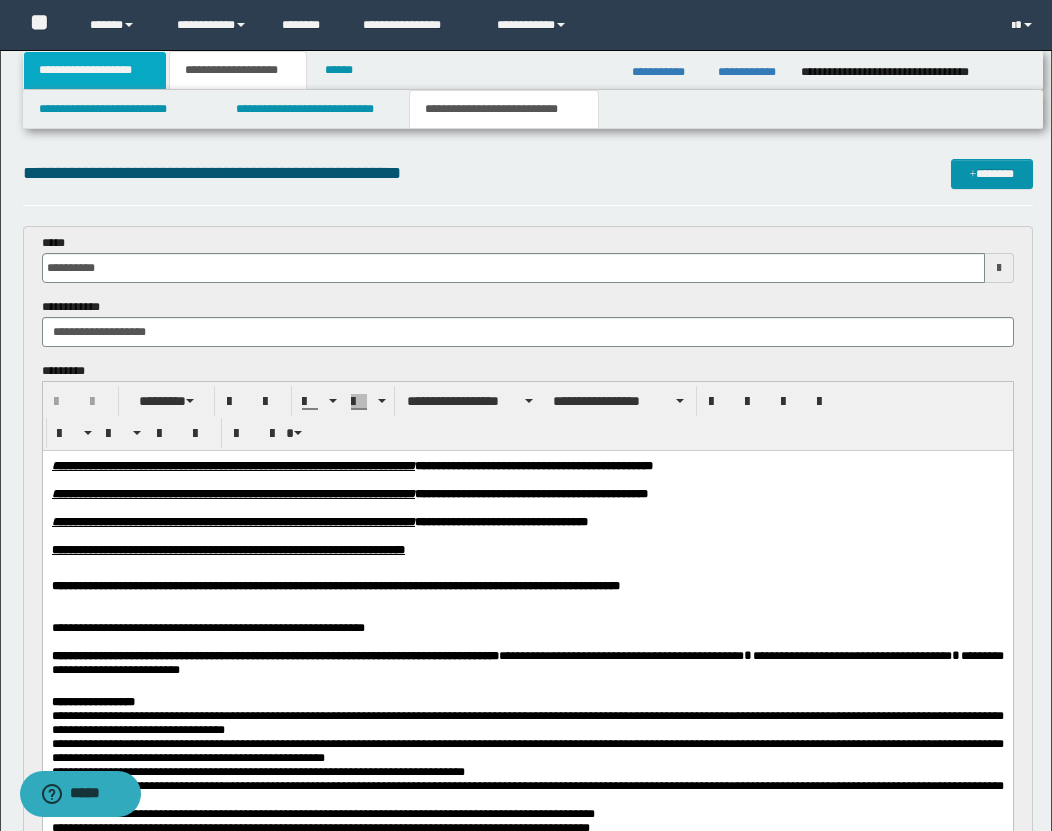 click on "**********" at bounding box center [95, 70] 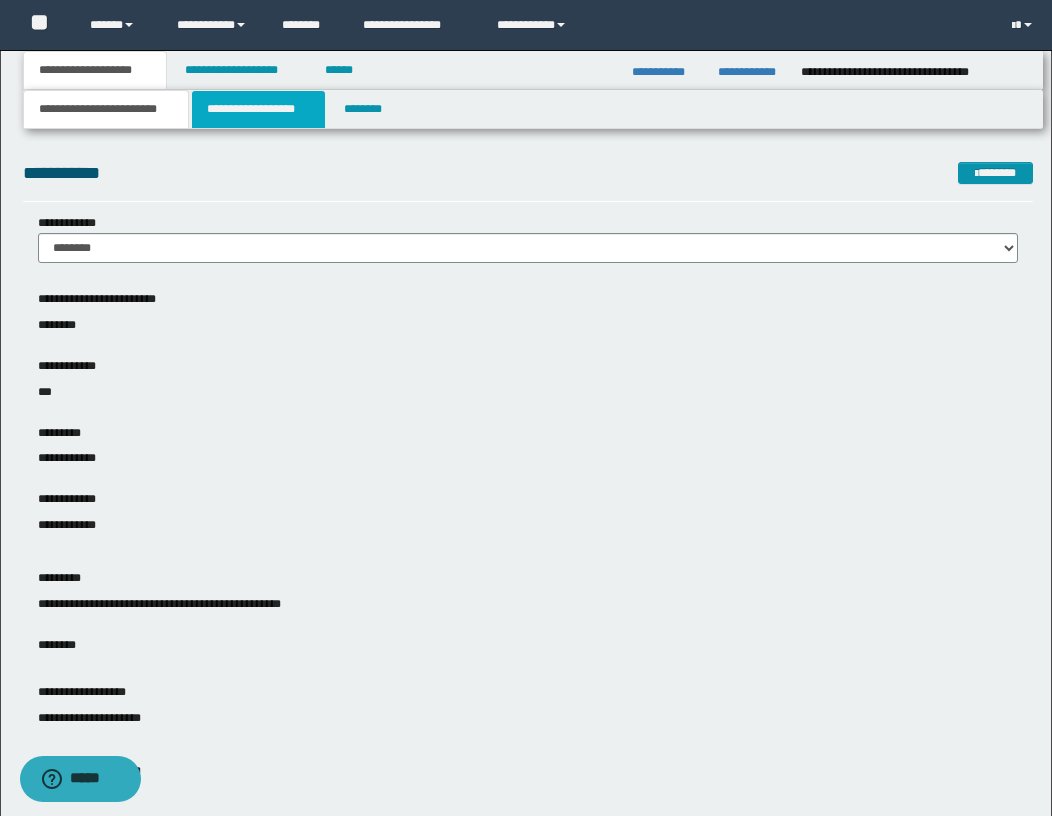 click on "**********" at bounding box center [258, 109] 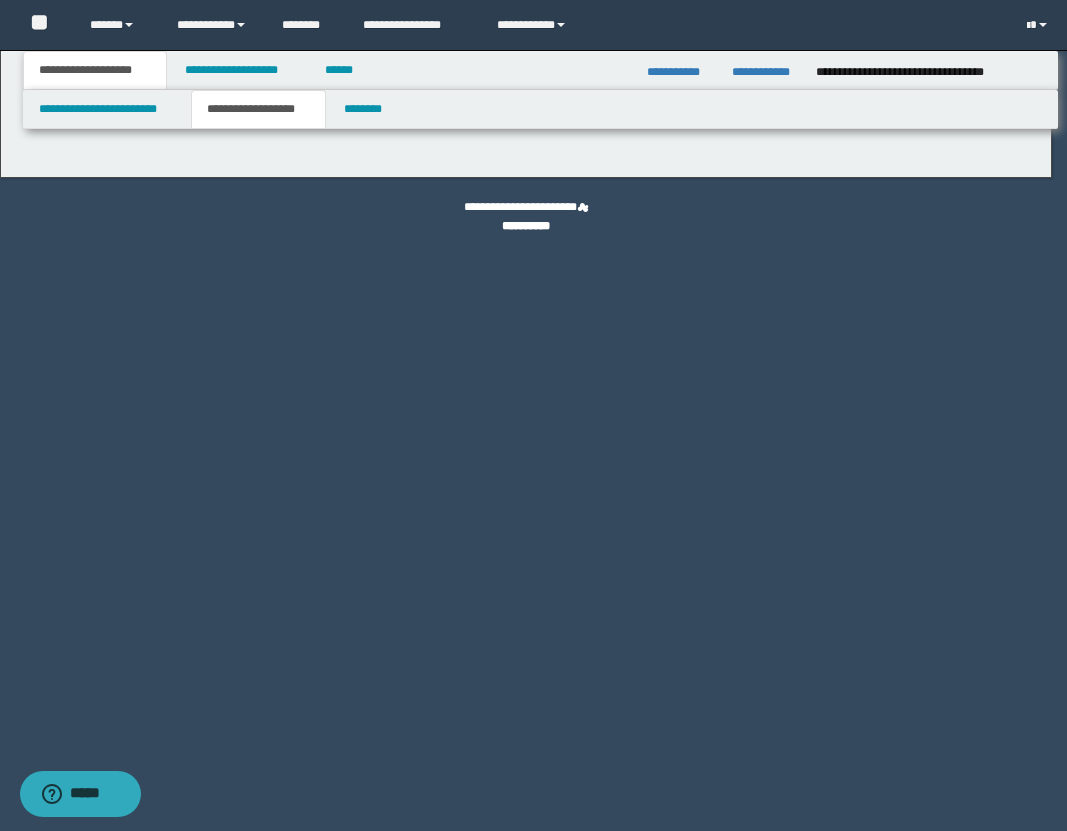 type on "********" 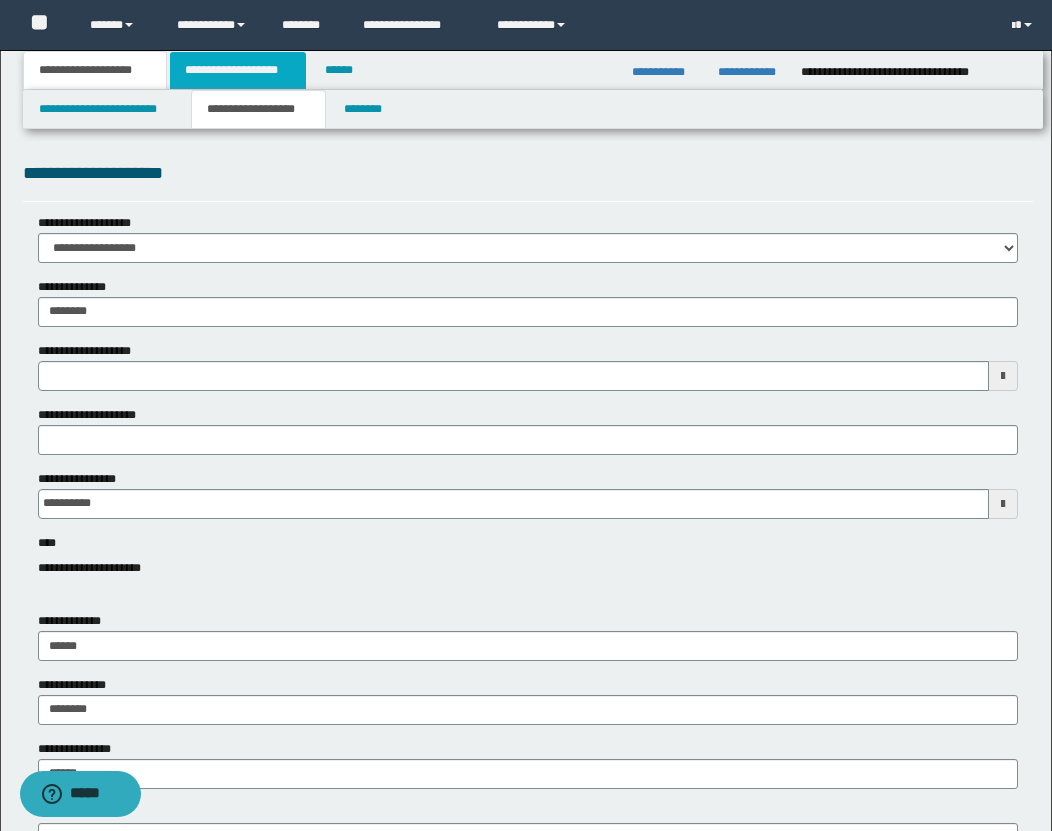 click on "**********" at bounding box center (238, 70) 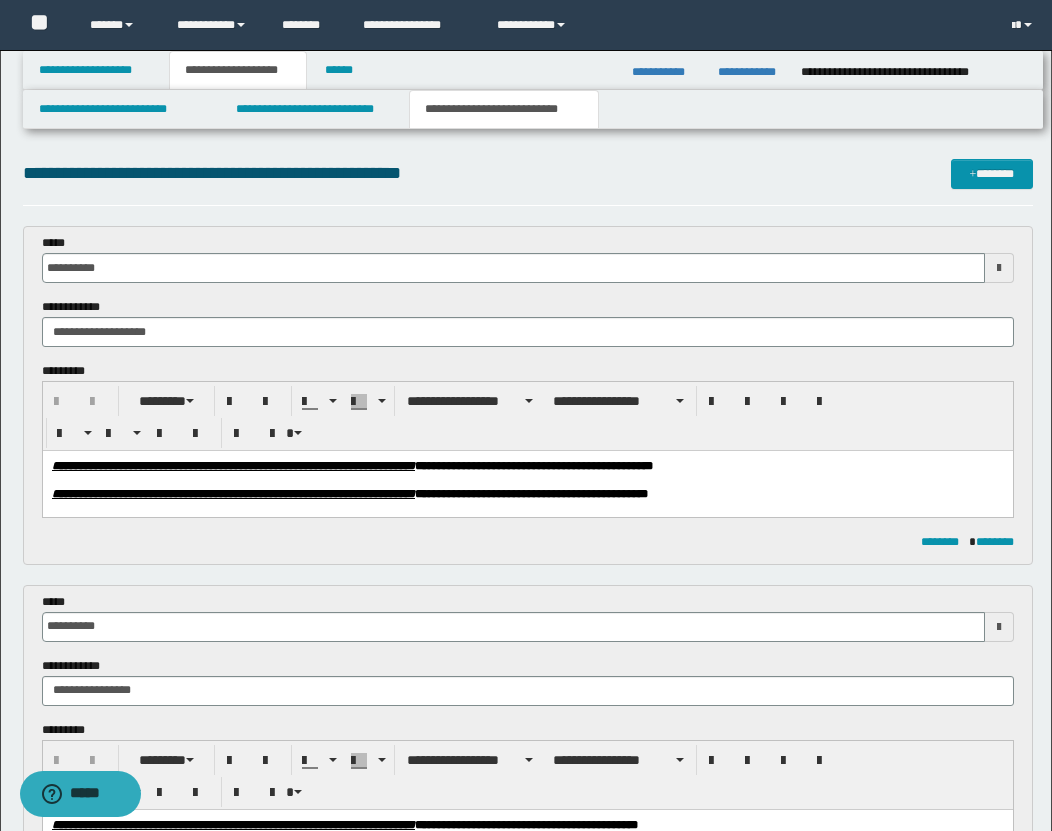click on "**********" at bounding box center (504, 109) 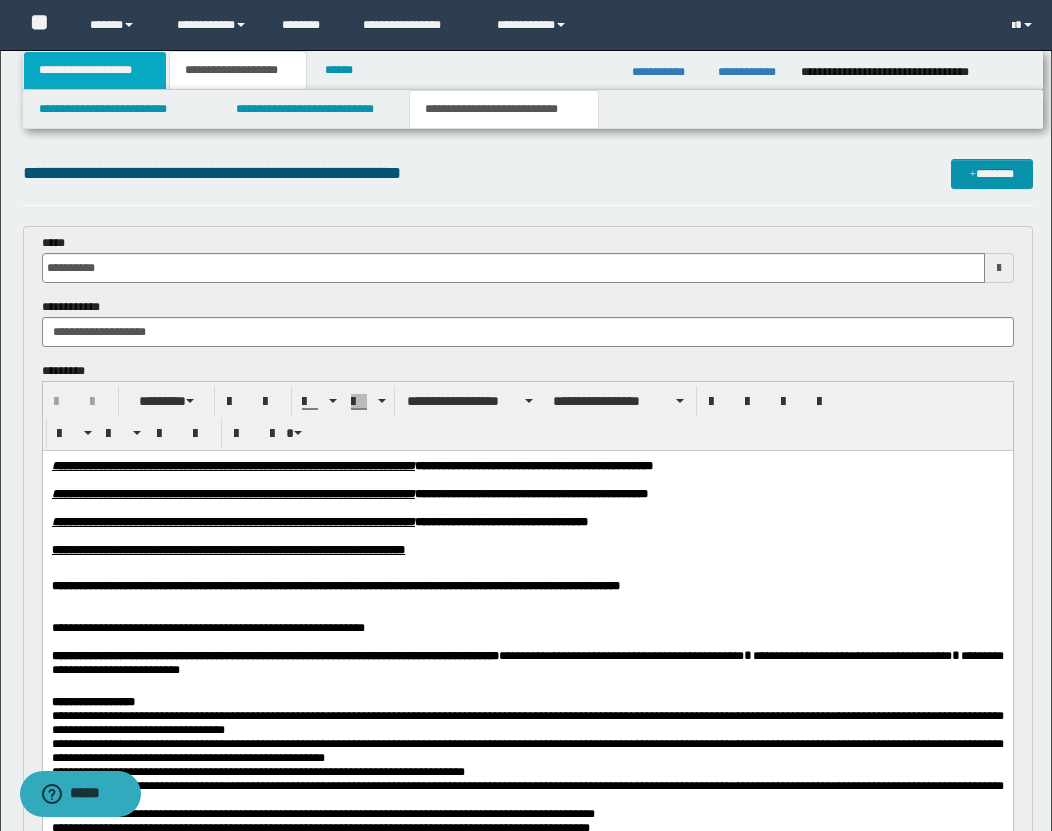 click on "**********" at bounding box center [95, 70] 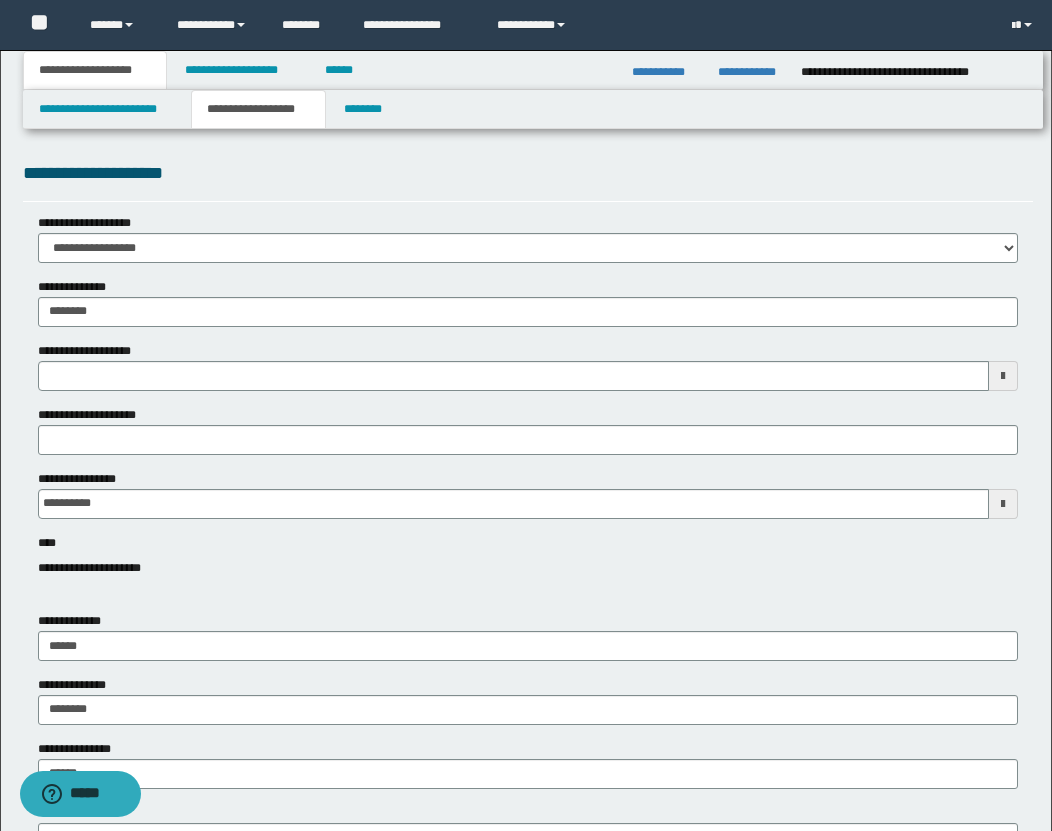 click on "**********" at bounding box center [258, 109] 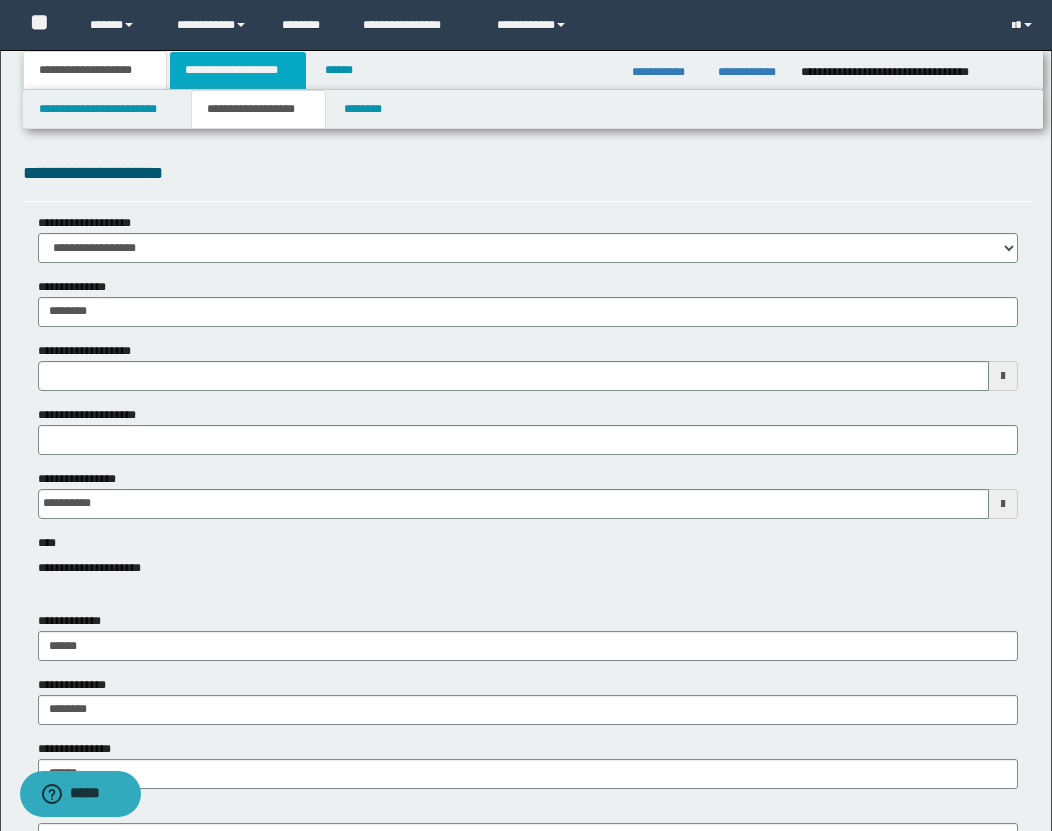 click on "**********" at bounding box center [238, 70] 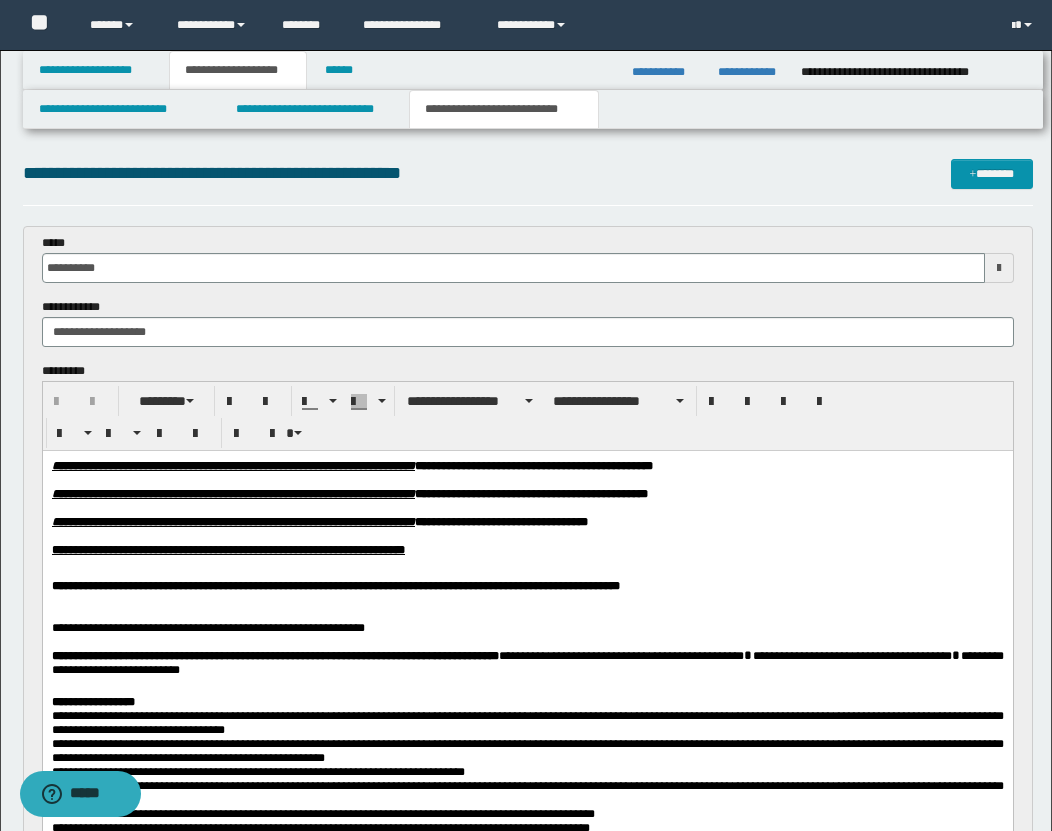 click on "**********" at bounding box center [504, 109] 